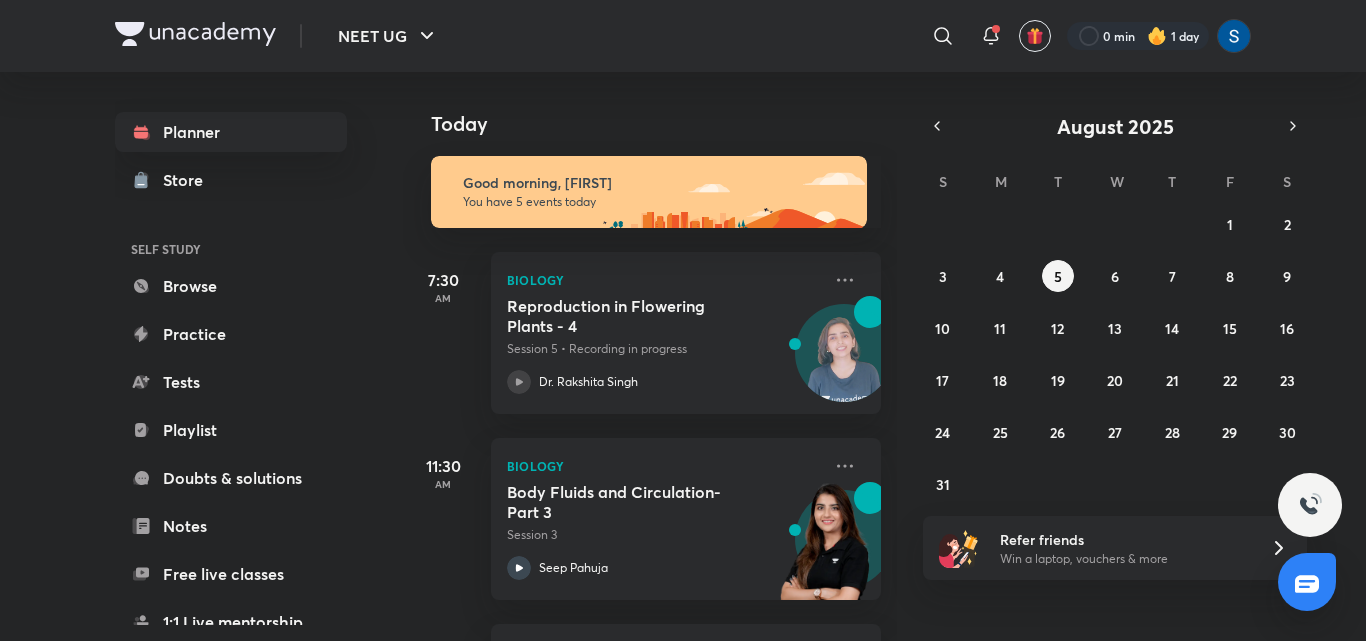 scroll, scrollTop: 0, scrollLeft: 0, axis: both 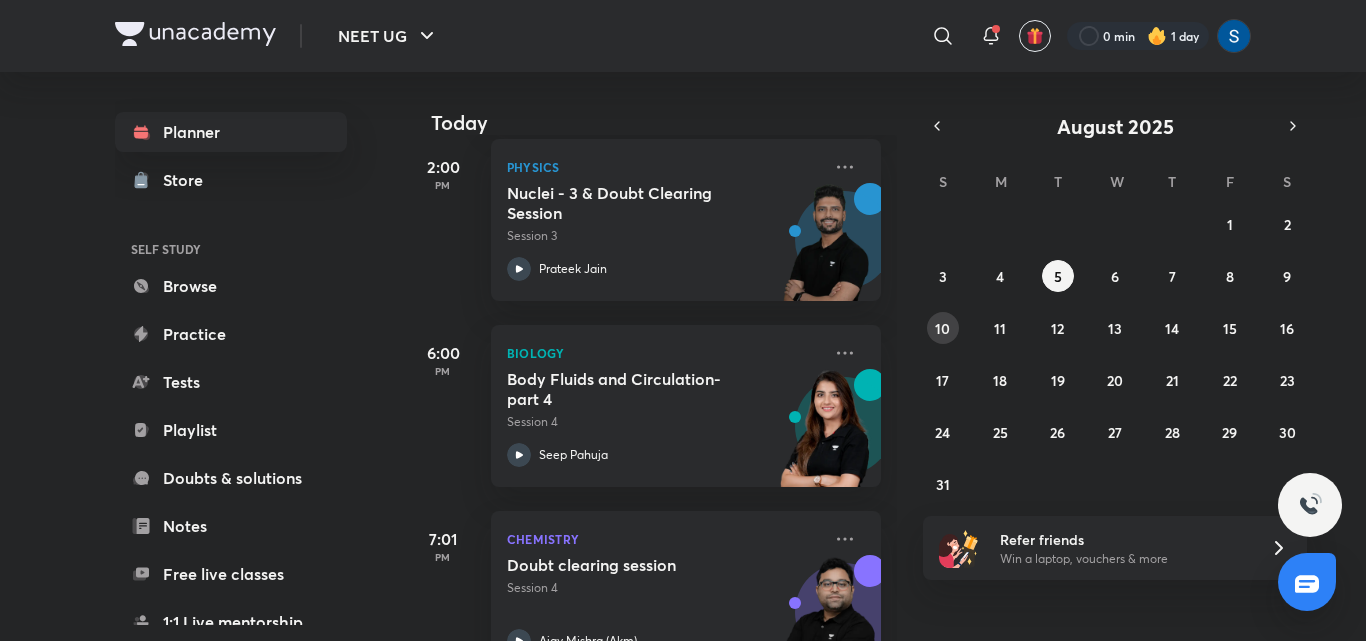 click on "10" at bounding box center (943, 328) 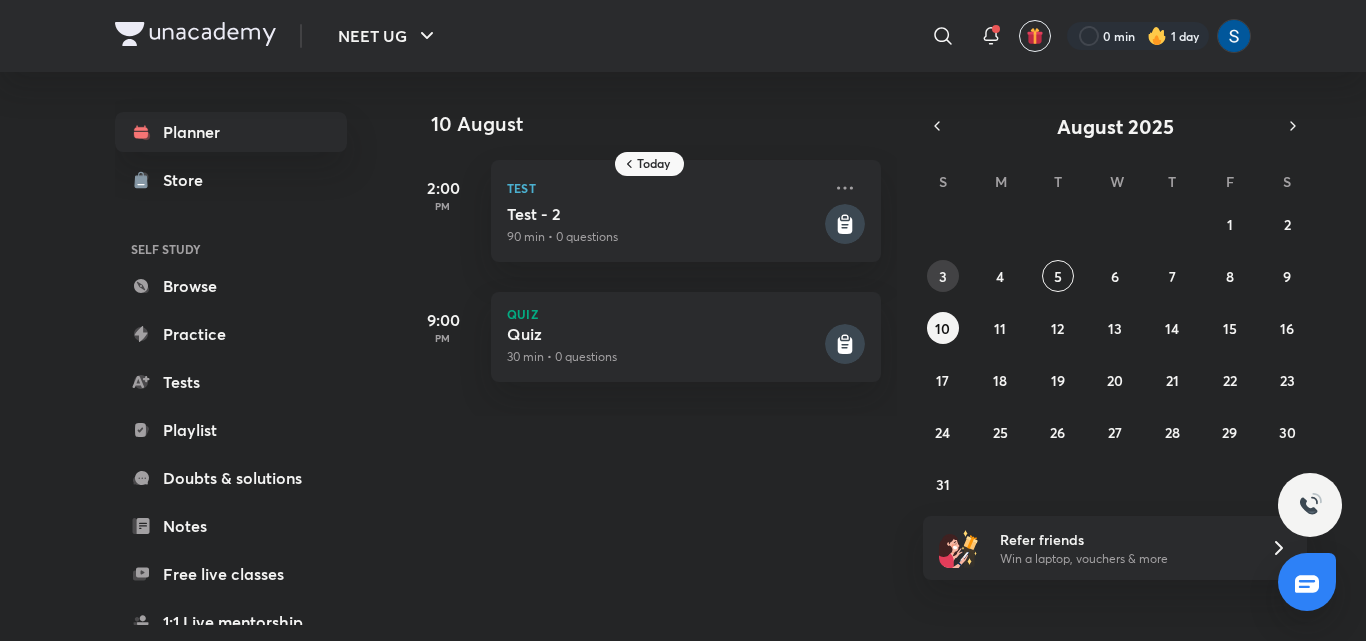 click on "3" at bounding box center [943, 276] 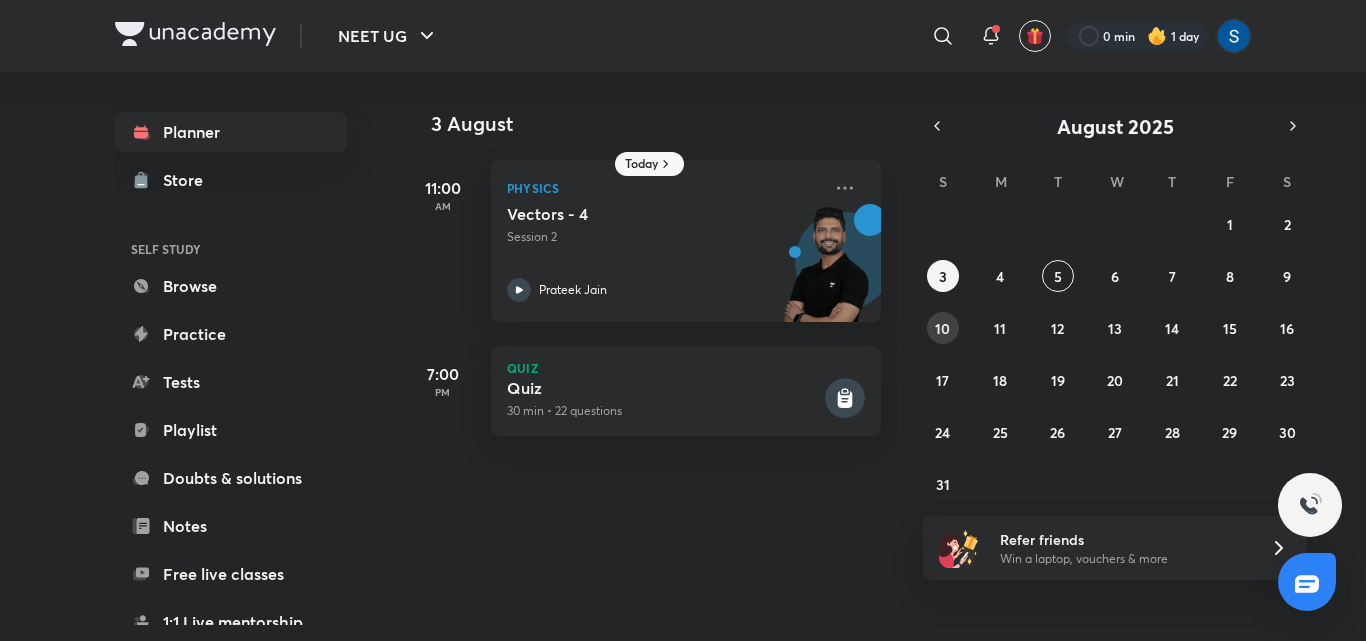 click on "10" at bounding box center [942, 328] 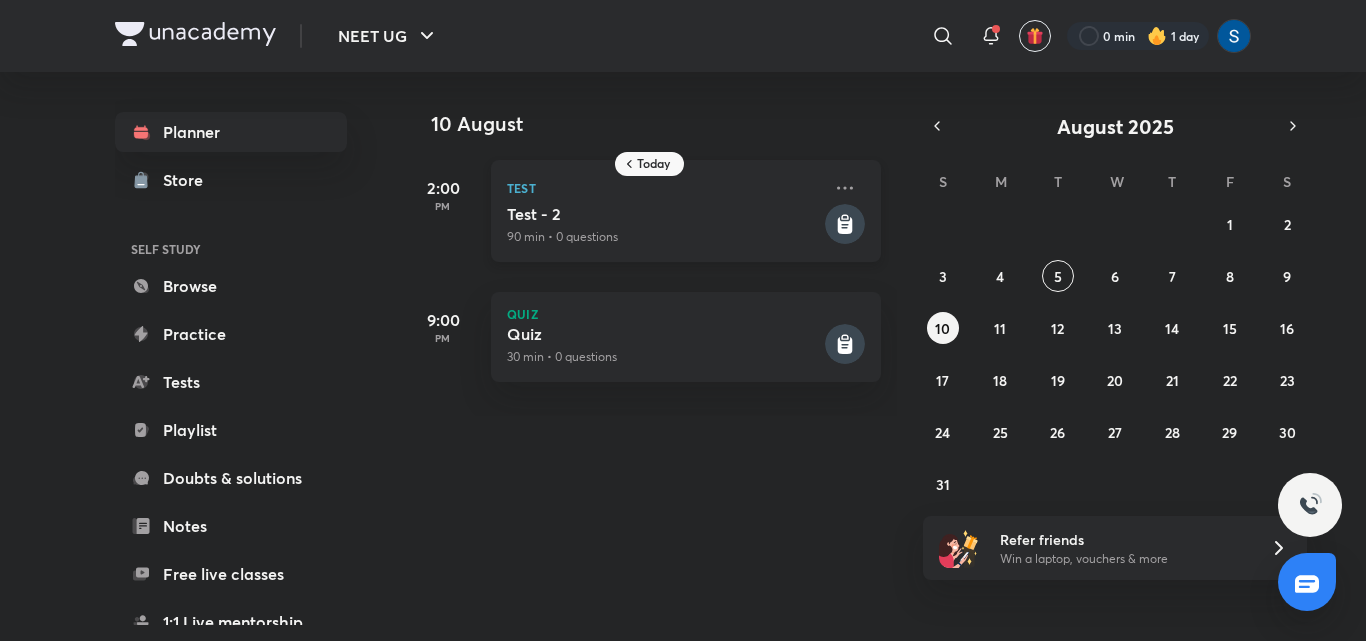 click on "Test - 2" at bounding box center [664, 214] 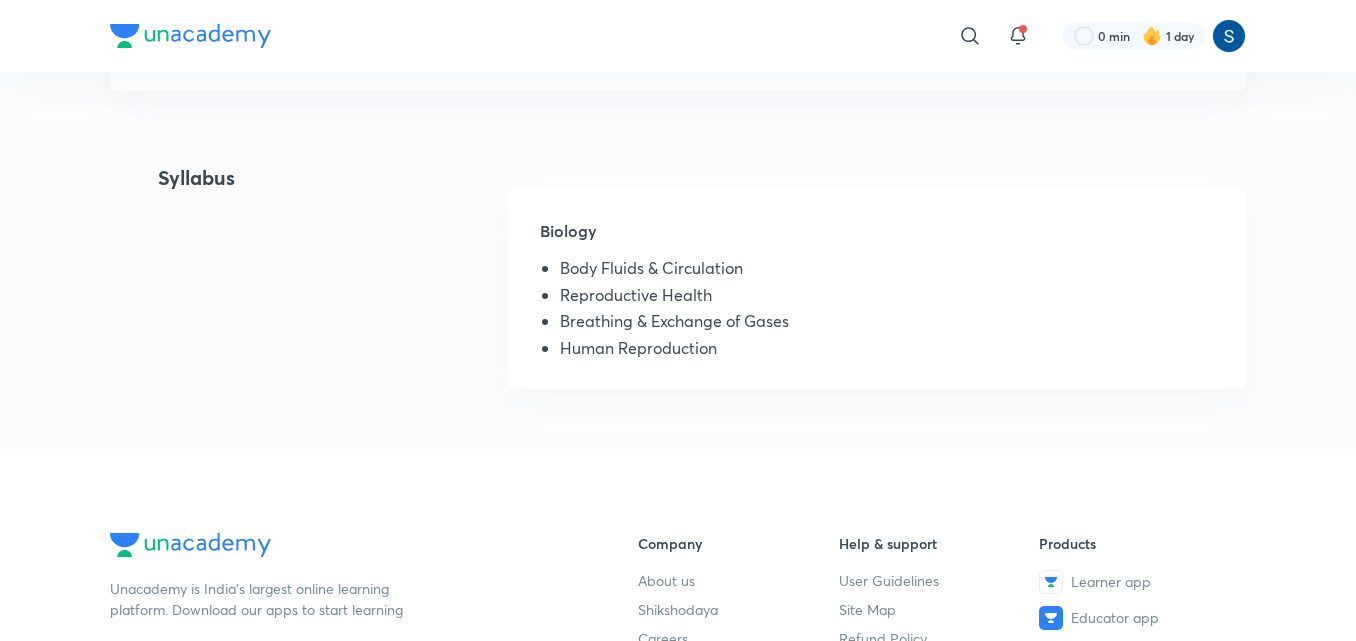 scroll, scrollTop: 400, scrollLeft: 0, axis: vertical 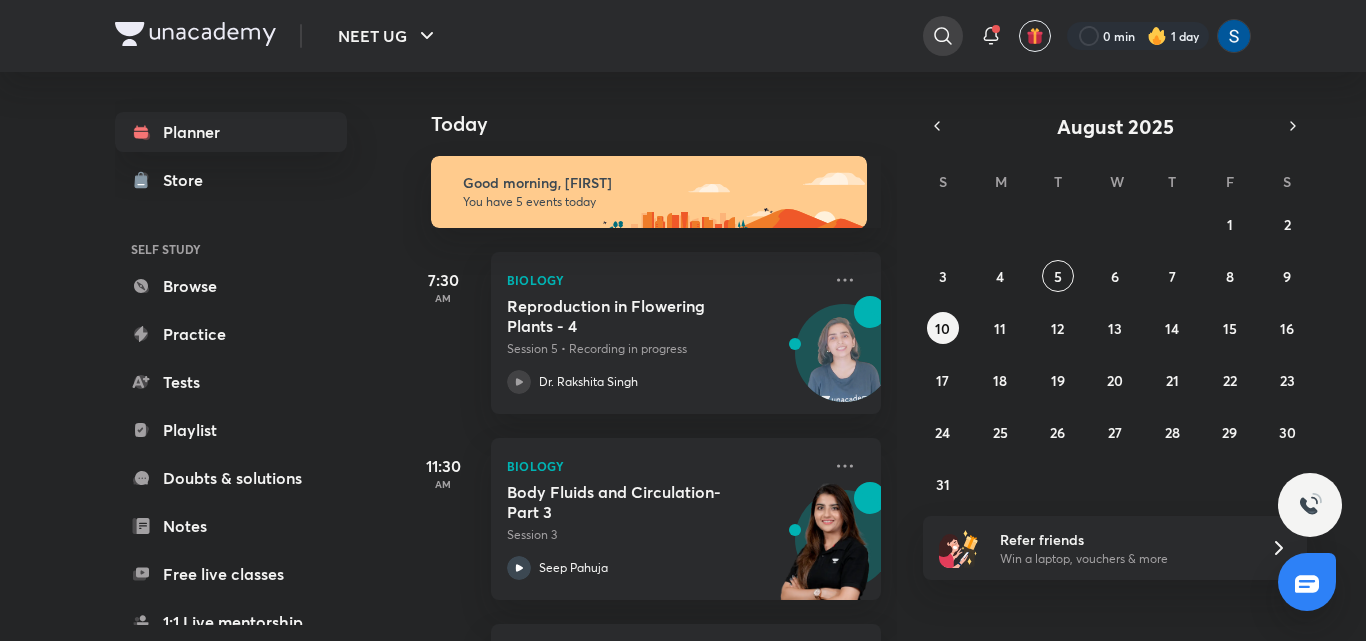 click 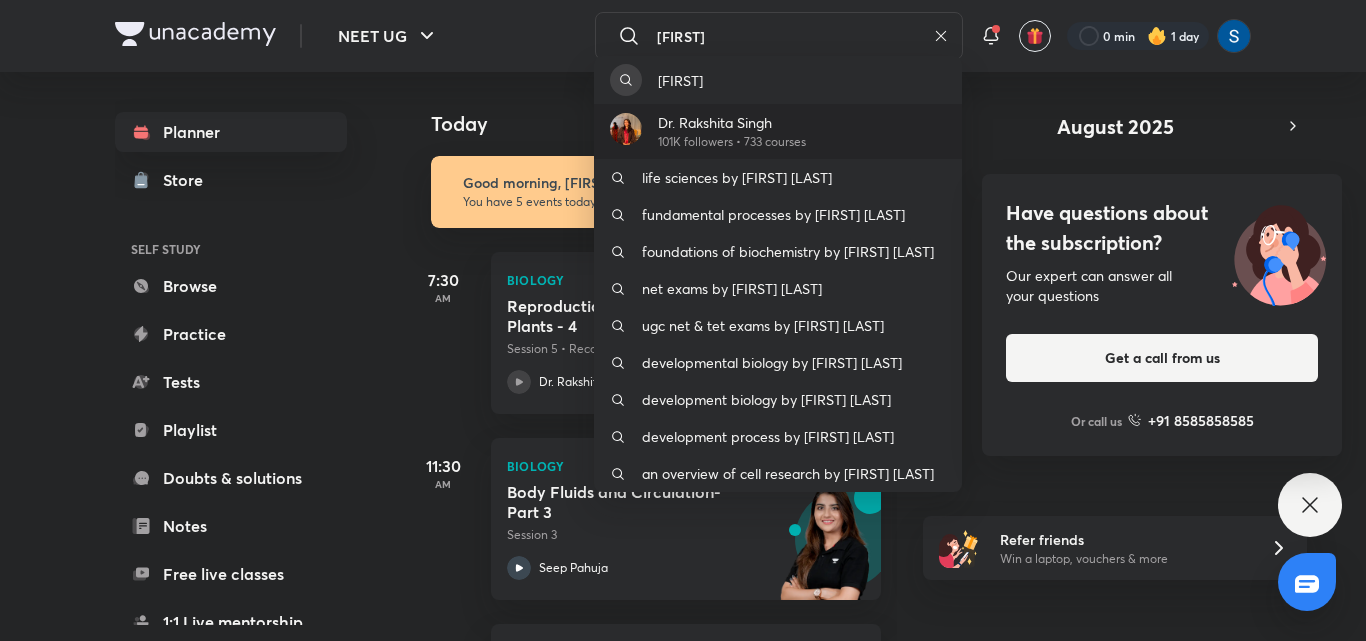 type on "raksh" 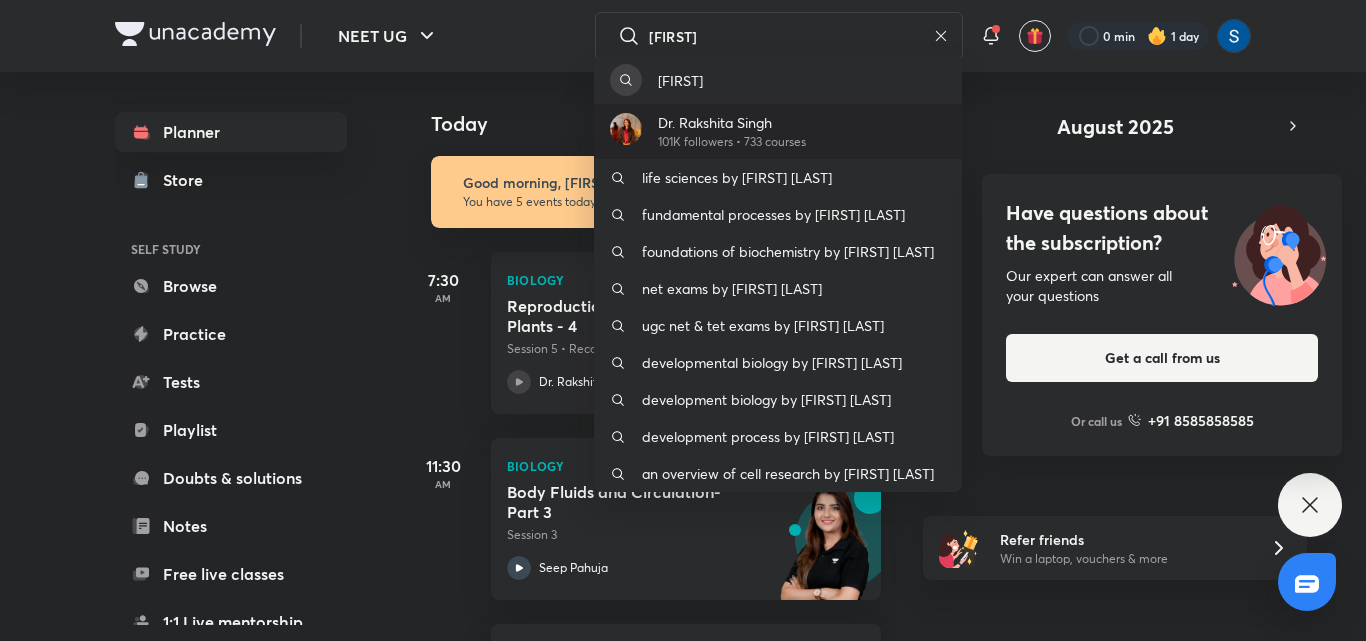 click on "Dr. Rakshita Singh 101K followers • 733 courses" at bounding box center [778, 131] 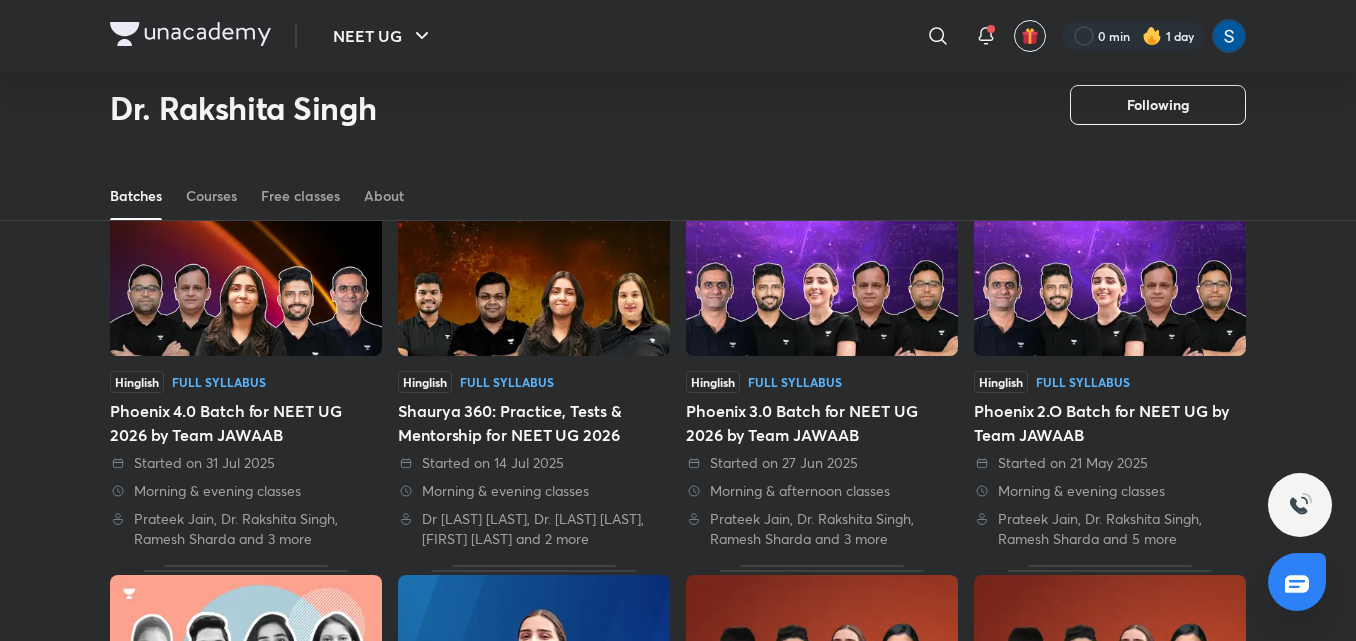 scroll, scrollTop: 165, scrollLeft: 0, axis: vertical 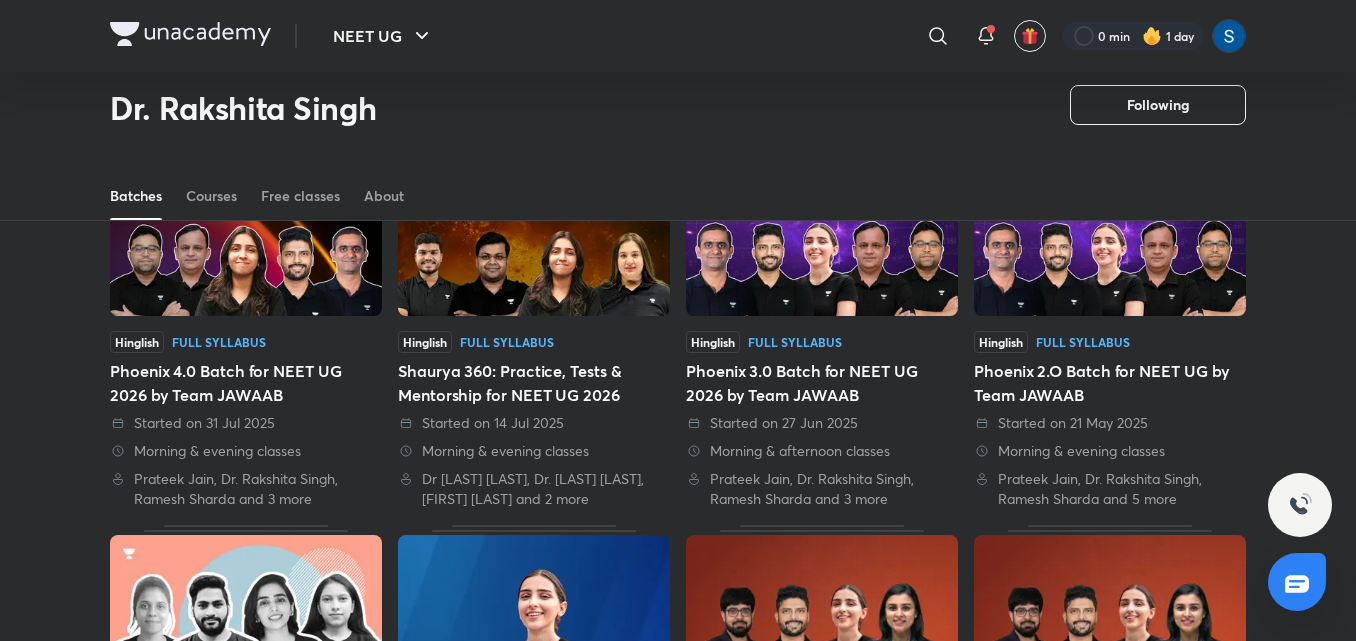click at bounding box center [1110, 238] 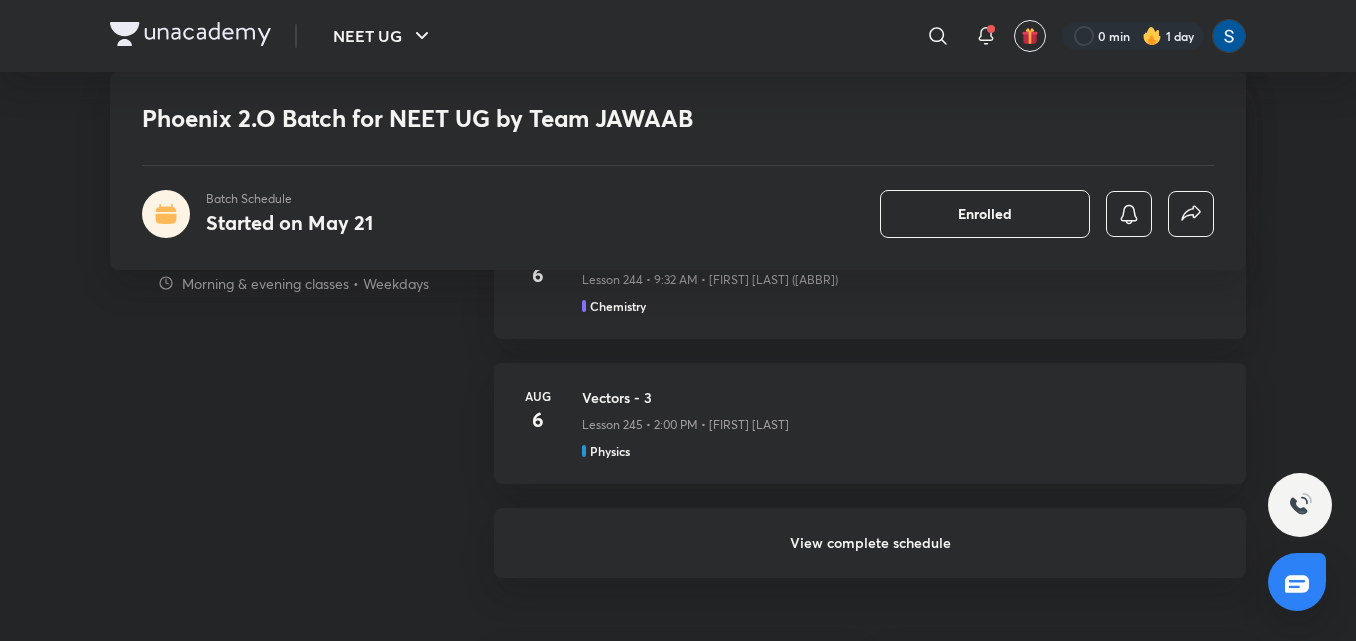 scroll, scrollTop: 1800, scrollLeft: 0, axis: vertical 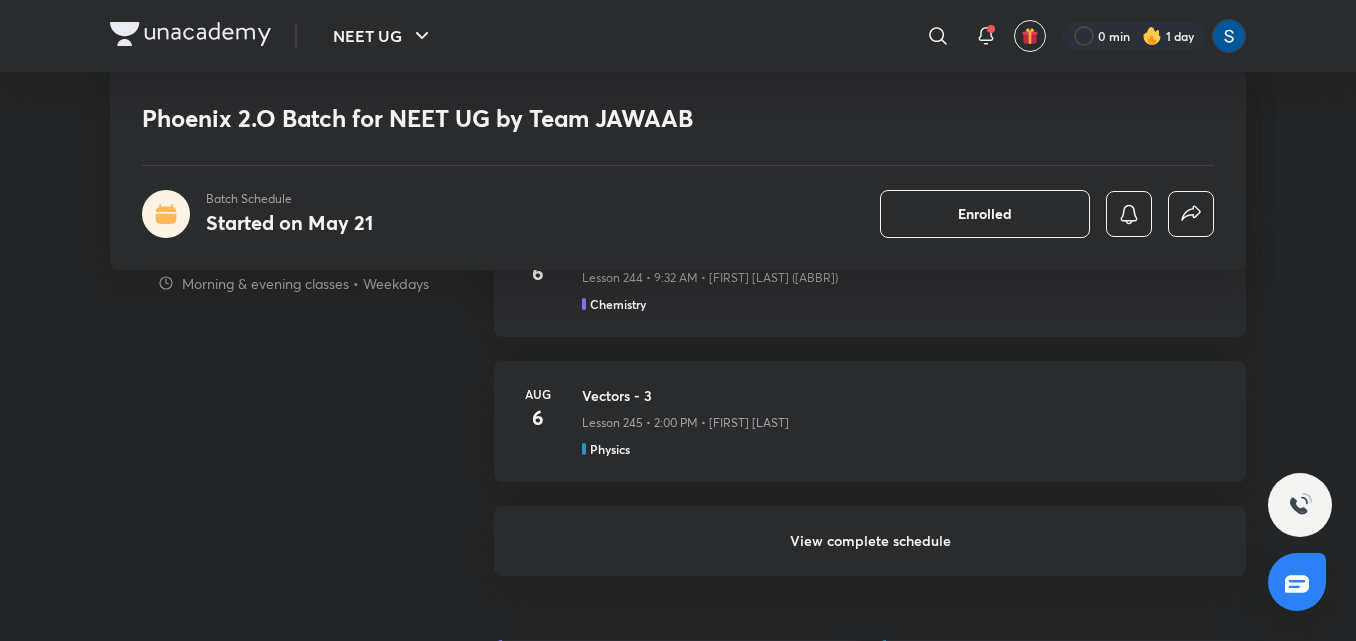 click on "View complete schedule" at bounding box center [870, 541] 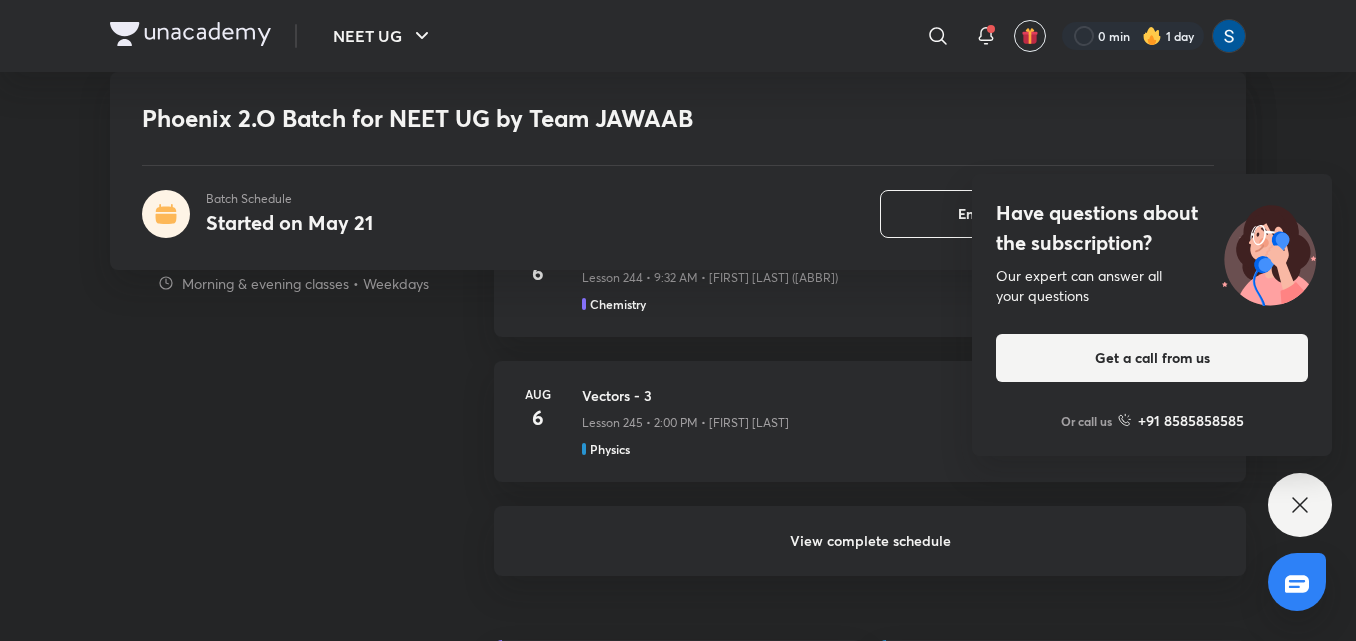 scroll, scrollTop: 0, scrollLeft: 0, axis: both 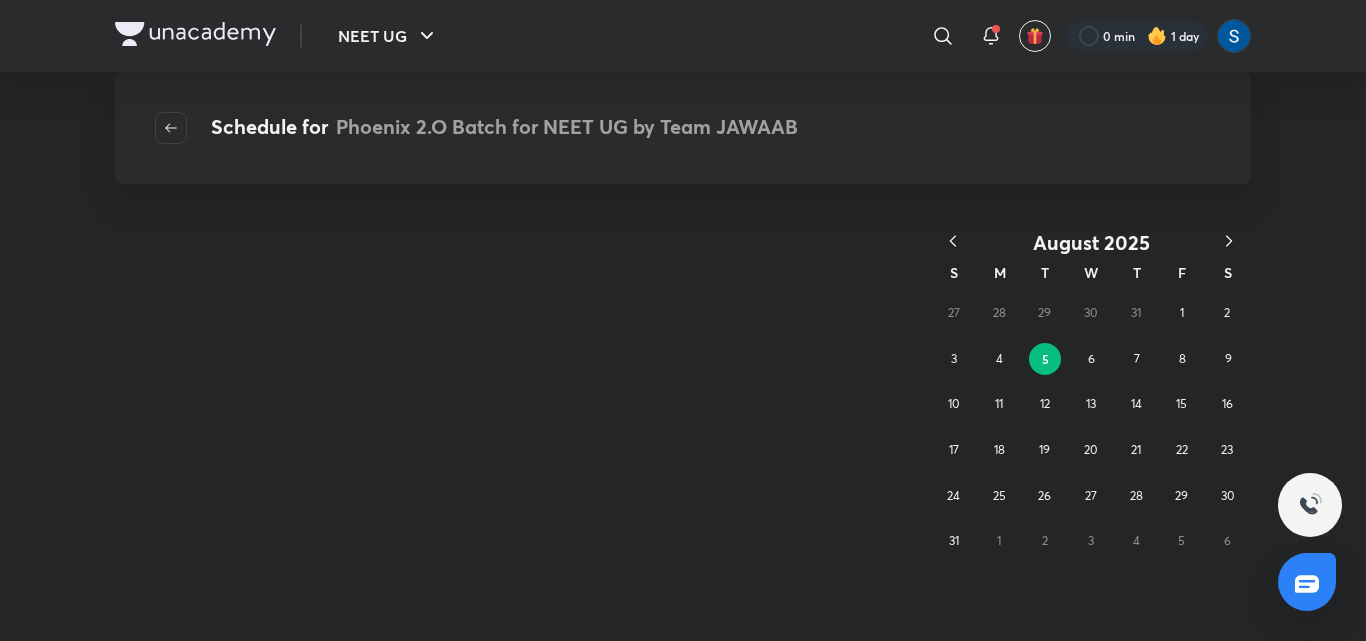 click at bounding box center [1310, 505] 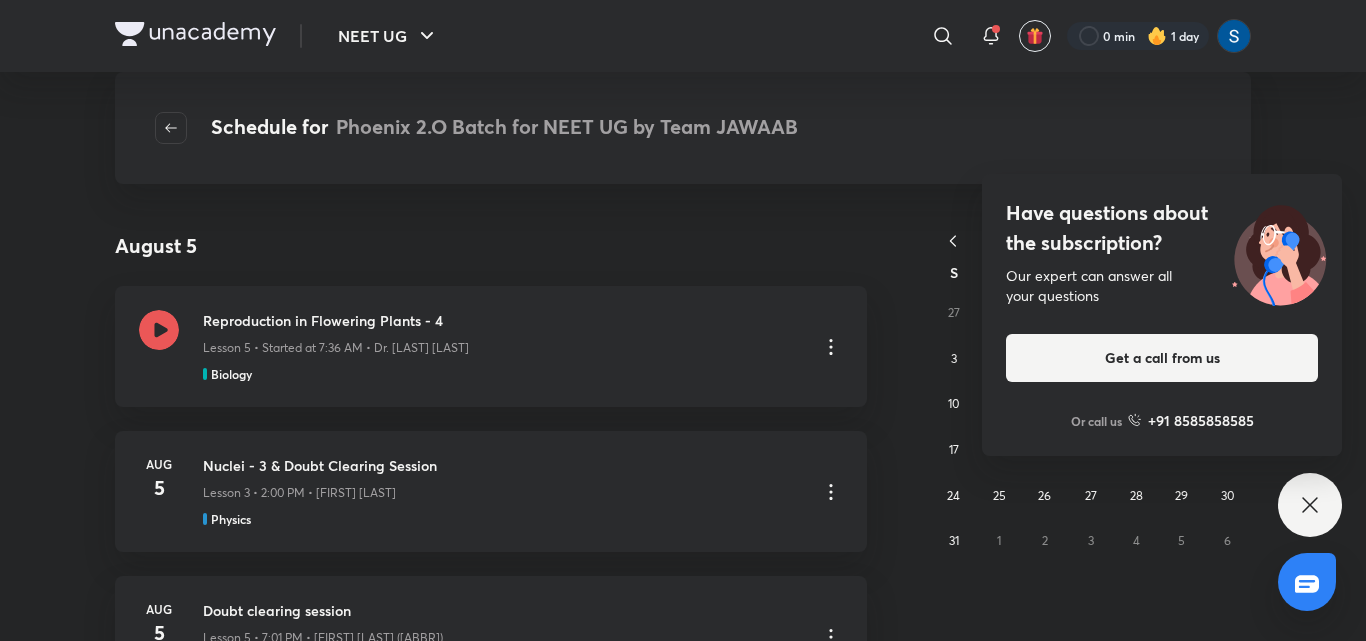 click on "Have questions about the subscription? Our expert can answer all your questions Get a call from us Or call us +91 8585858585" at bounding box center [1310, 505] 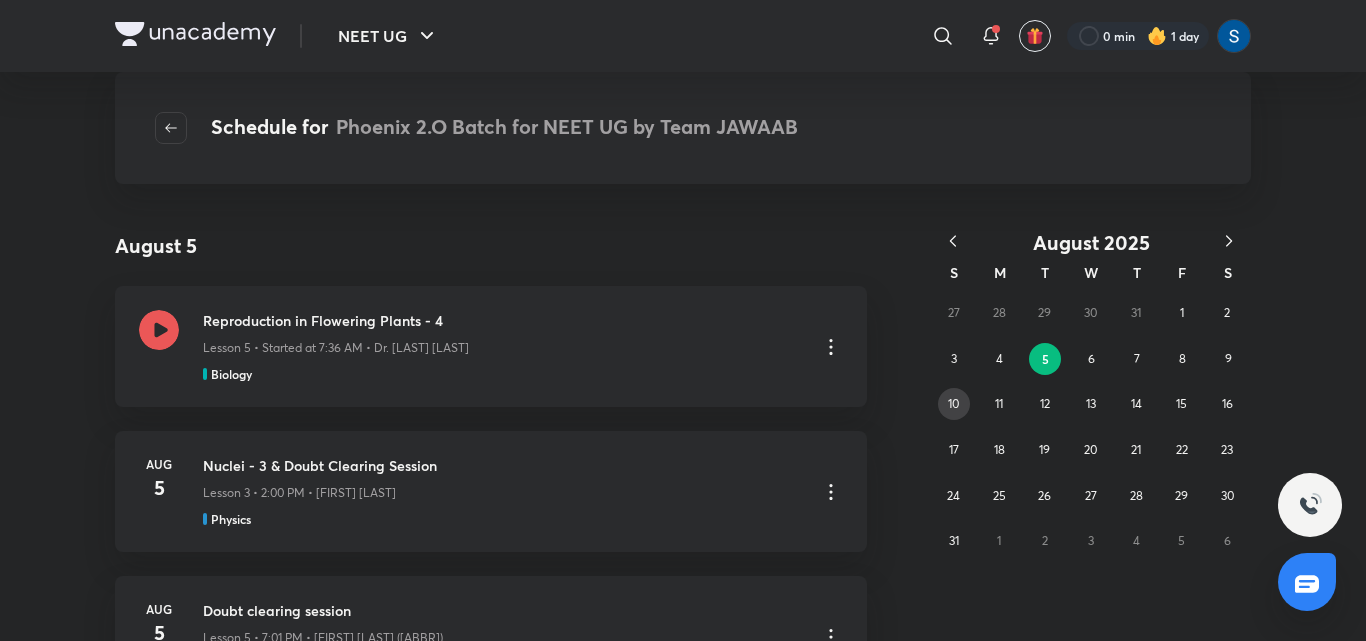 click on "10" at bounding box center [953, 403] 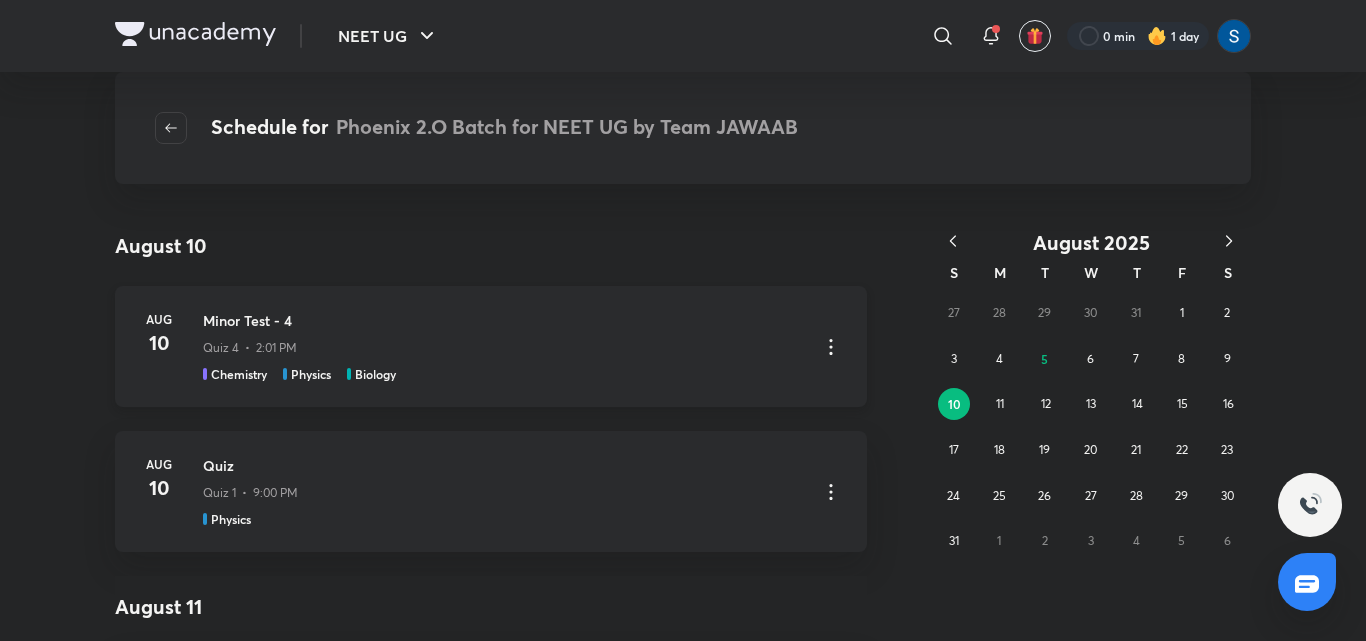 click on "Quiz 4  •  2:01 PM" at bounding box center [503, 344] 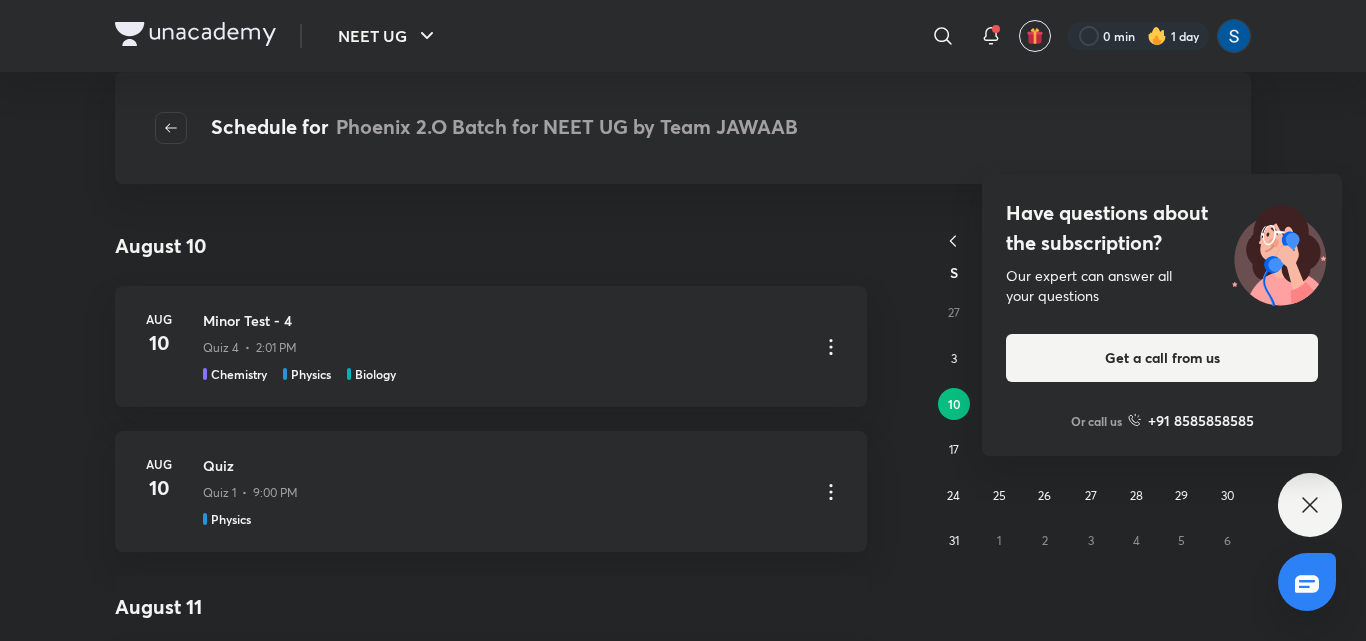 click on "Have questions about the subscription? Our expert can answer all your questions Get a call from us Or call us +91 8585858585" at bounding box center (1310, 505) 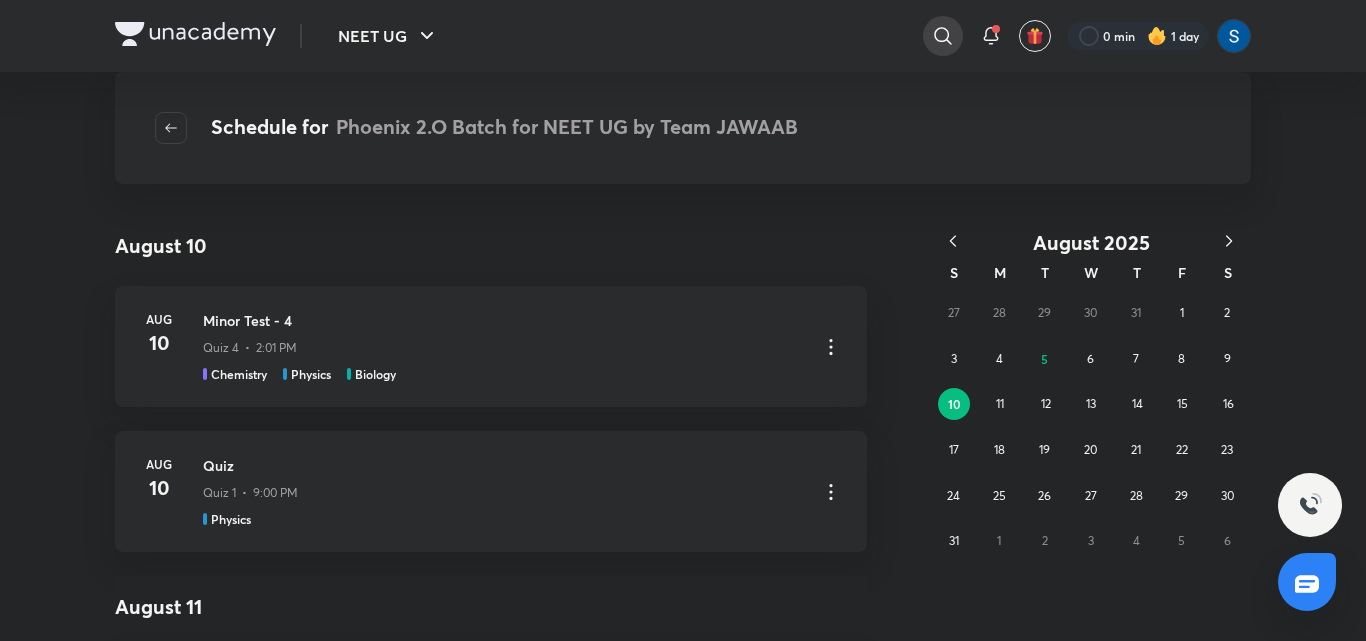 click 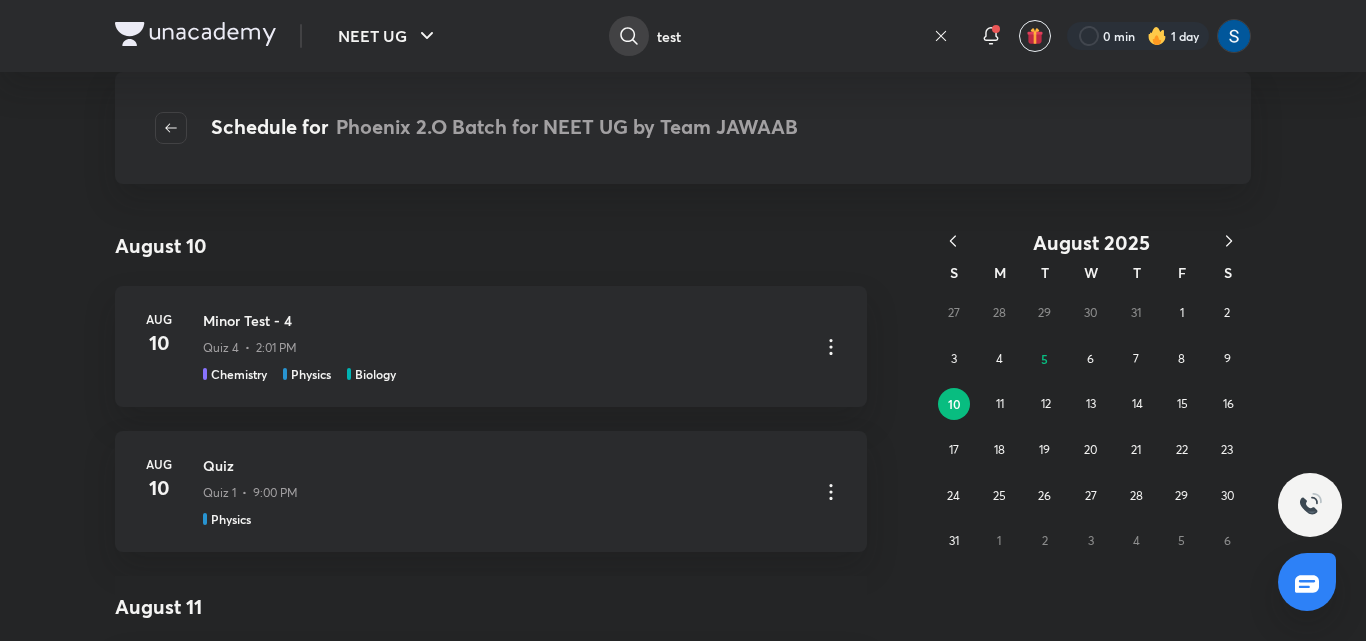 type on "test" 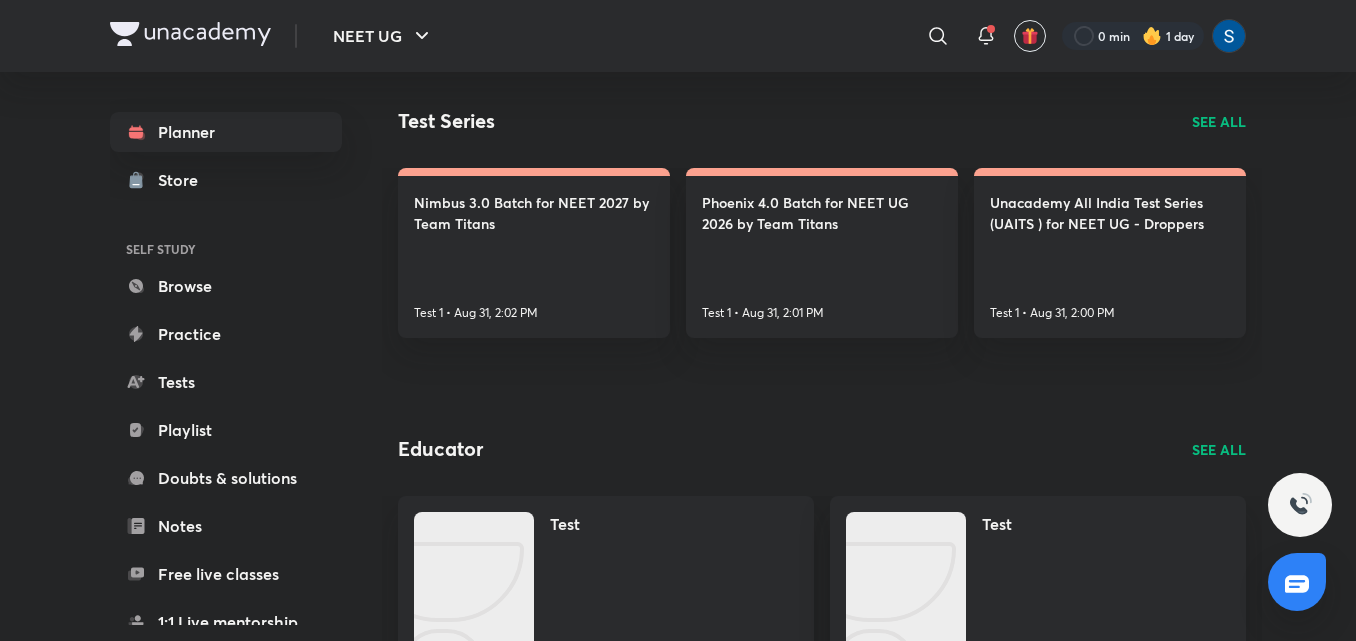 scroll, scrollTop: 120, scrollLeft: 0, axis: vertical 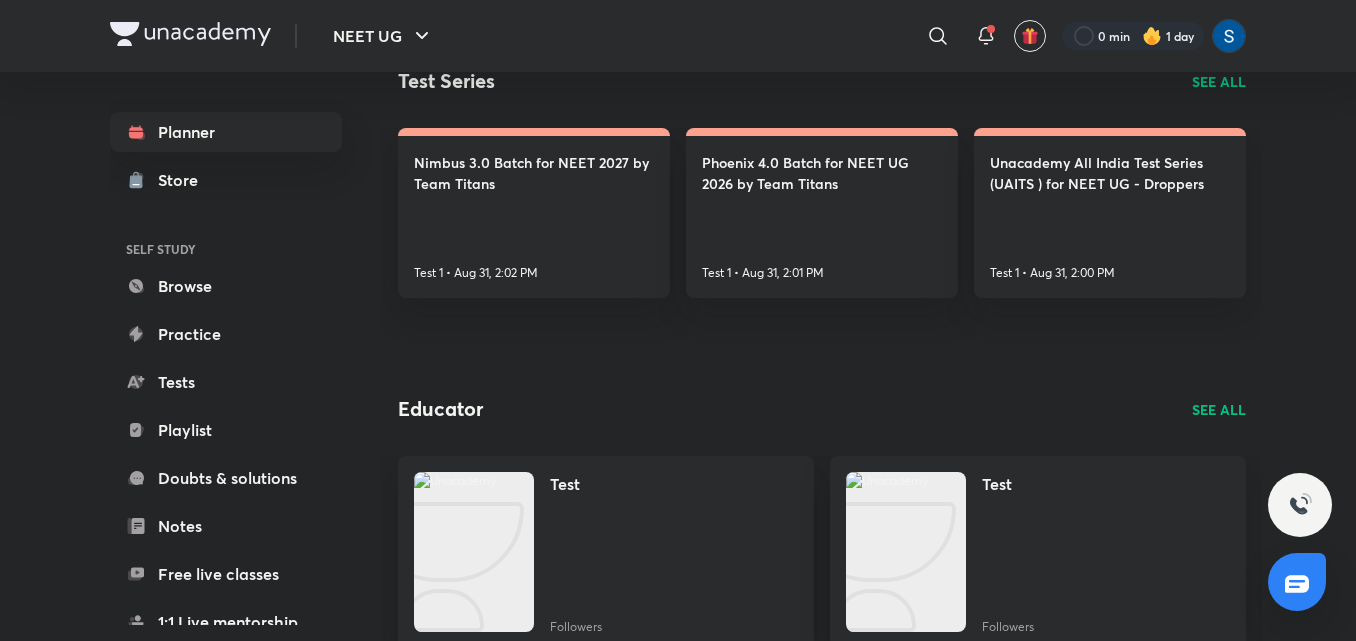 click on "SEE ALL" at bounding box center (1219, 81) 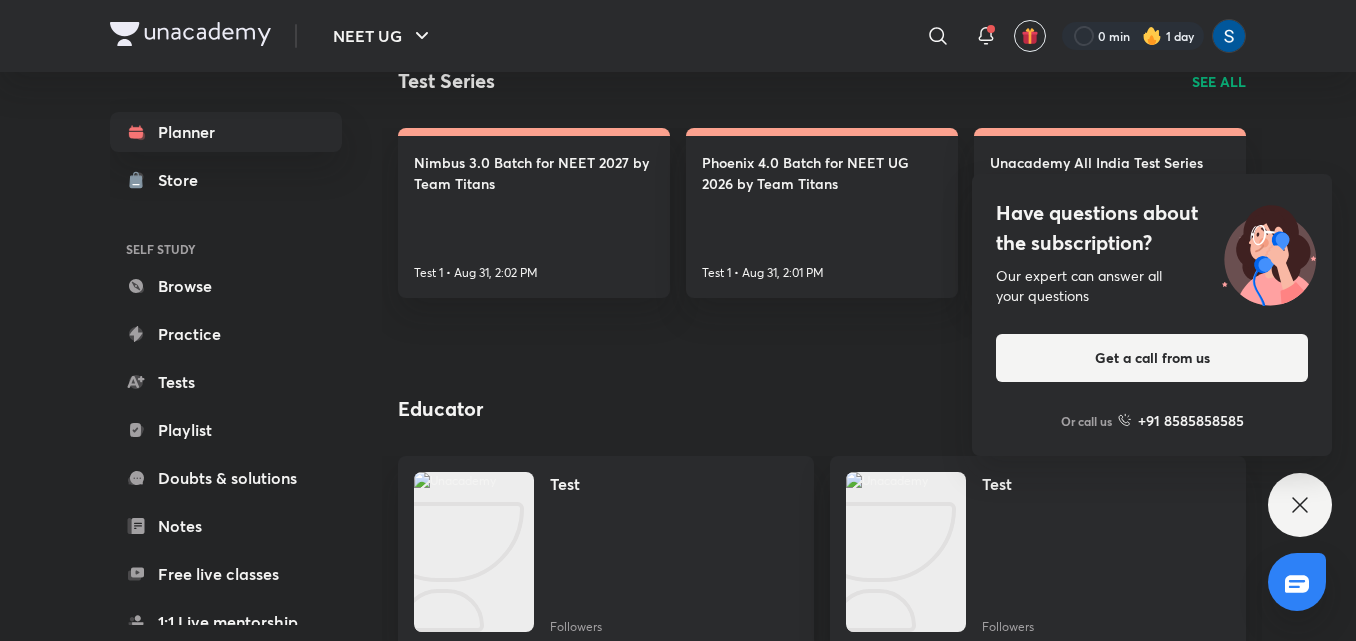 click 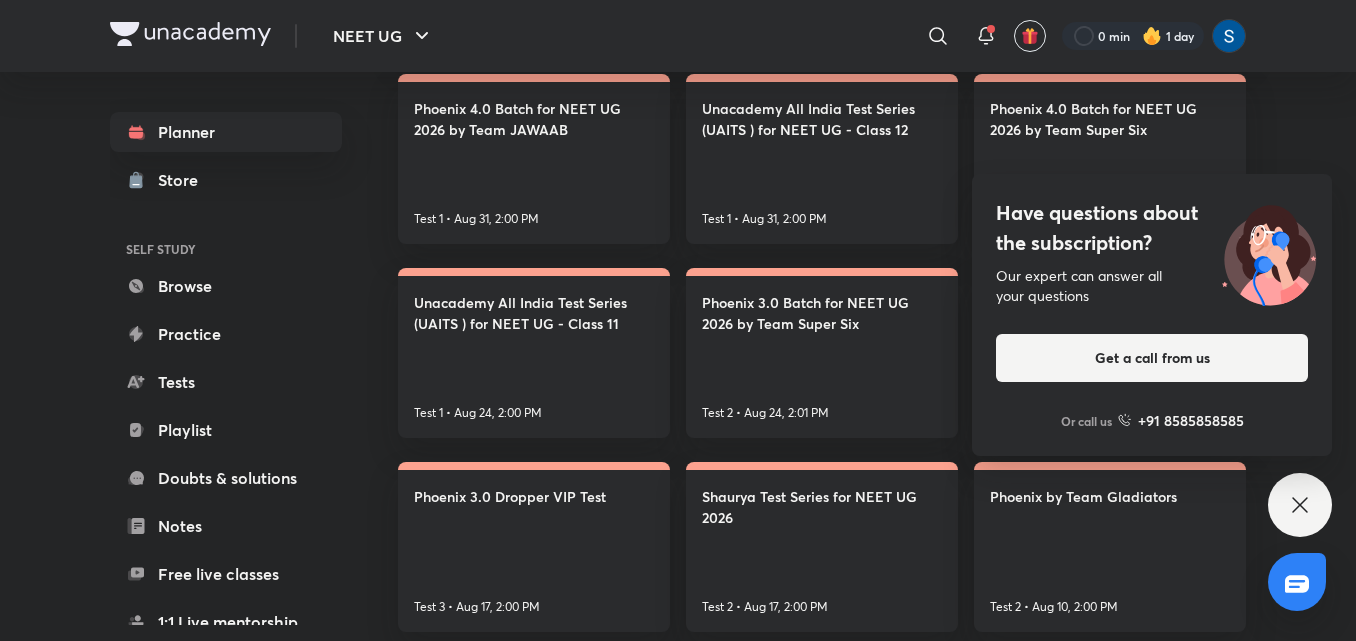 scroll, scrollTop: 320, scrollLeft: 0, axis: vertical 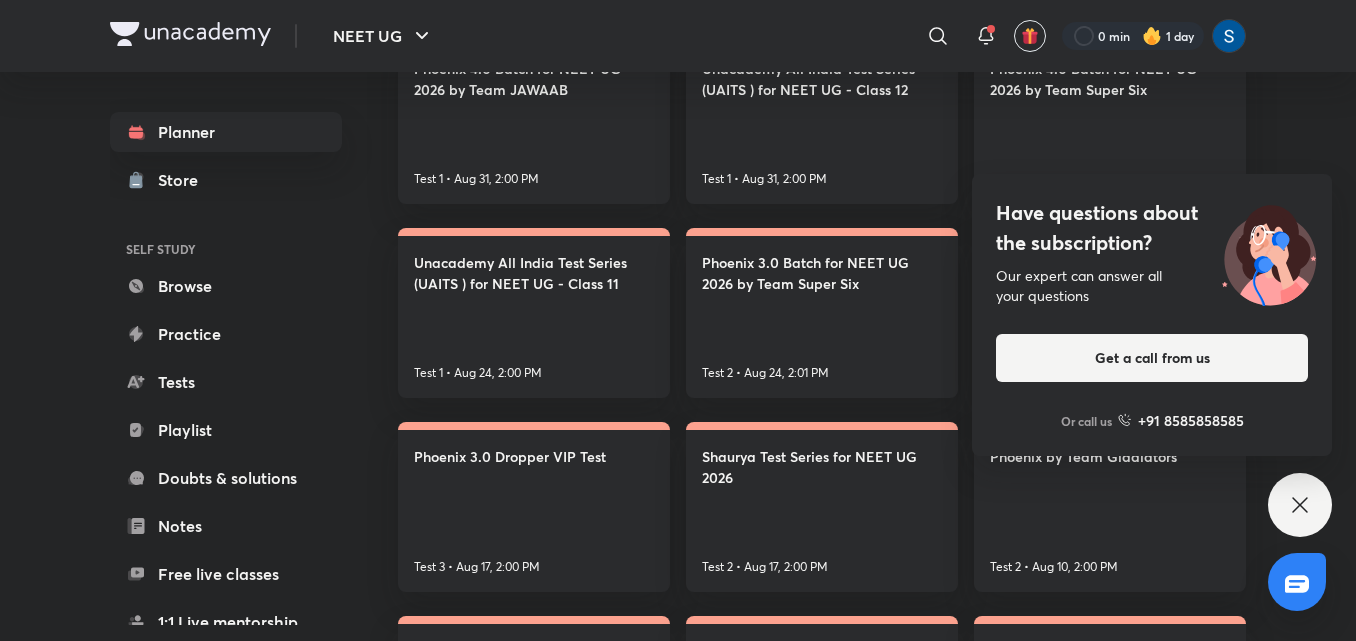 click on "Have questions about the subscription? Our expert can answer all your questions Get a call from us Or call us +91 8585858585" at bounding box center [1300, 505] 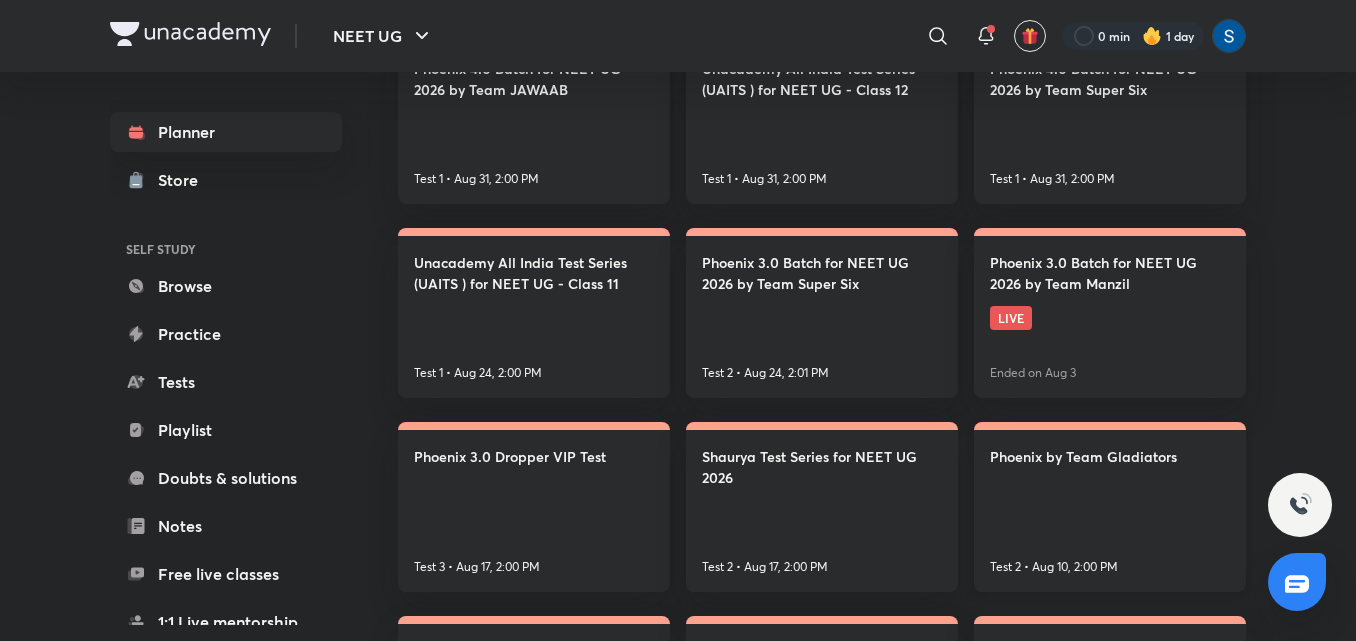 click on "Phoenix by Team Gladiators Test 2 • Aug 10, 2:00 PM" at bounding box center (1110, 507) 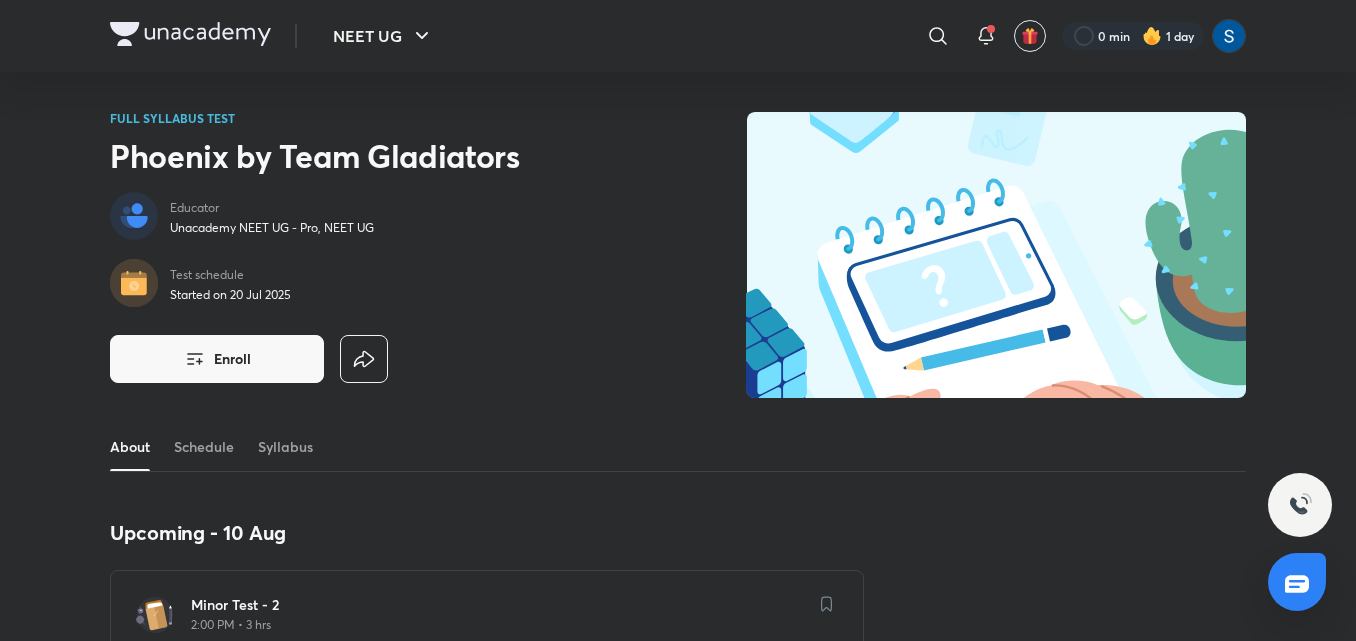 scroll, scrollTop: 40, scrollLeft: 0, axis: vertical 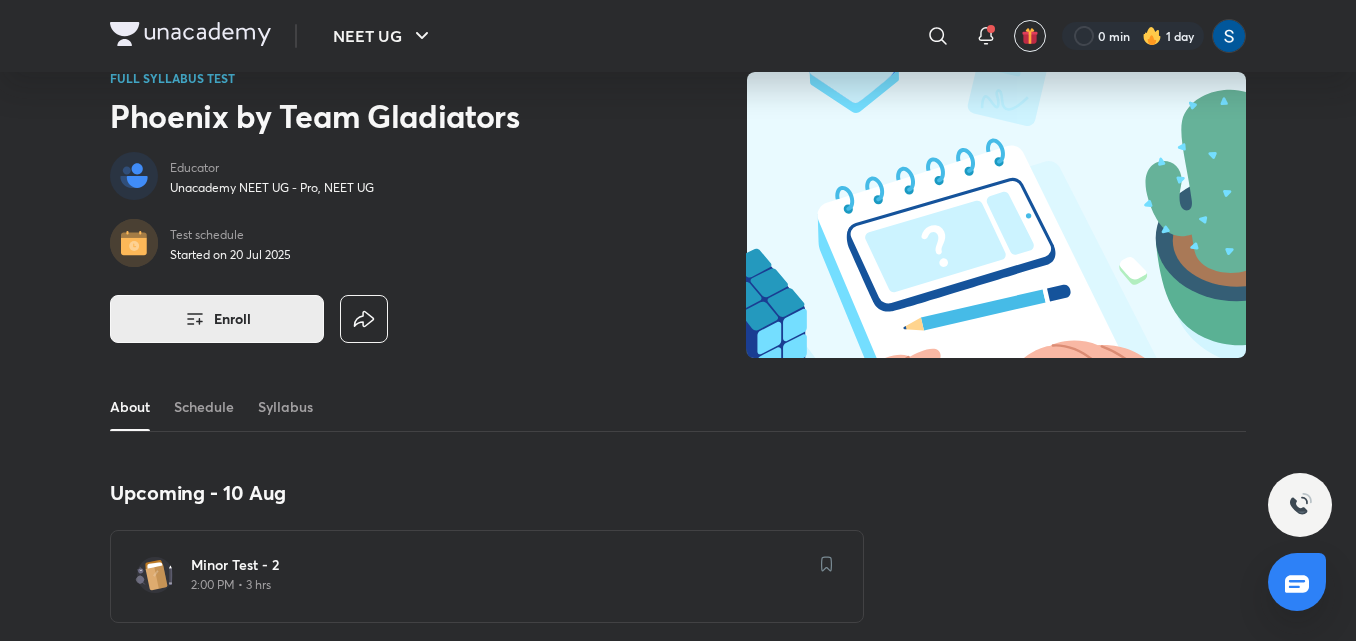click on "Enroll" at bounding box center [232, 319] 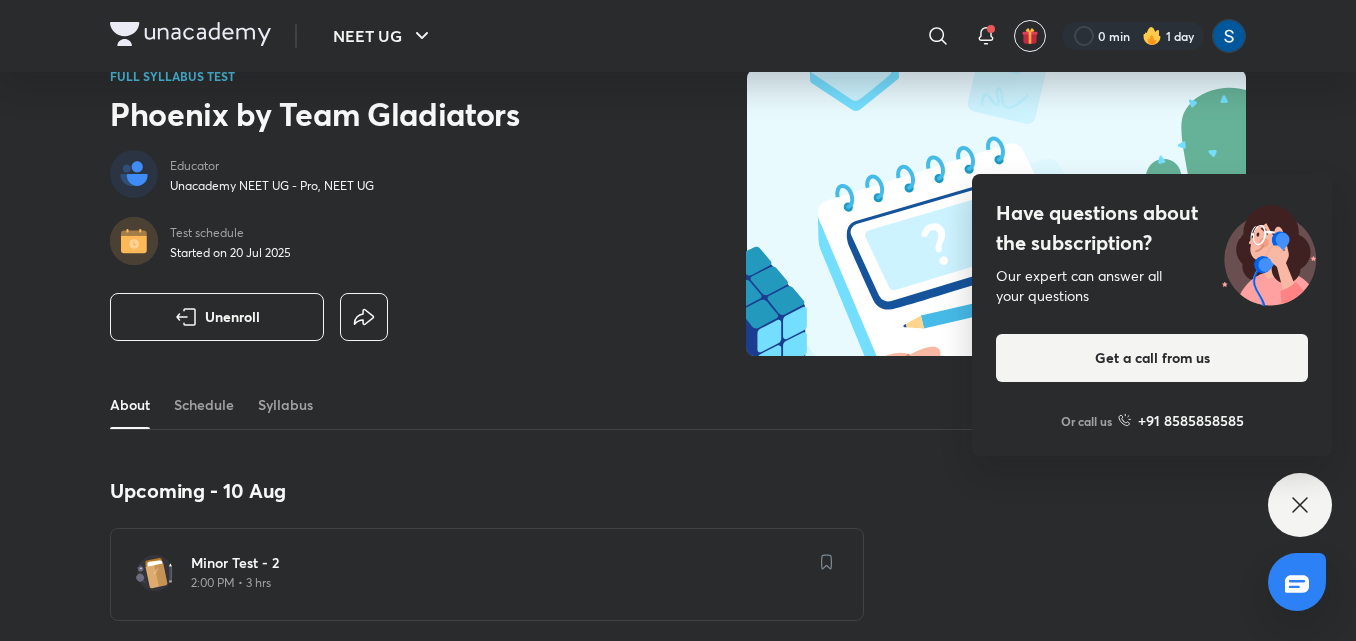 scroll, scrollTop: 40, scrollLeft: 0, axis: vertical 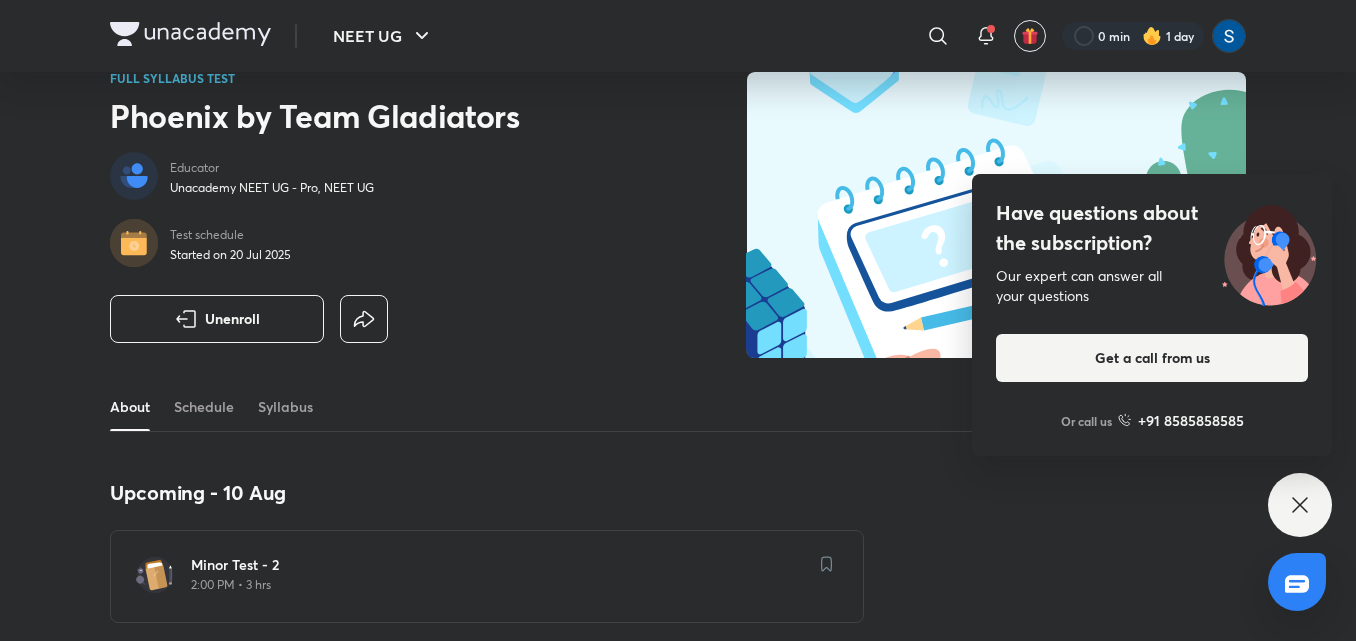 click 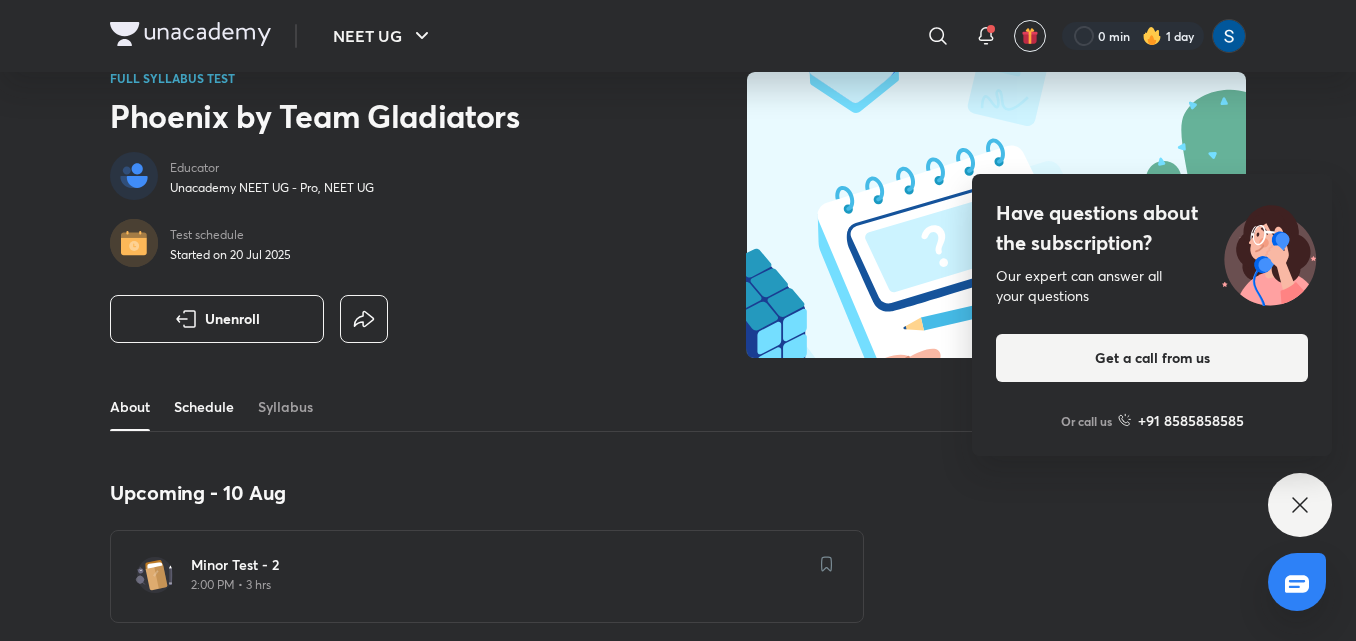 click on "Schedule" at bounding box center [204, 407] 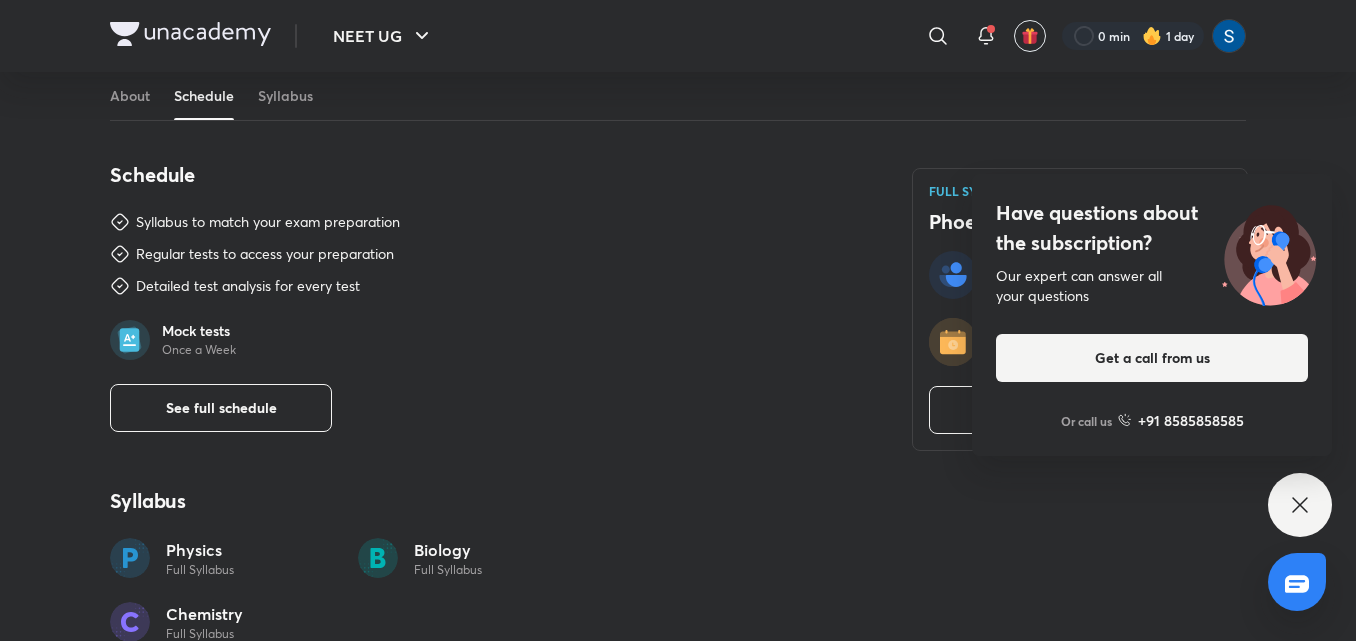 scroll, scrollTop: 857, scrollLeft: 0, axis: vertical 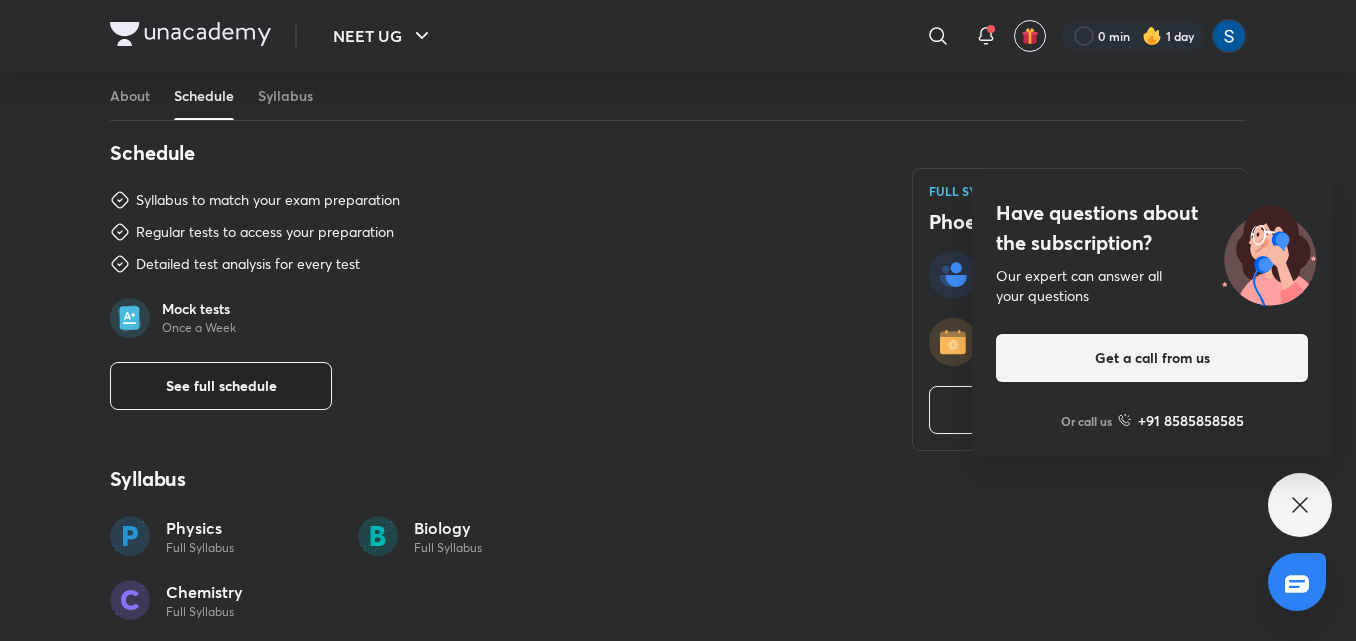 click on "See full schedule" at bounding box center [221, 386] 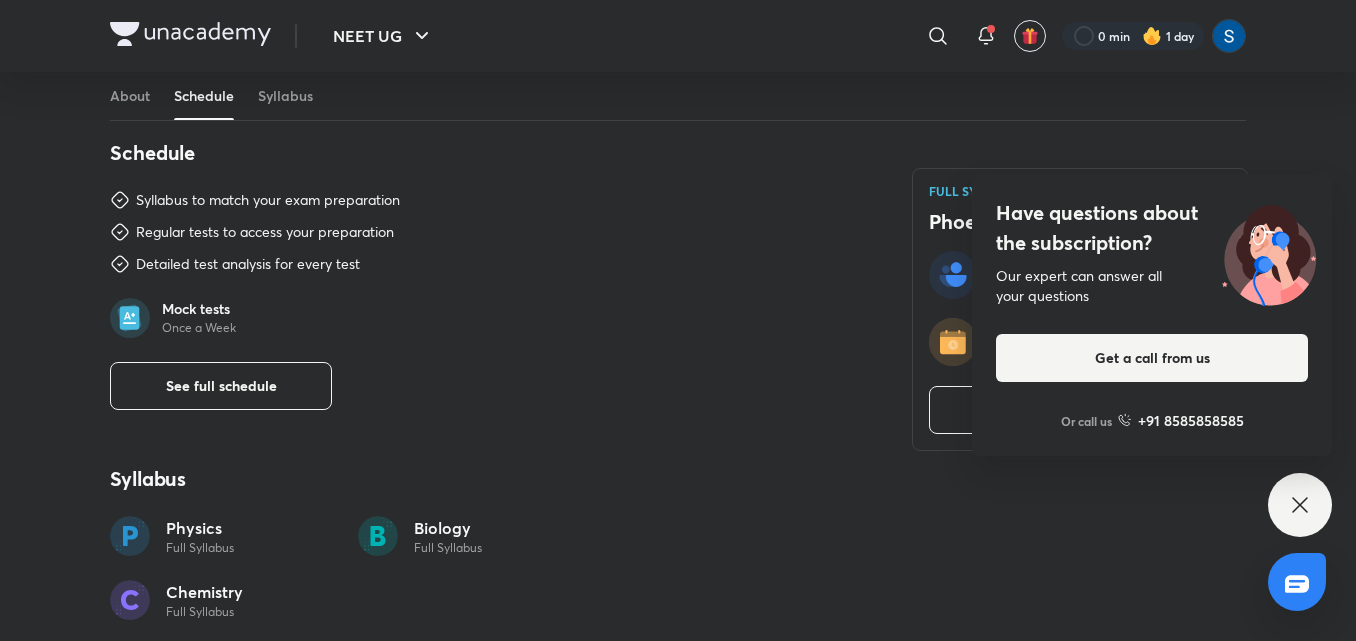 click on "Have questions about the subscription? Our expert can answer all your questions Get a call from us Or call us +91 8585858585" at bounding box center [1300, 505] 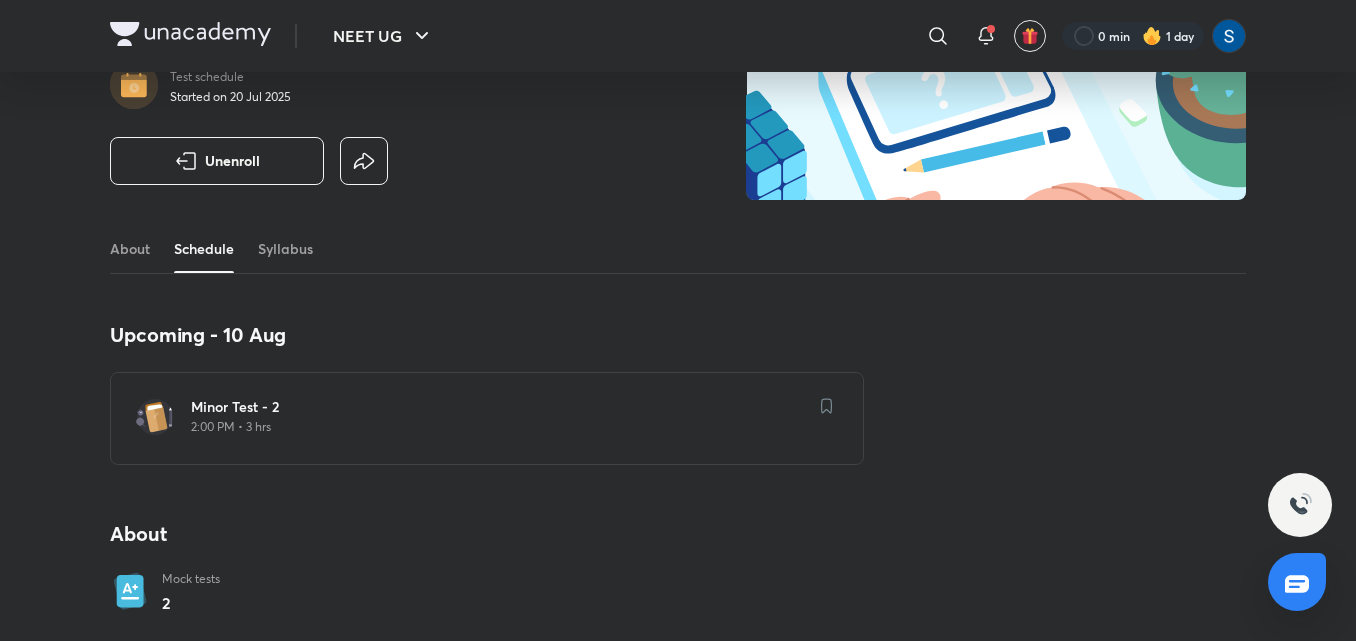scroll, scrollTop: 200, scrollLeft: 0, axis: vertical 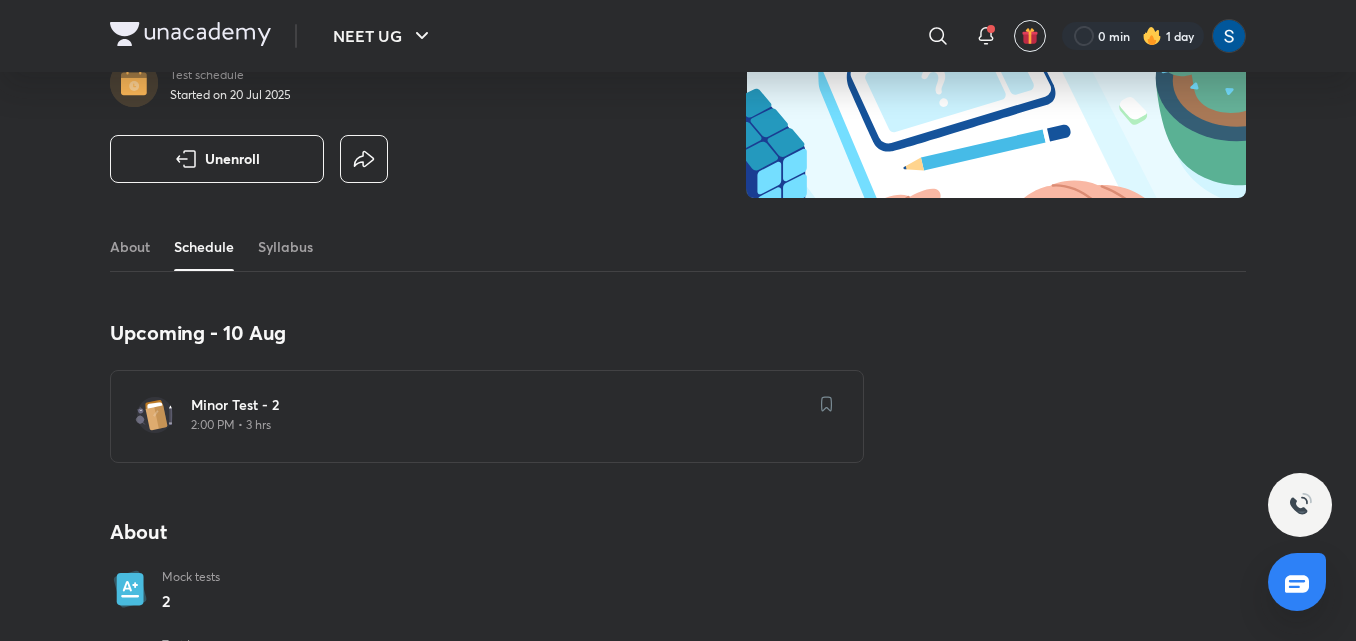 click on "2:00 PM • 3 hrs" at bounding box center (499, 425) 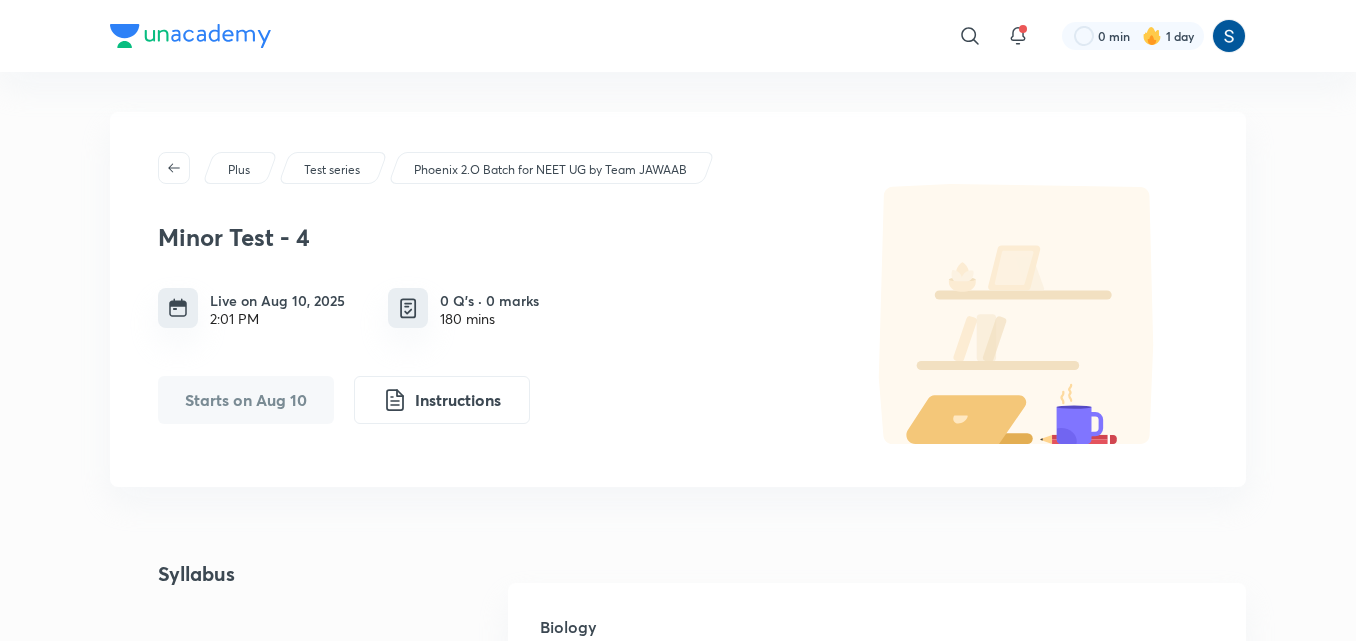 scroll, scrollTop: 400, scrollLeft: 0, axis: vertical 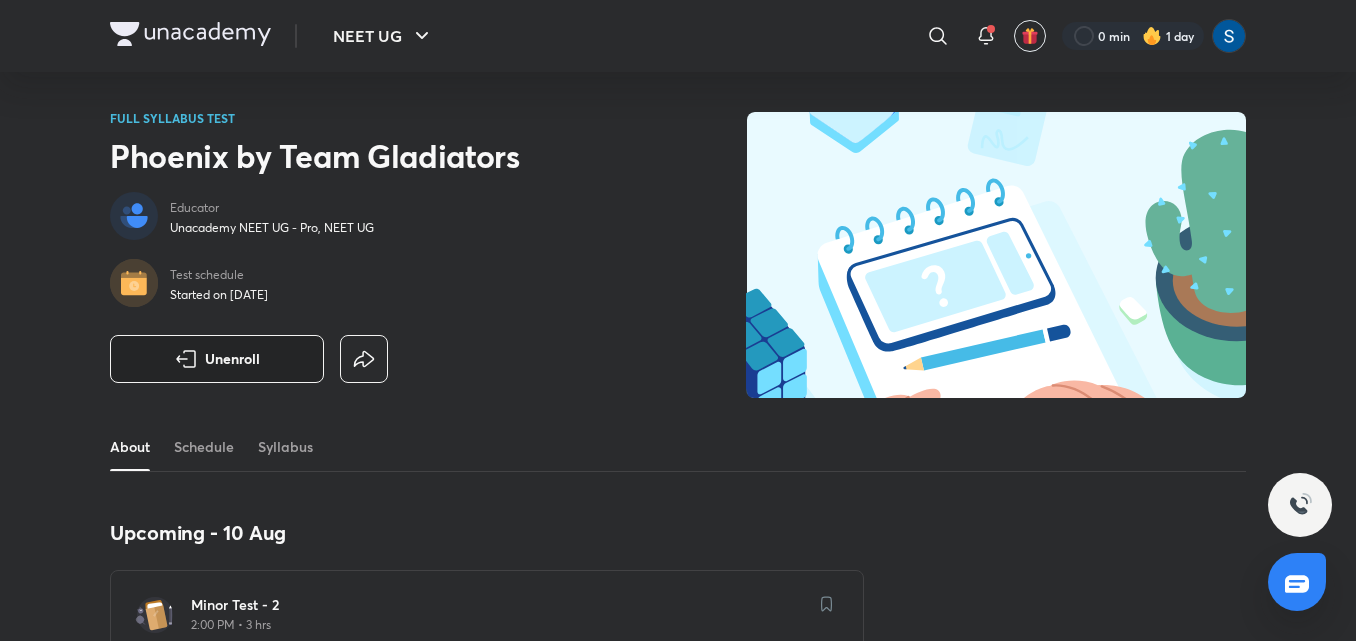 click on "Unenroll" at bounding box center [217, 359] 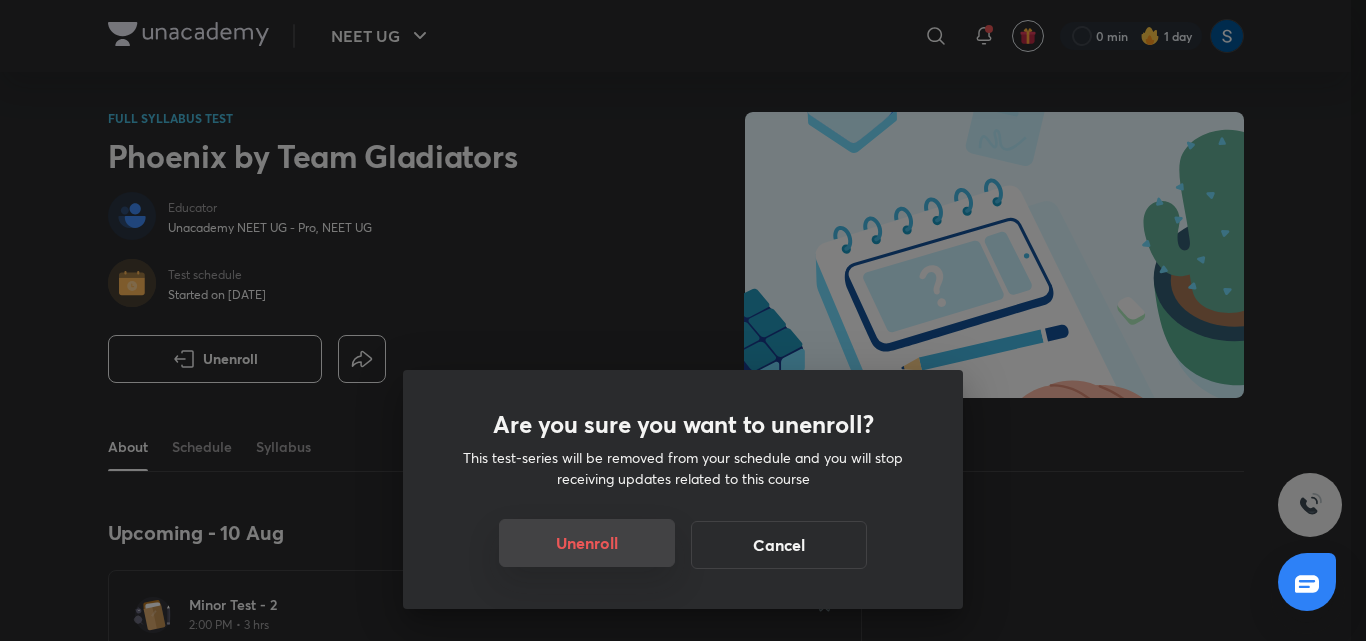 click on "Unenroll" at bounding box center (587, 543) 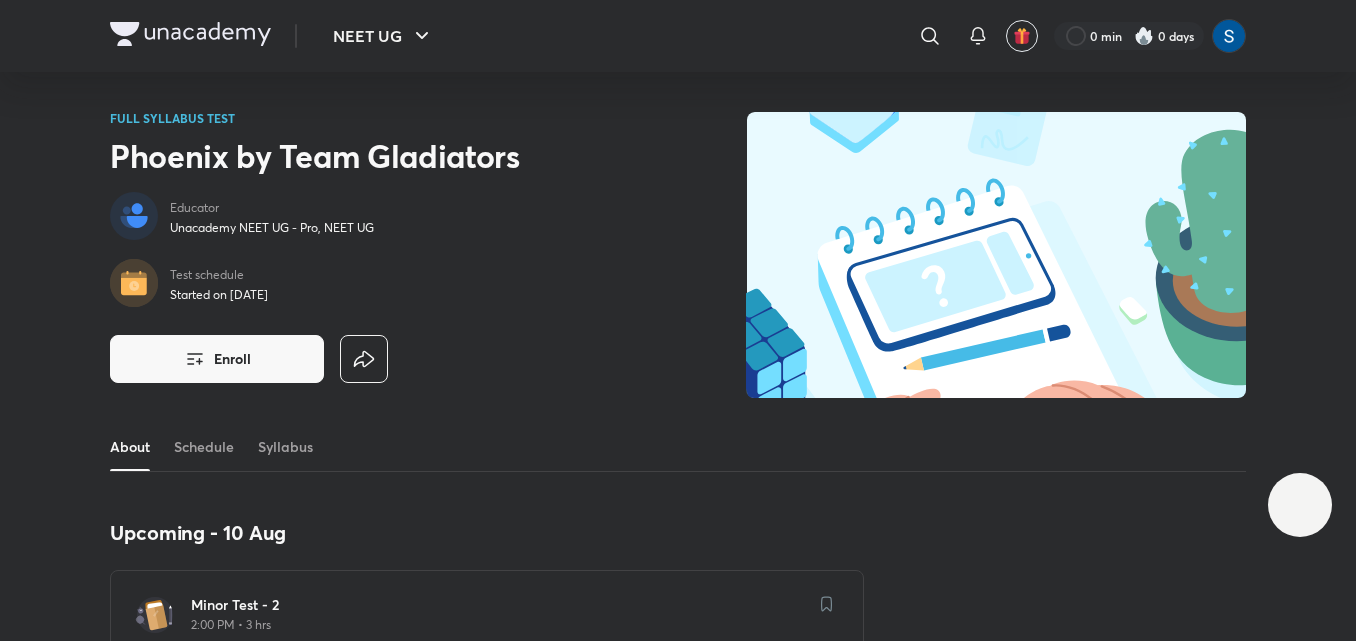 scroll, scrollTop: 0, scrollLeft: 0, axis: both 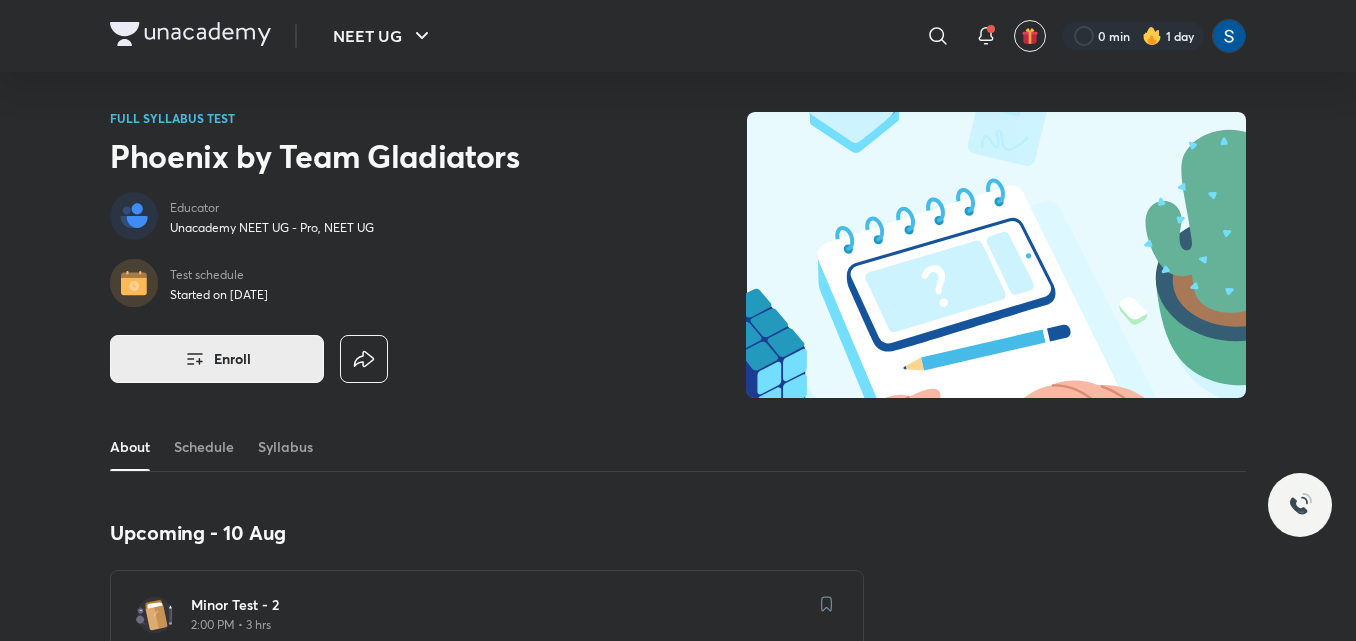 click on "Enroll" at bounding box center [217, 359] 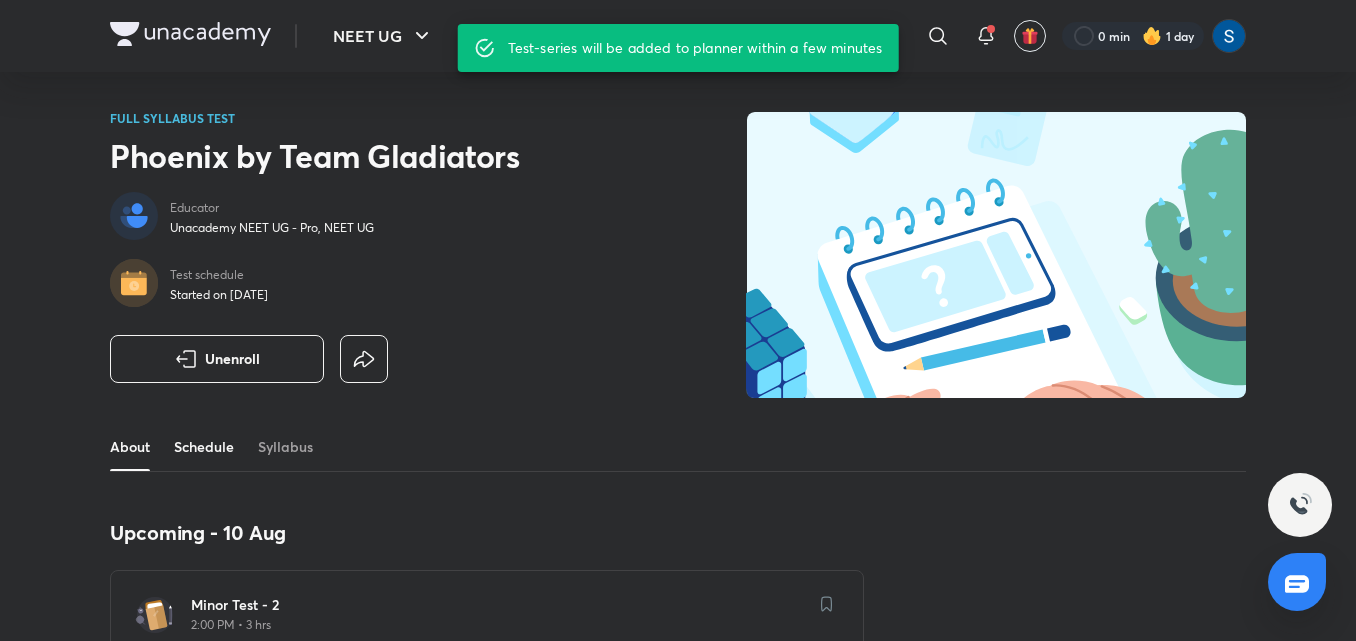 click on "Schedule" at bounding box center (204, 447) 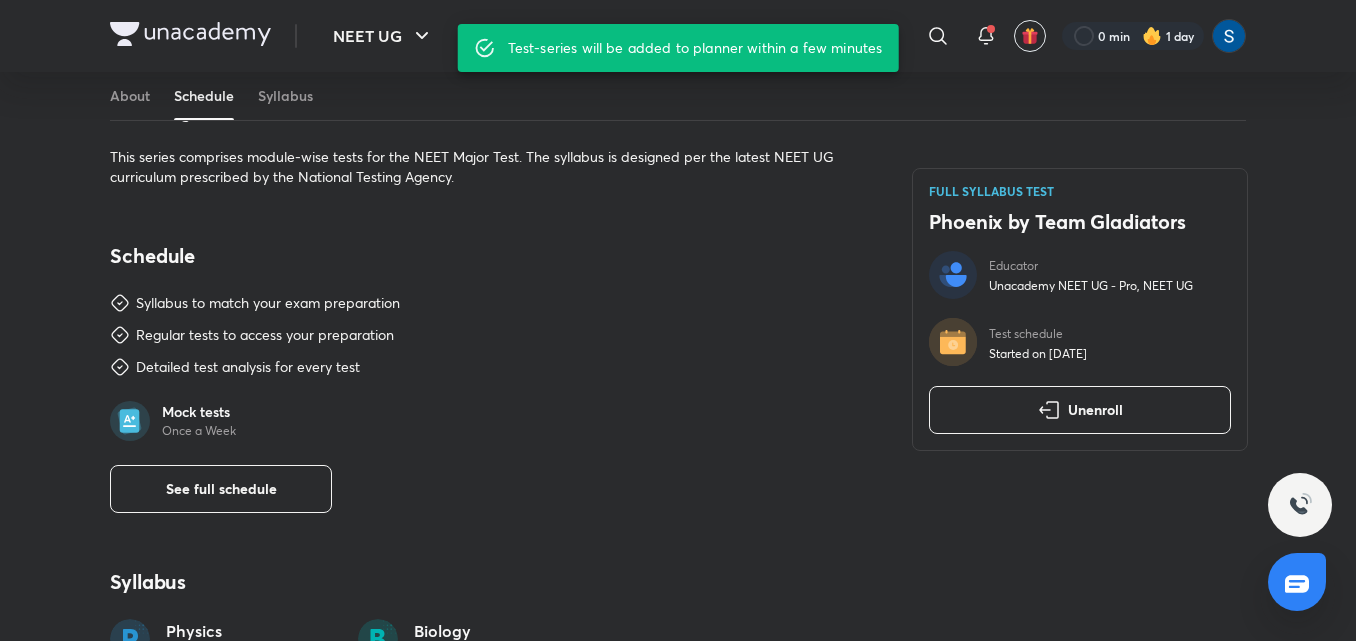 scroll, scrollTop: 857, scrollLeft: 0, axis: vertical 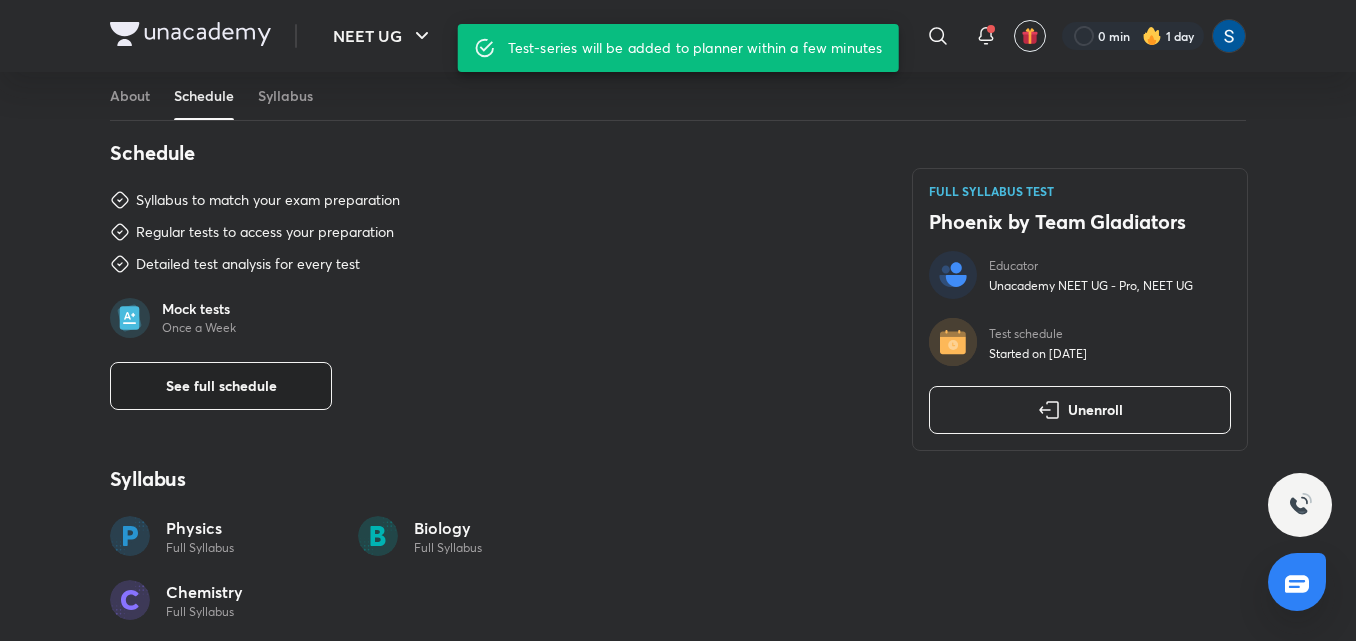 click on "See full schedule" at bounding box center [221, 386] 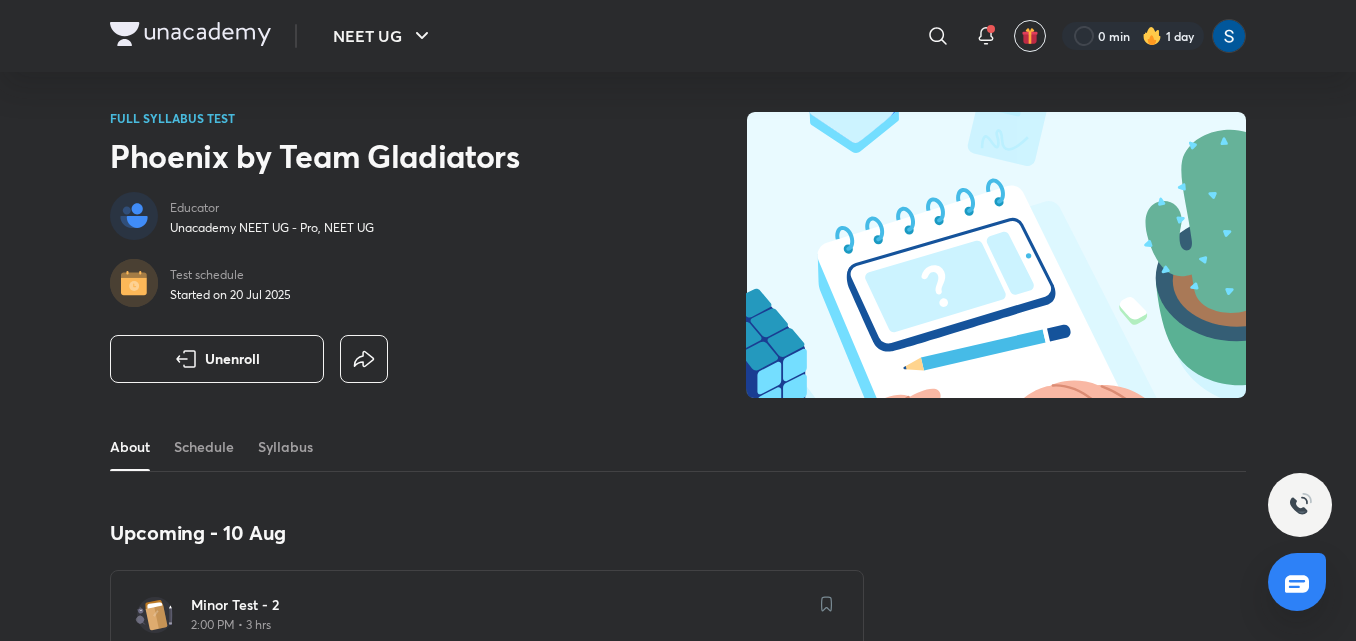 scroll, scrollTop: 0, scrollLeft: 0, axis: both 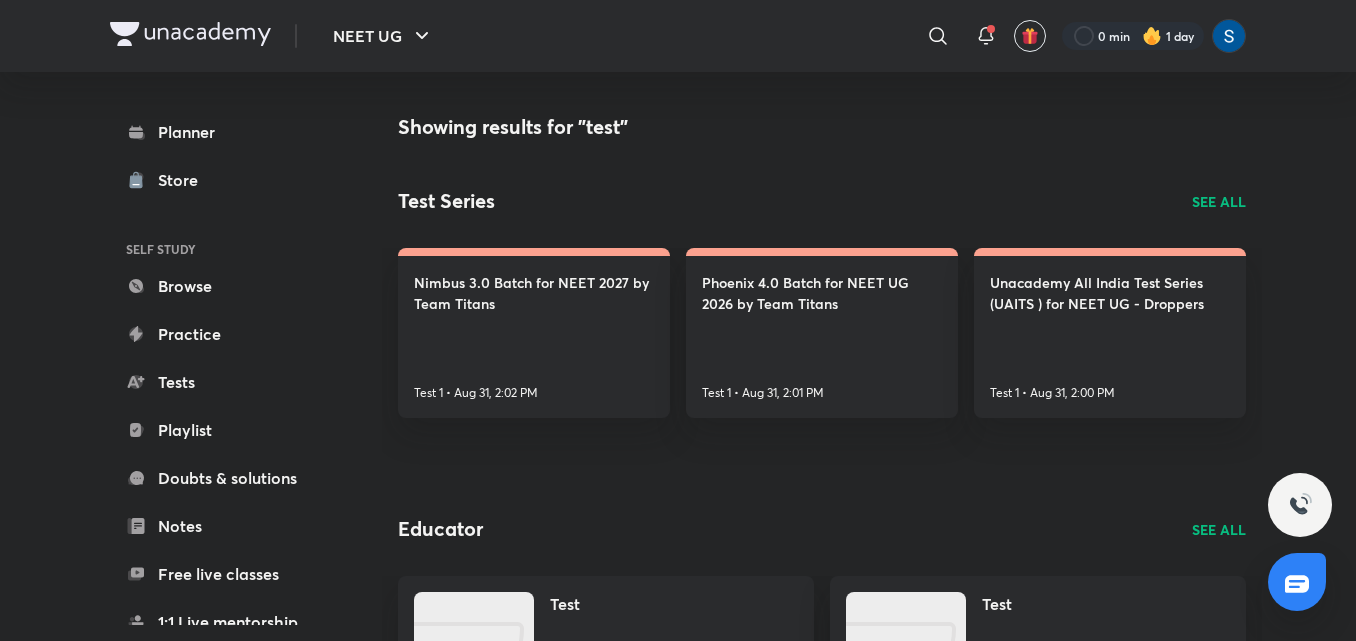 click on "SEE ALL" at bounding box center [1219, 201] 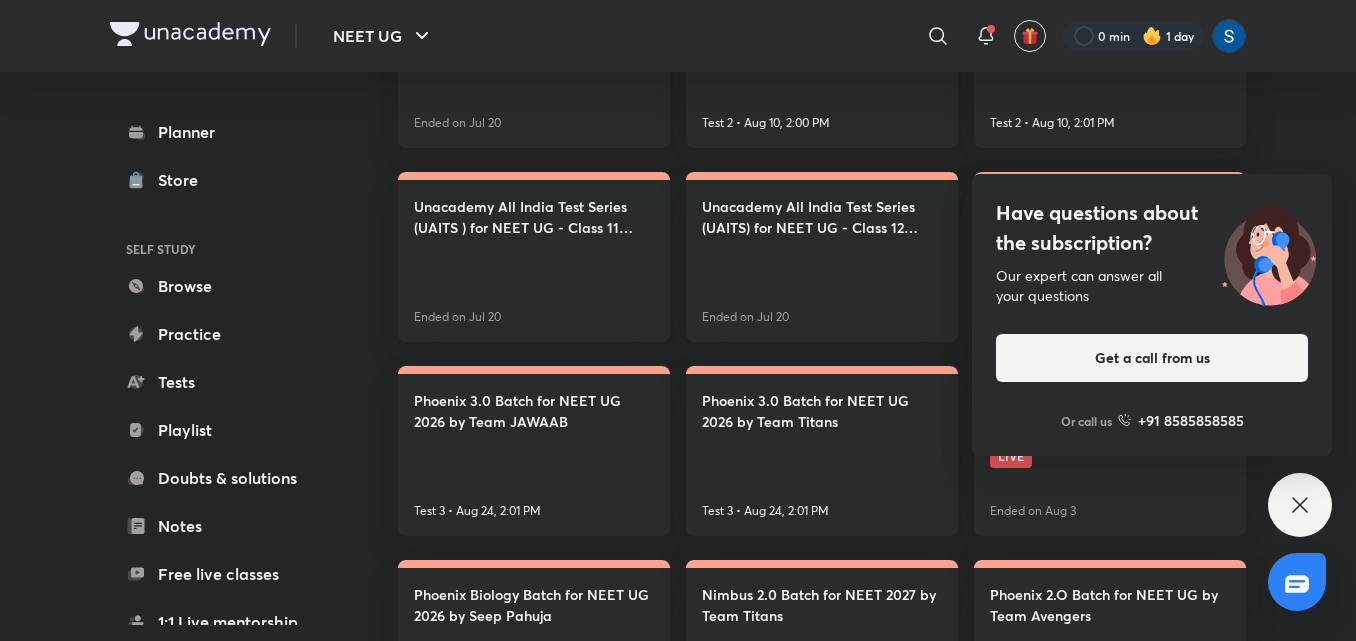 scroll, scrollTop: 960, scrollLeft: 0, axis: vertical 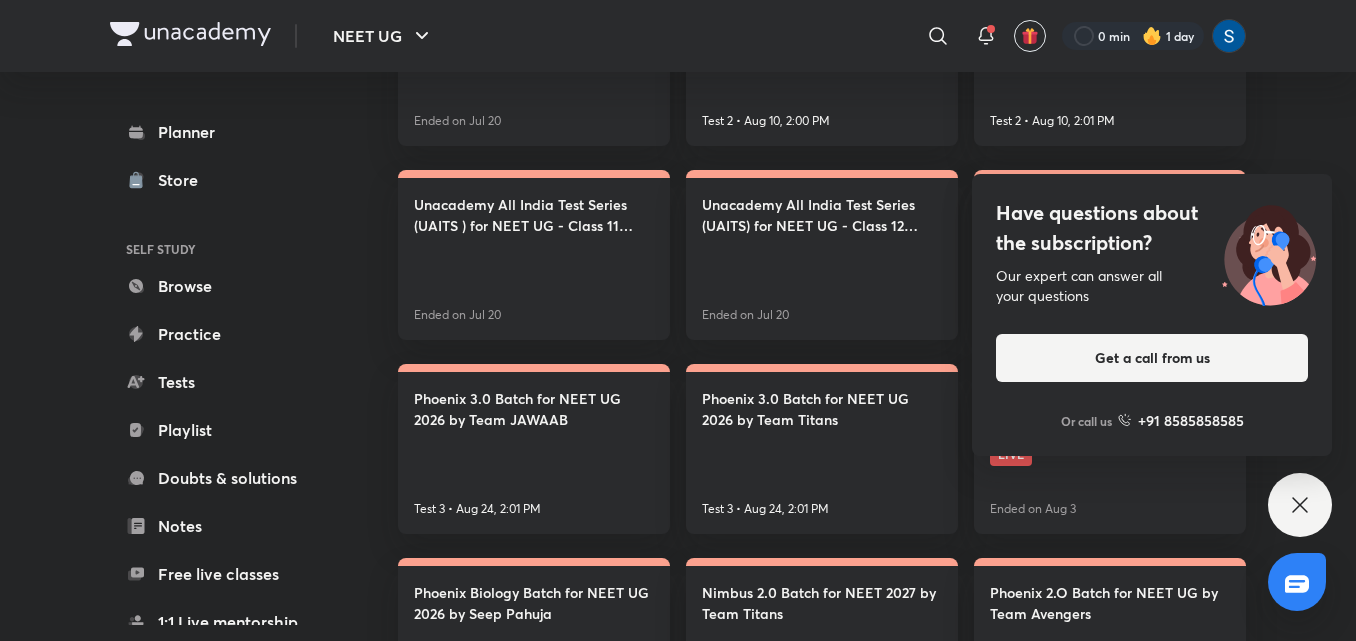 click on "Have questions about the subscription? Our expert can answer all your questions Get a call from us Or call us +91 8585858585" at bounding box center [1300, 505] 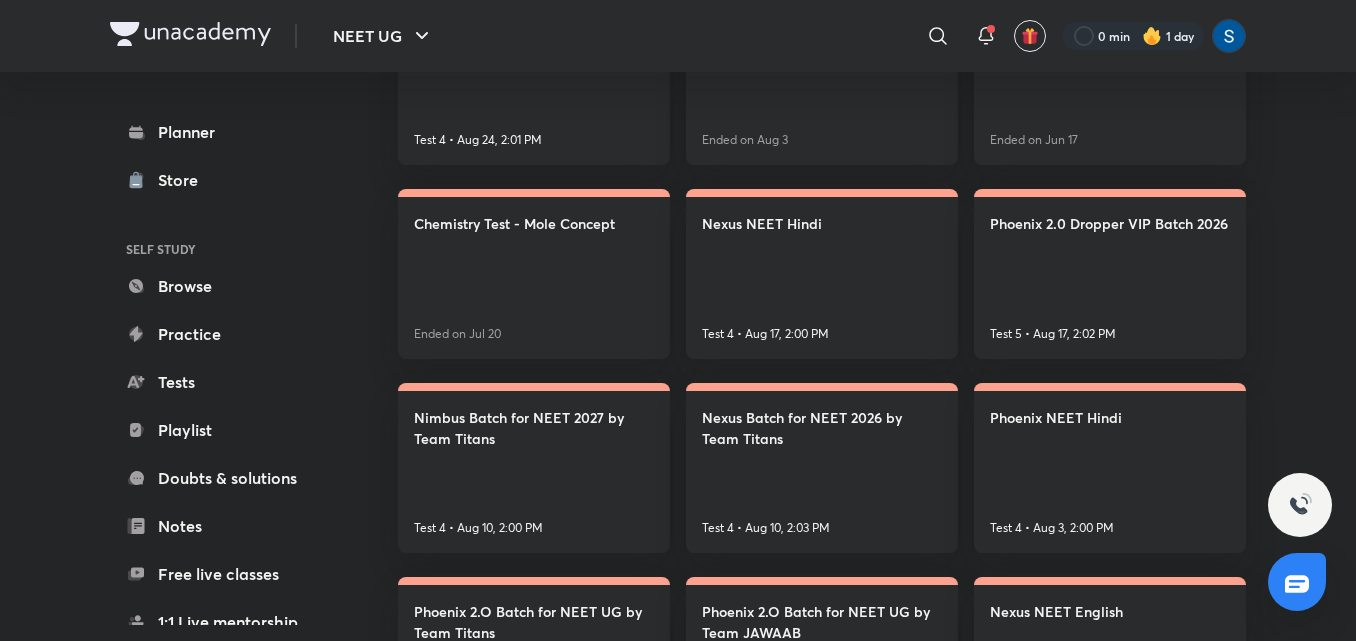 scroll, scrollTop: 1720, scrollLeft: 0, axis: vertical 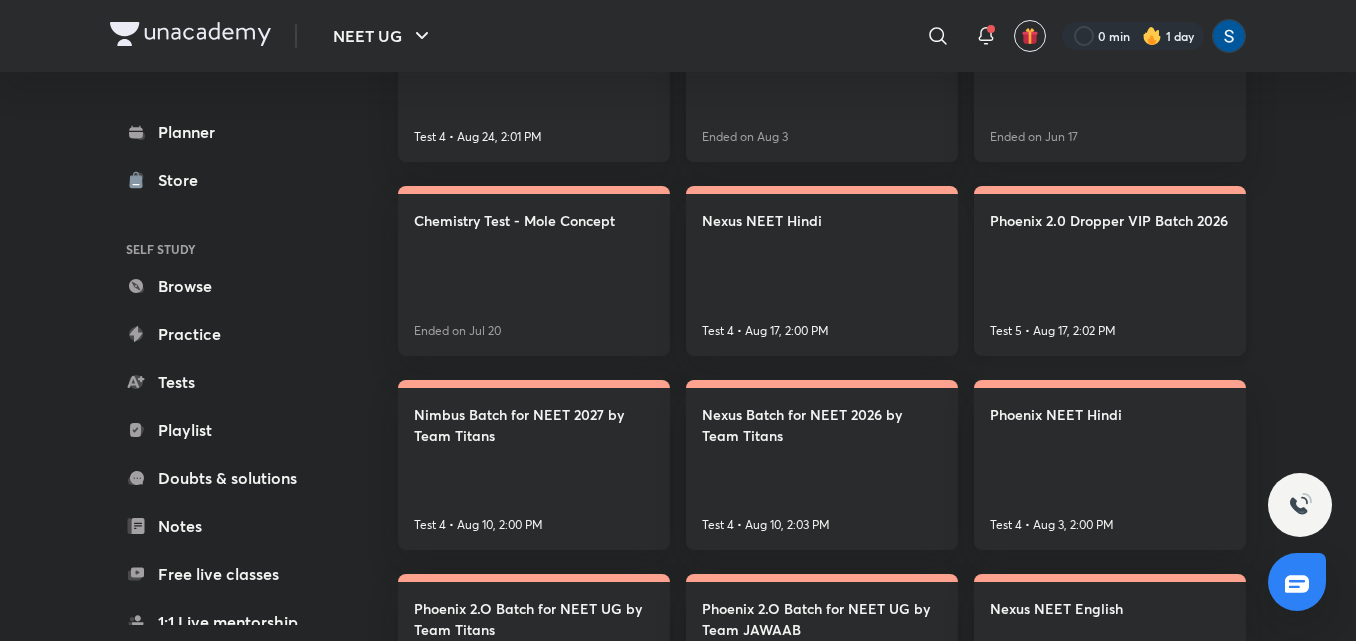 click on "Phoenix 2.0 Dropper VIP Batch 2026 Test 5 • Aug 17, 2:02 PM" at bounding box center [1110, 271] 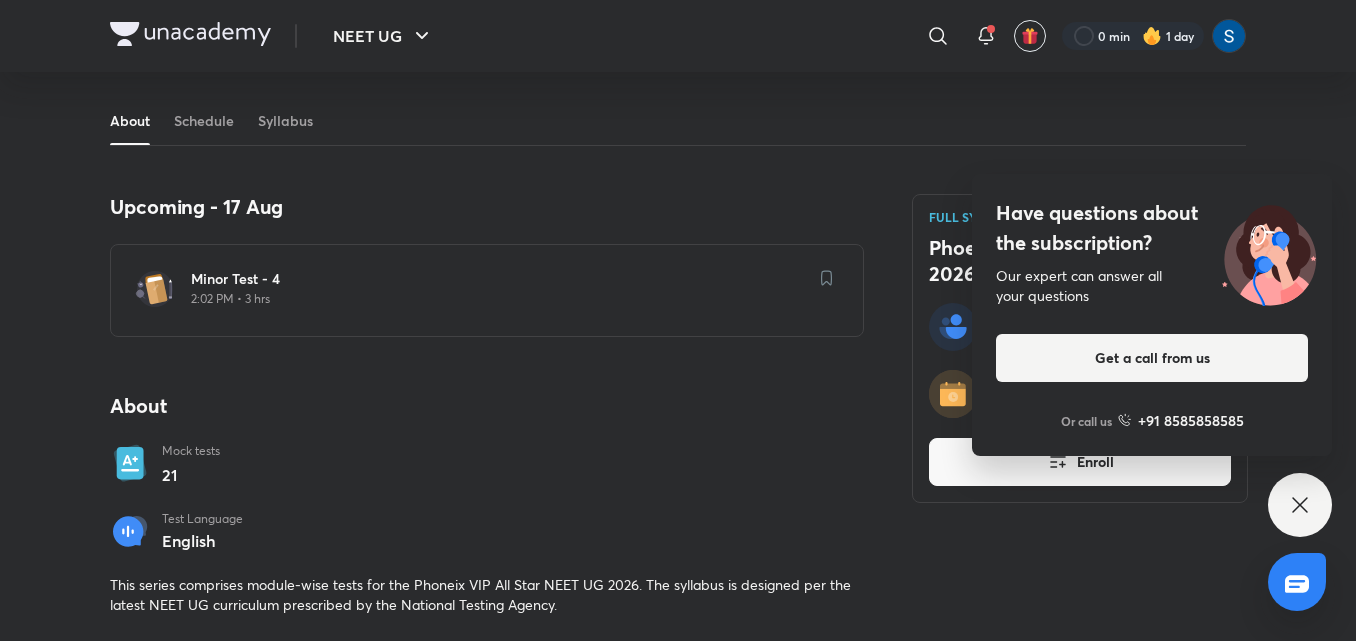 scroll, scrollTop: 400, scrollLeft: 0, axis: vertical 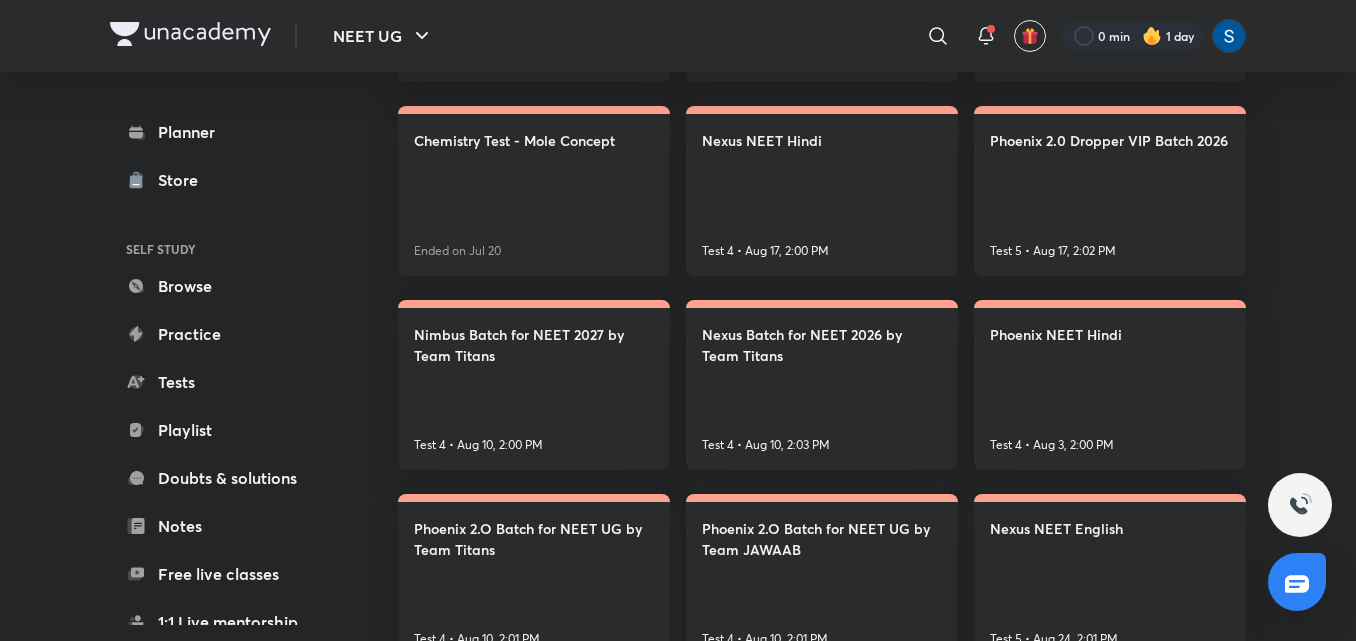click on "Phoenix 2.O Batch for NEET UG by Team JAWAAB Test 4 • Aug 10, 2:01 PM" at bounding box center [822, 579] 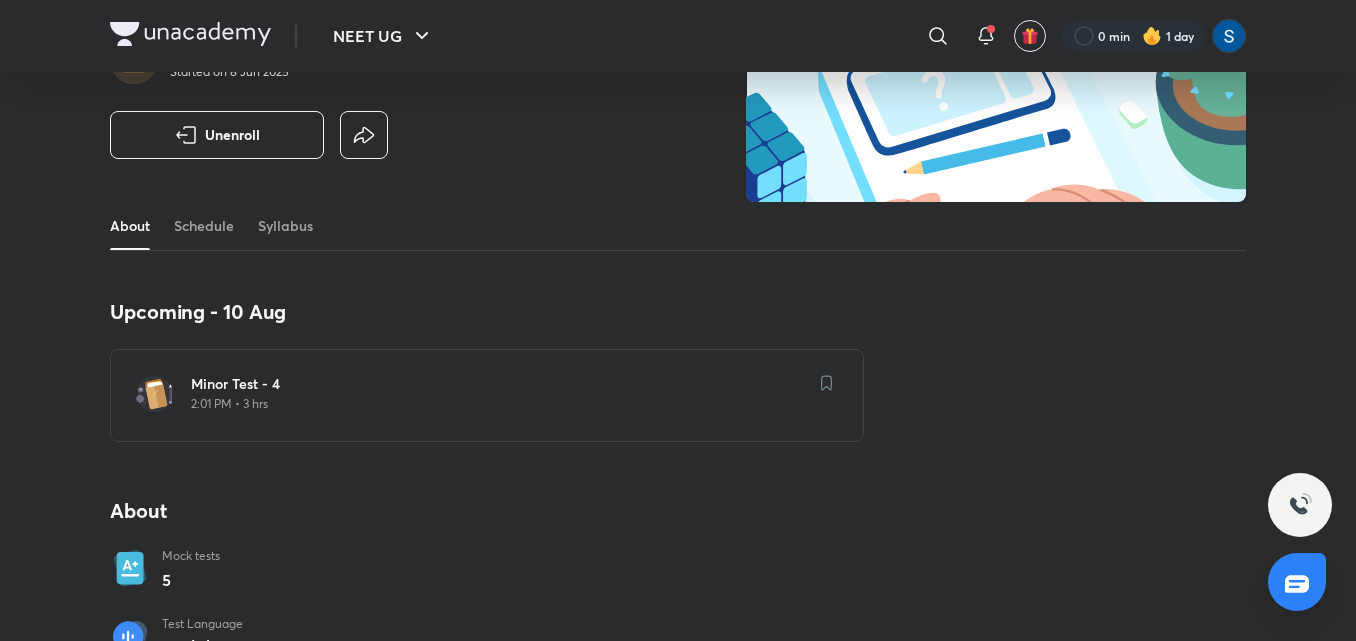 scroll, scrollTop: 200, scrollLeft: 0, axis: vertical 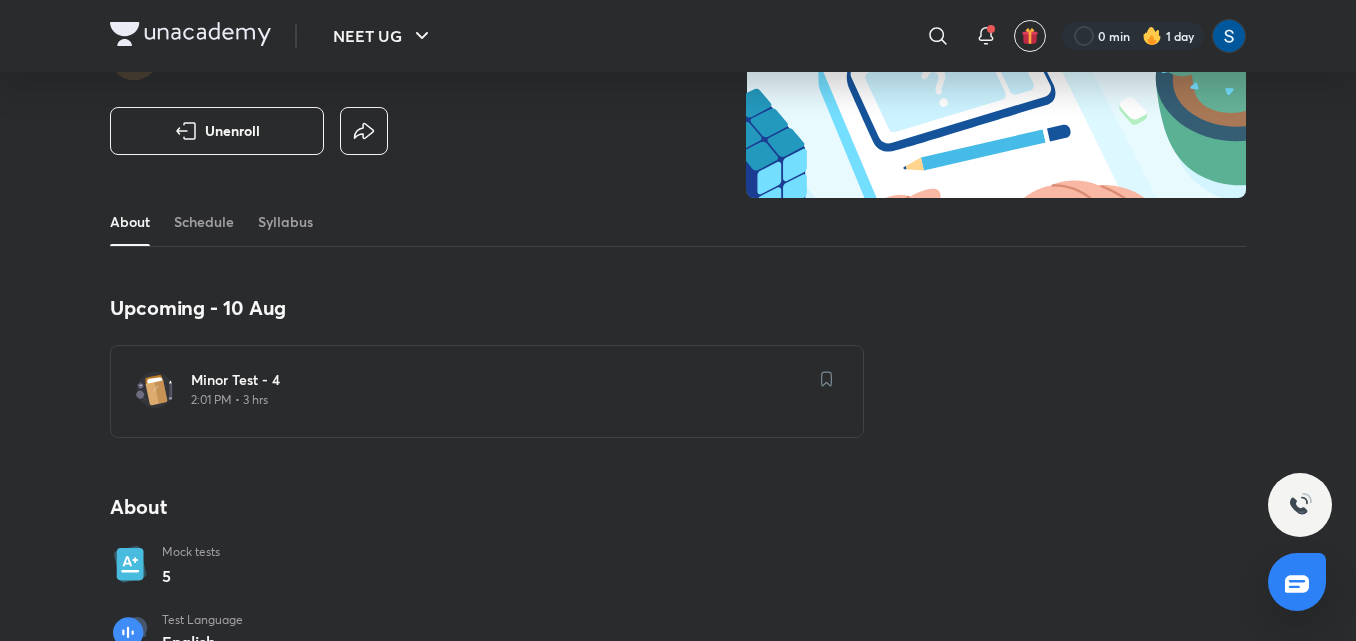 click on "2:01 PM • 3 hrs" at bounding box center (499, 400) 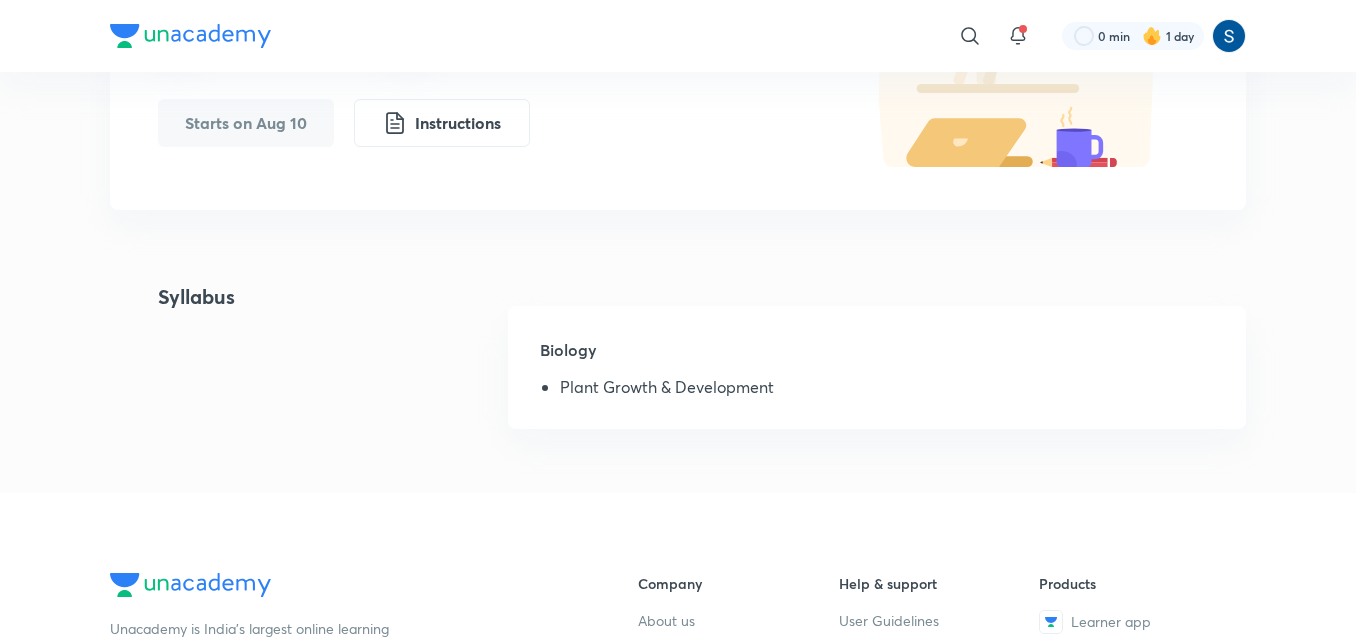 scroll, scrollTop: 280, scrollLeft: 0, axis: vertical 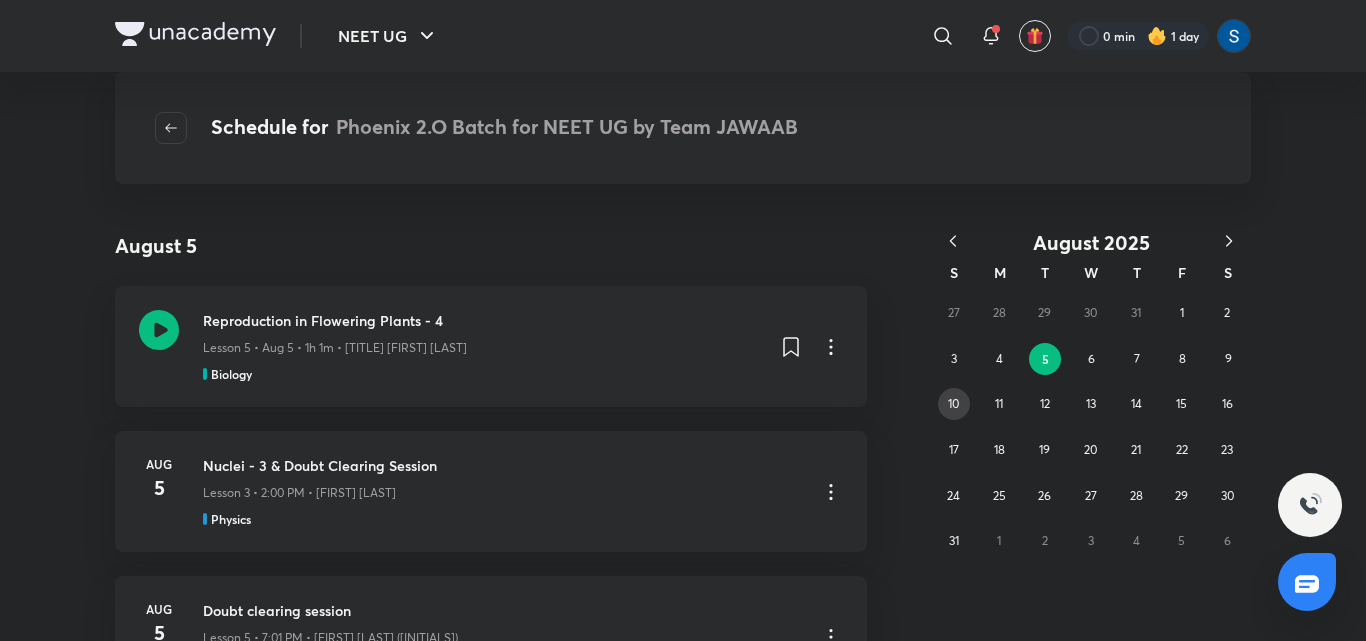 click on "10" at bounding box center [953, 403] 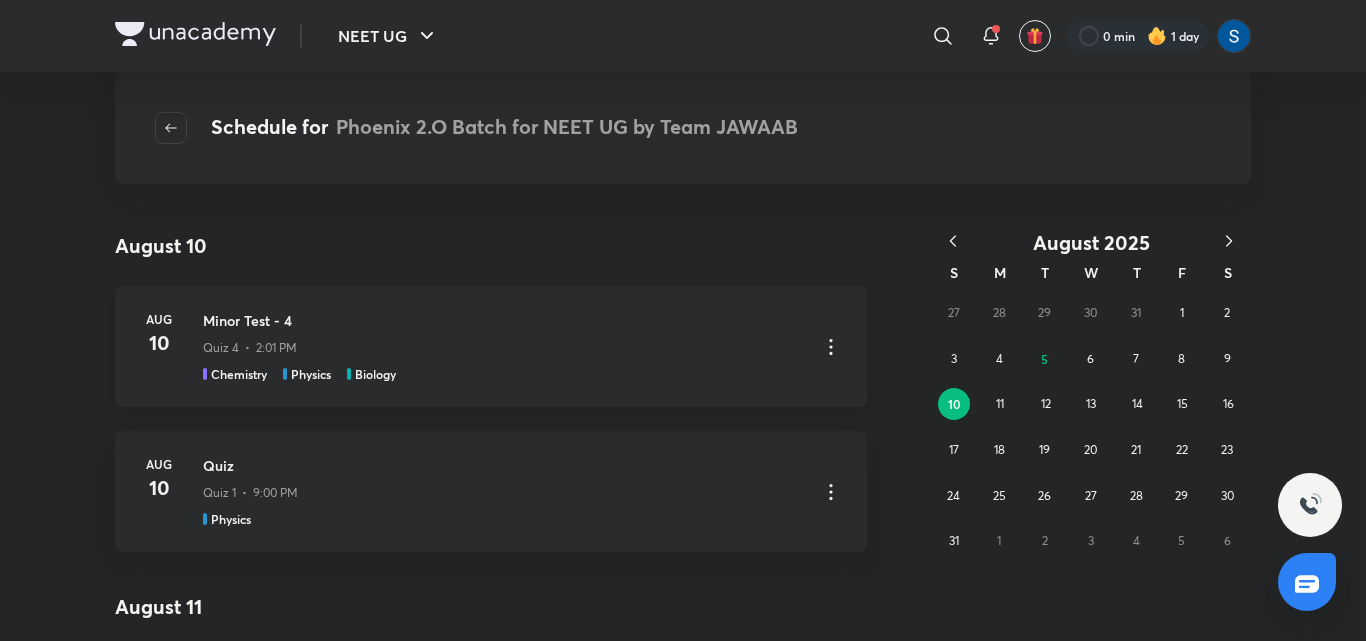 click on "Quiz 4  •  2:01 PM" at bounding box center [503, 344] 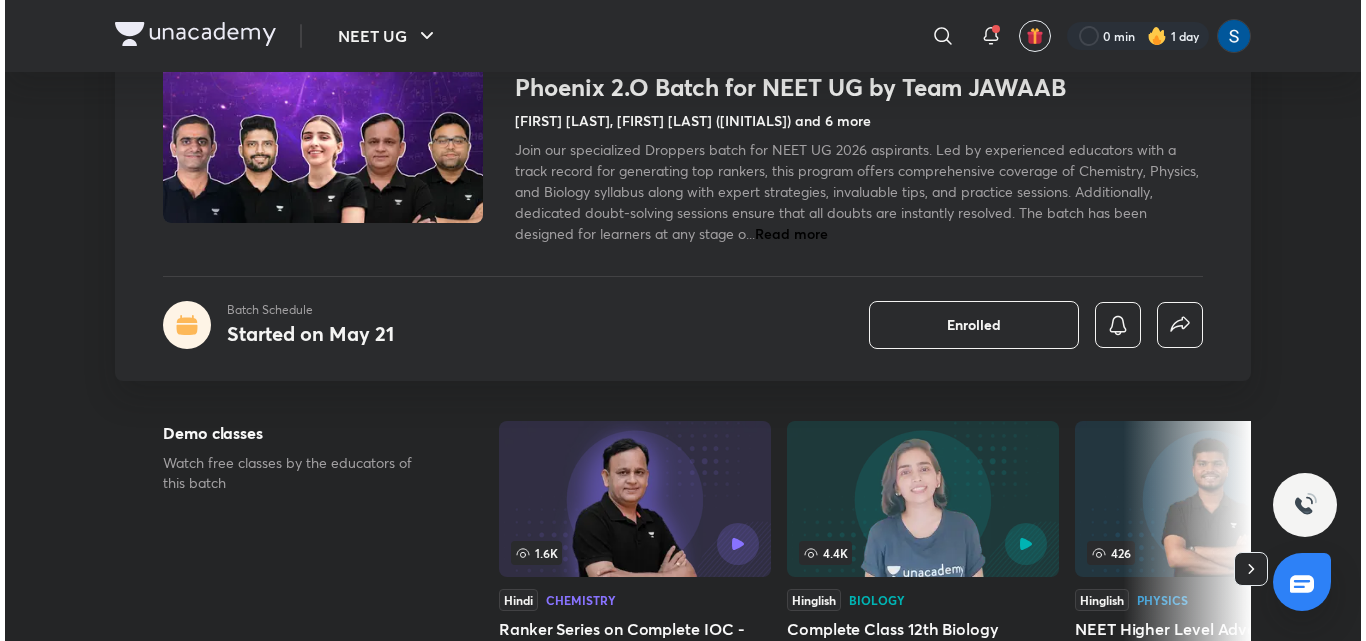 scroll, scrollTop: 0, scrollLeft: 0, axis: both 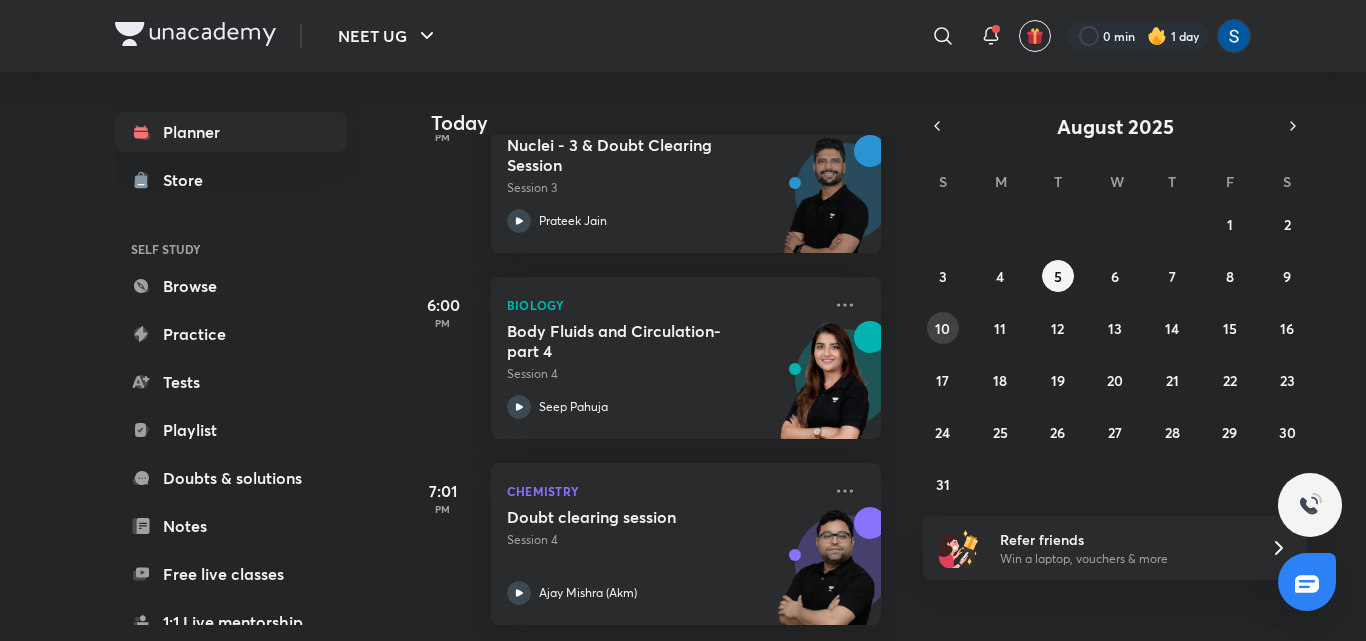 click on "10" at bounding box center (942, 328) 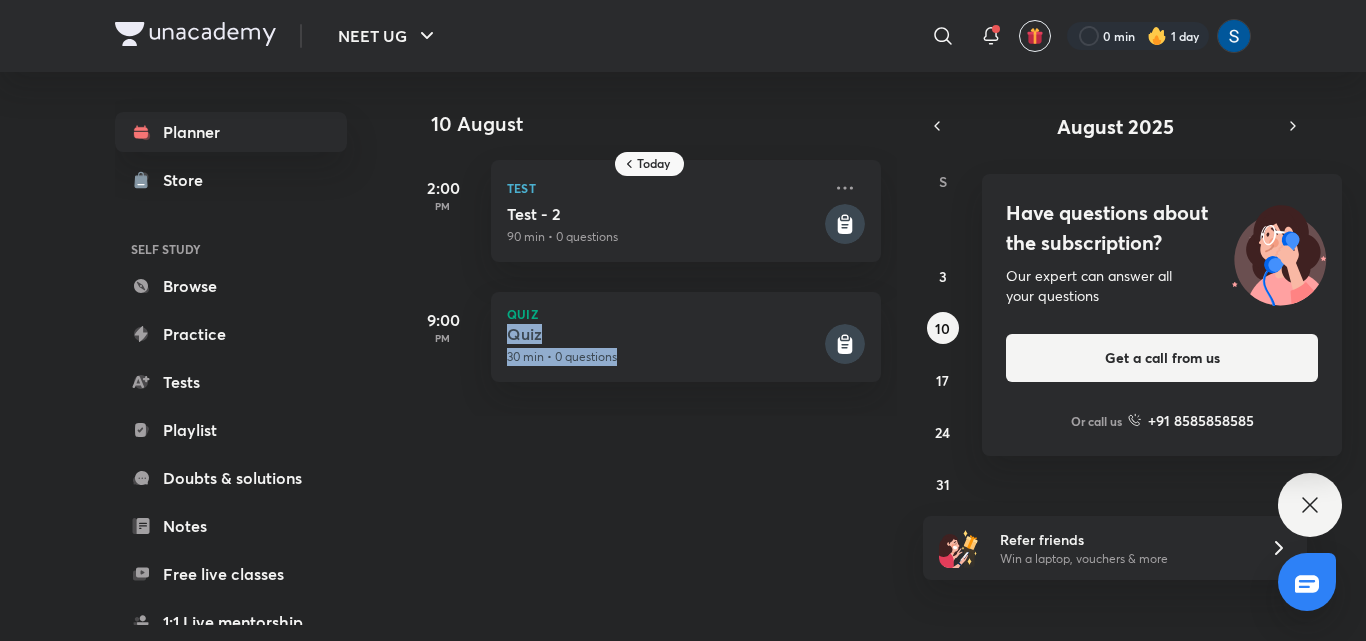 drag, startPoint x: 732, startPoint y: 287, endPoint x: 724, endPoint y: 482, distance: 195.16403 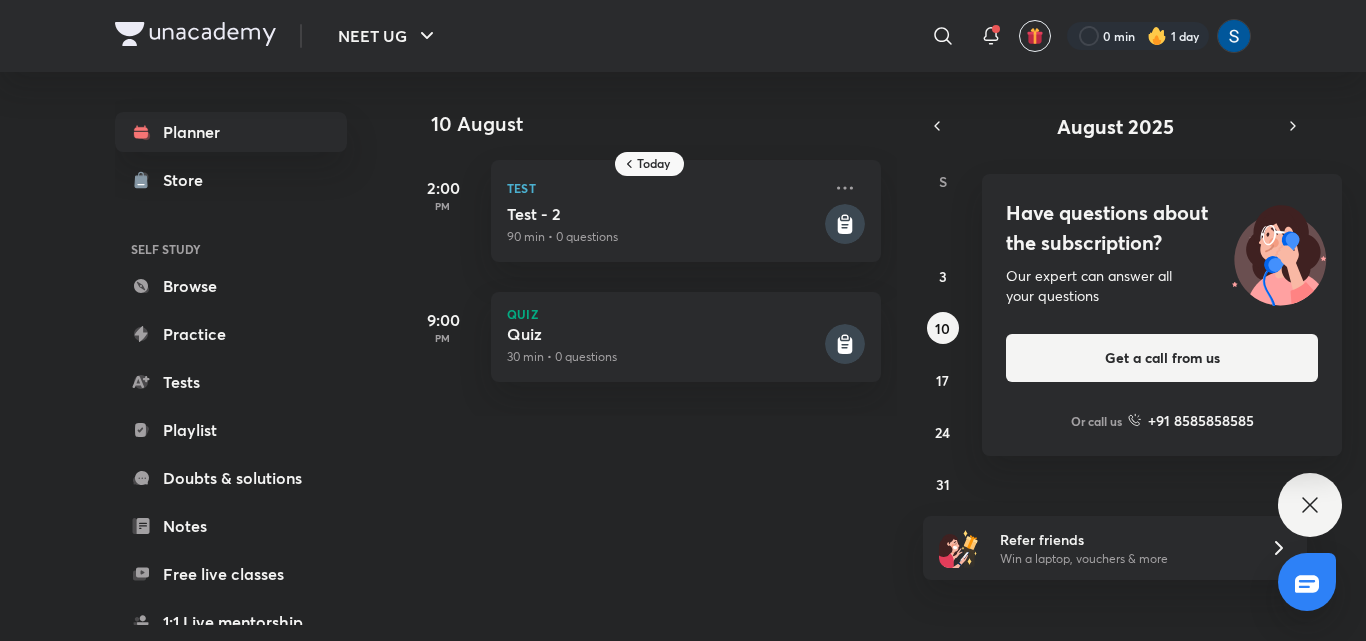 click 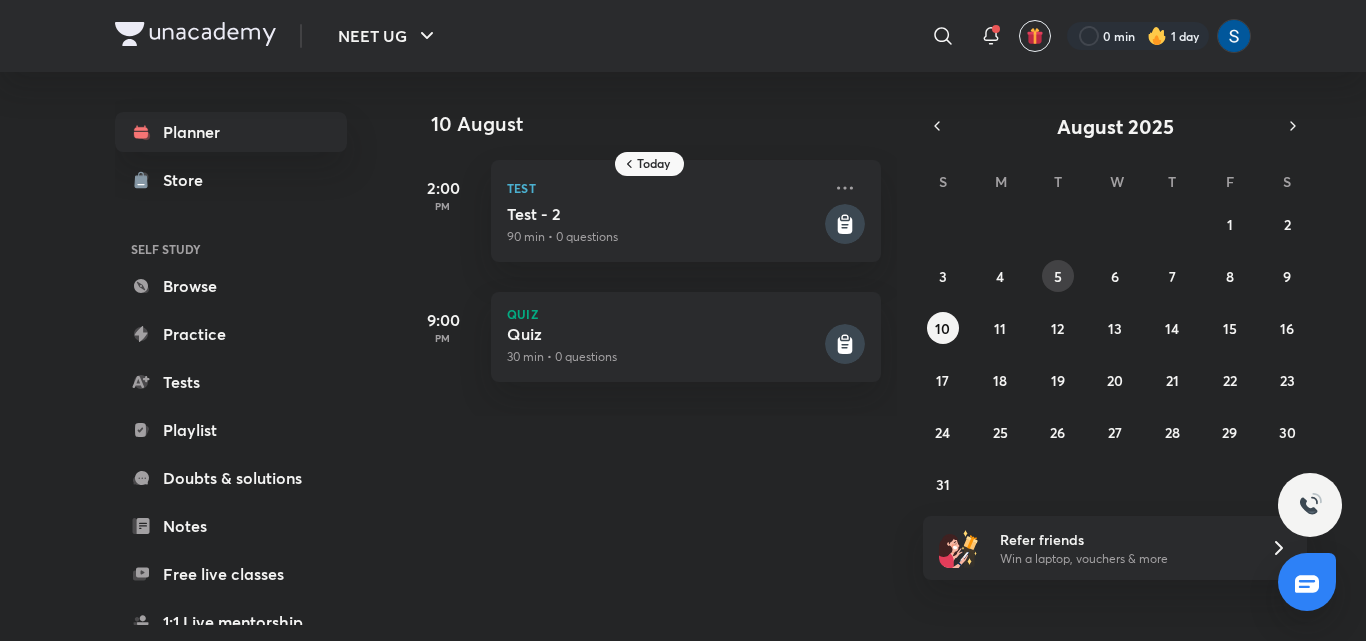 click on "5" at bounding box center (1058, 276) 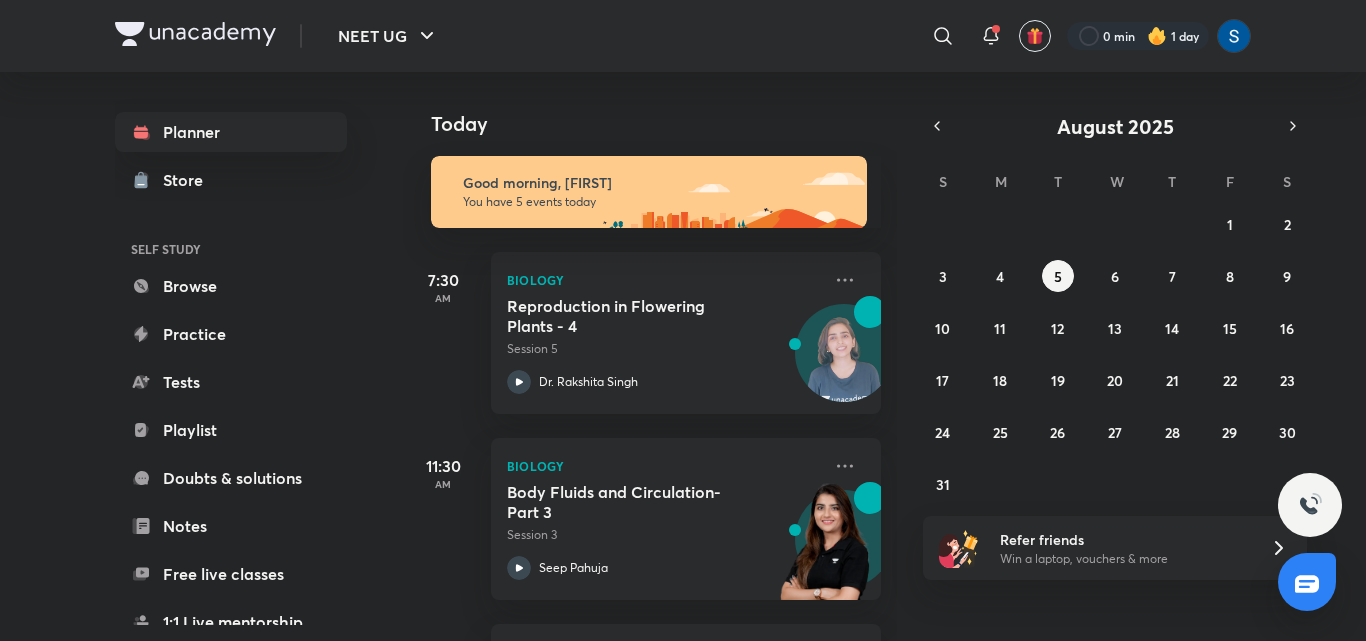scroll, scrollTop: 485, scrollLeft: 0, axis: vertical 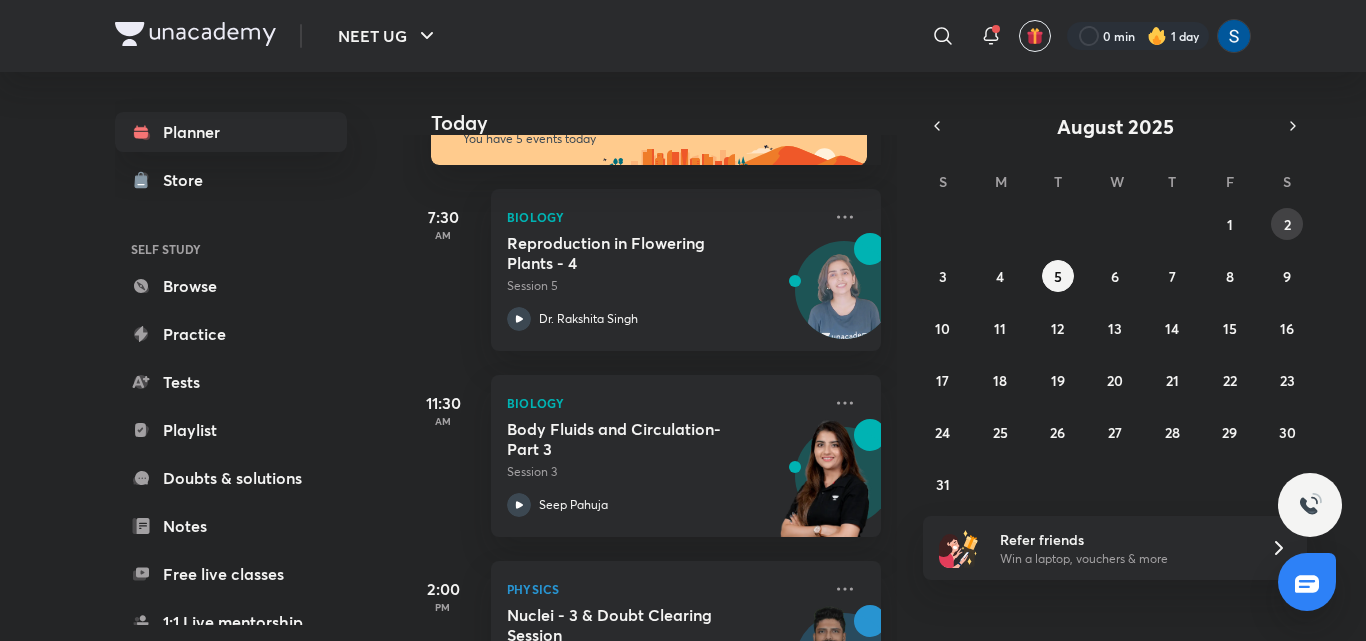 click on "2" at bounding box center [1287, 224] 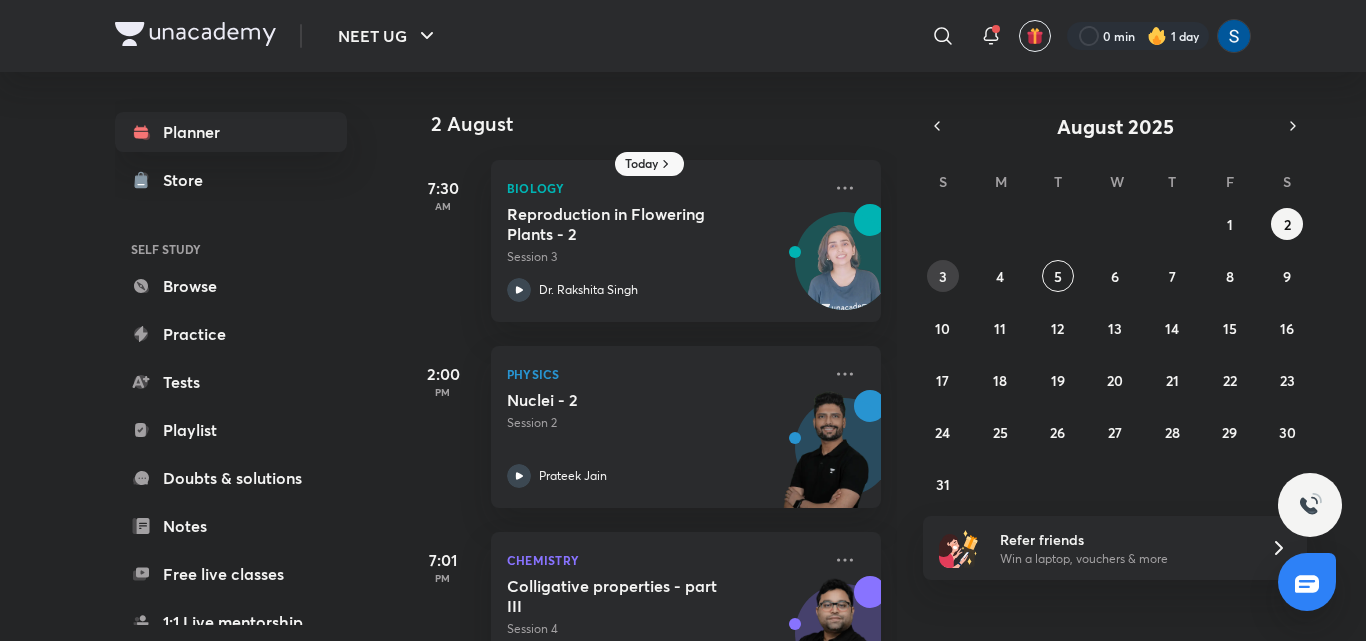 click on "3" at bounding box center (943, 276) 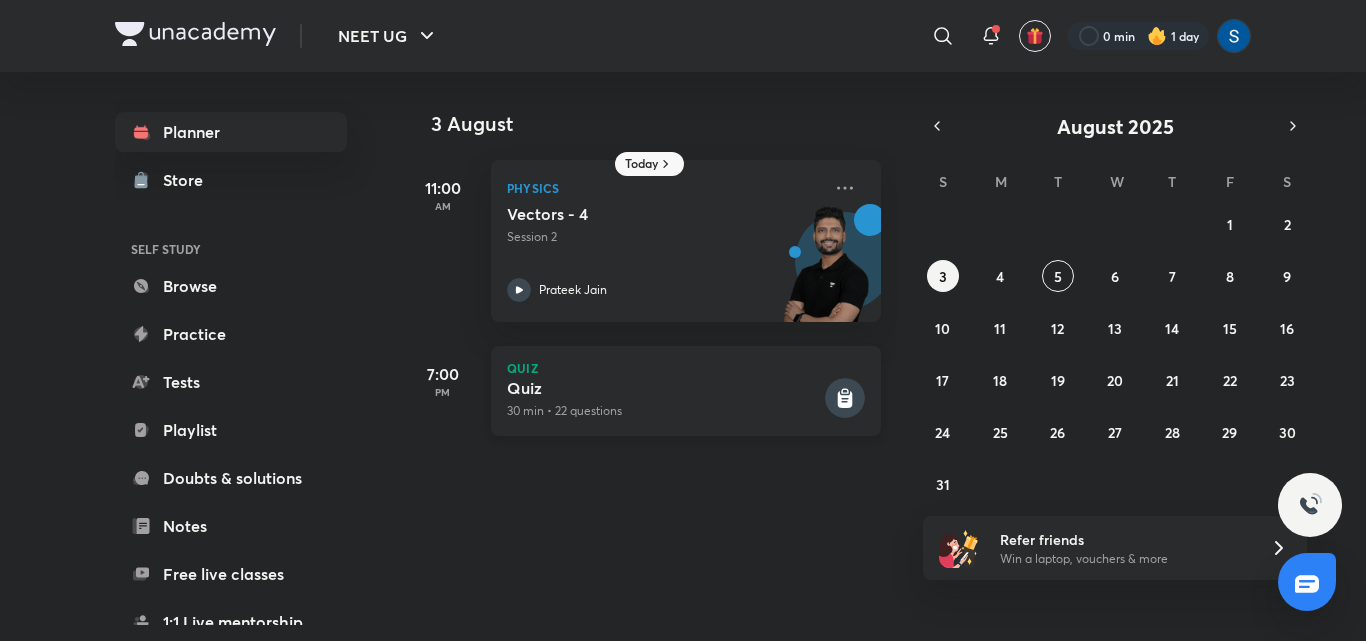 click on "Quiz" at bounding box center [664, 388] 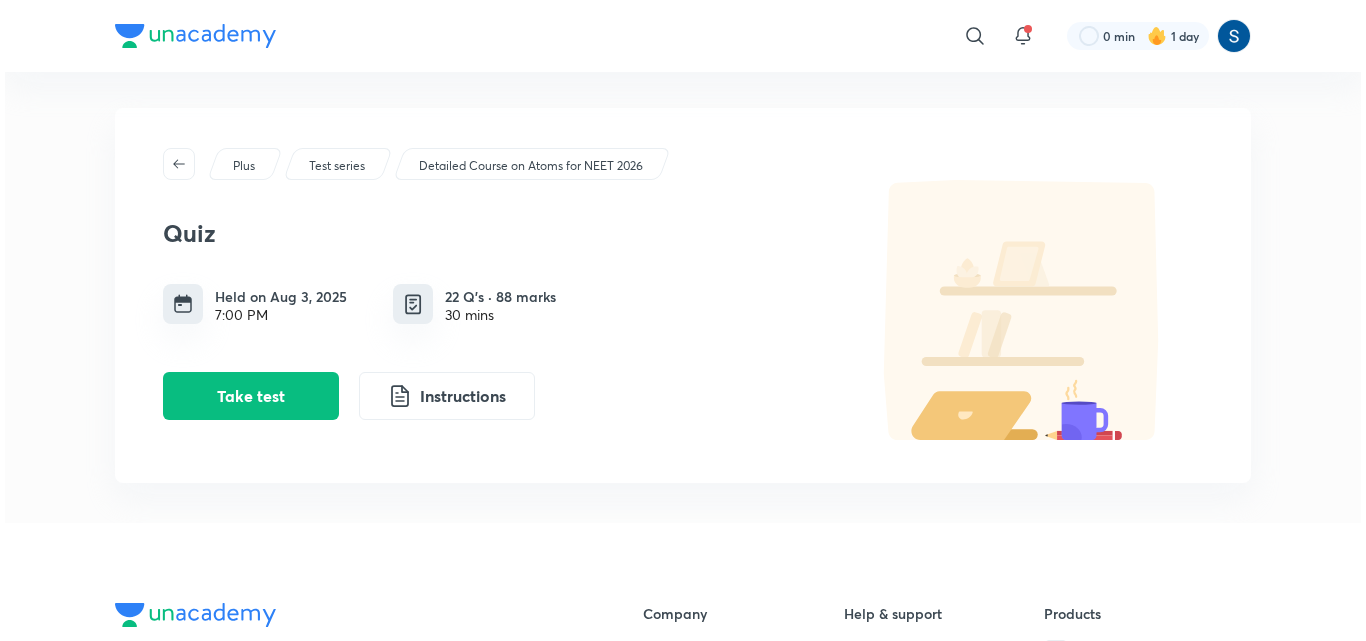 scroll, scrollTop: 0, scrollLeft: 0, axis: both 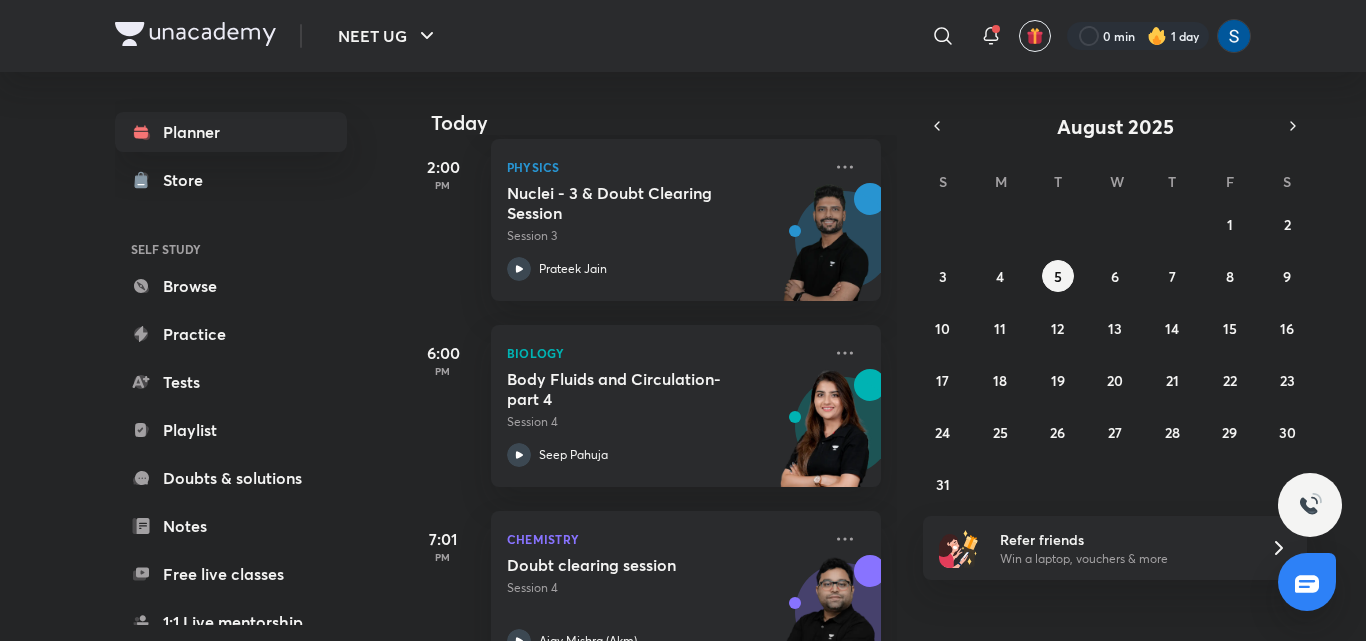 click on "Today Good morning, [NAME] You have 5 events today 7:30 AM Biology Reproduction in Flowering Plants - 4 Session 5 Dr. [LAST] 11:30 AM Biology Body Fluids and Circulation- Part 3 Session 3 [LAST] 2:00 PM Physics Nuclei - 3 & Doubt Clearing Session Session 3 [LAST] 6:00 PM Biology Body Fluids and Circulation- part 4 Session 4 [LAST] 7:01 PM Chemistry Doubt clearing session Session 4 [FIRST] [LAST] (Akm)" at bounding box center [882, 356] 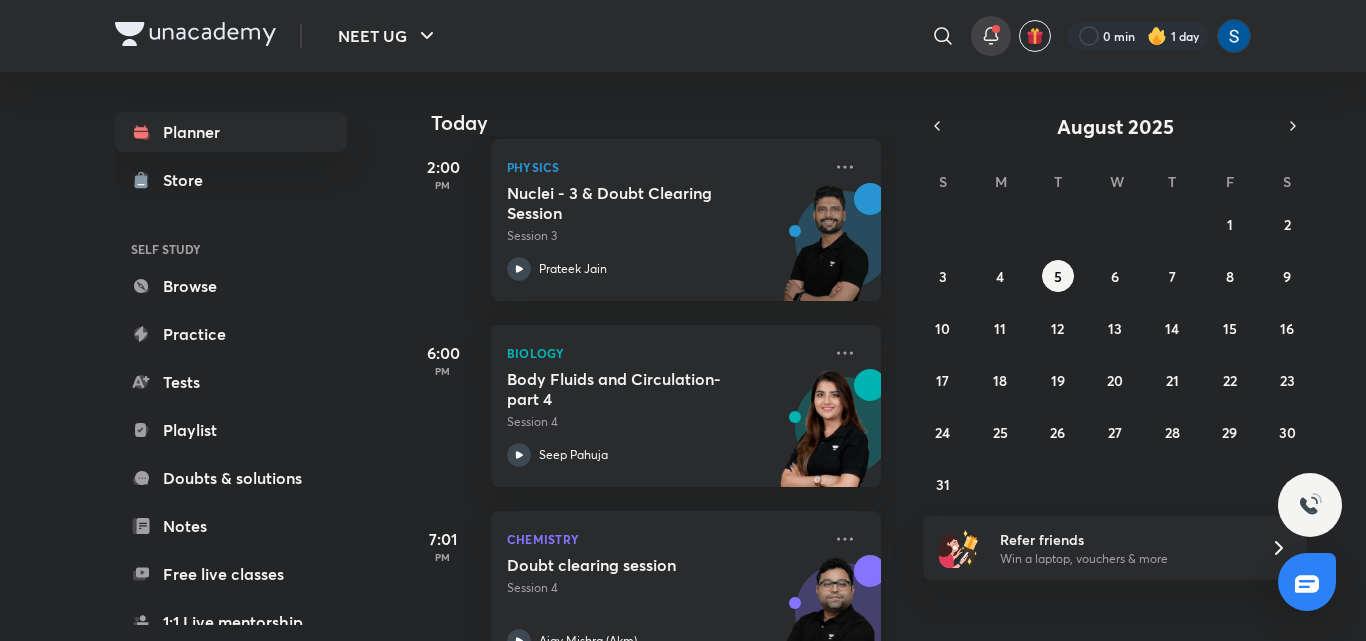 click 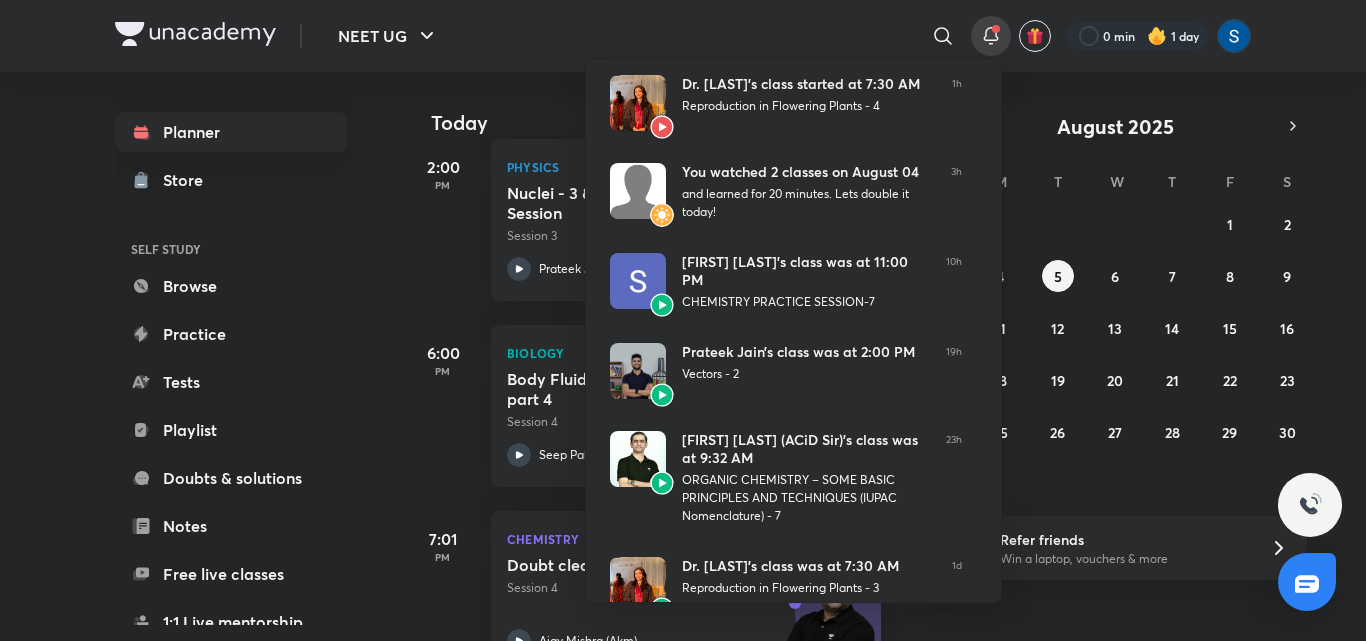 click at bounding box center (683, 320) 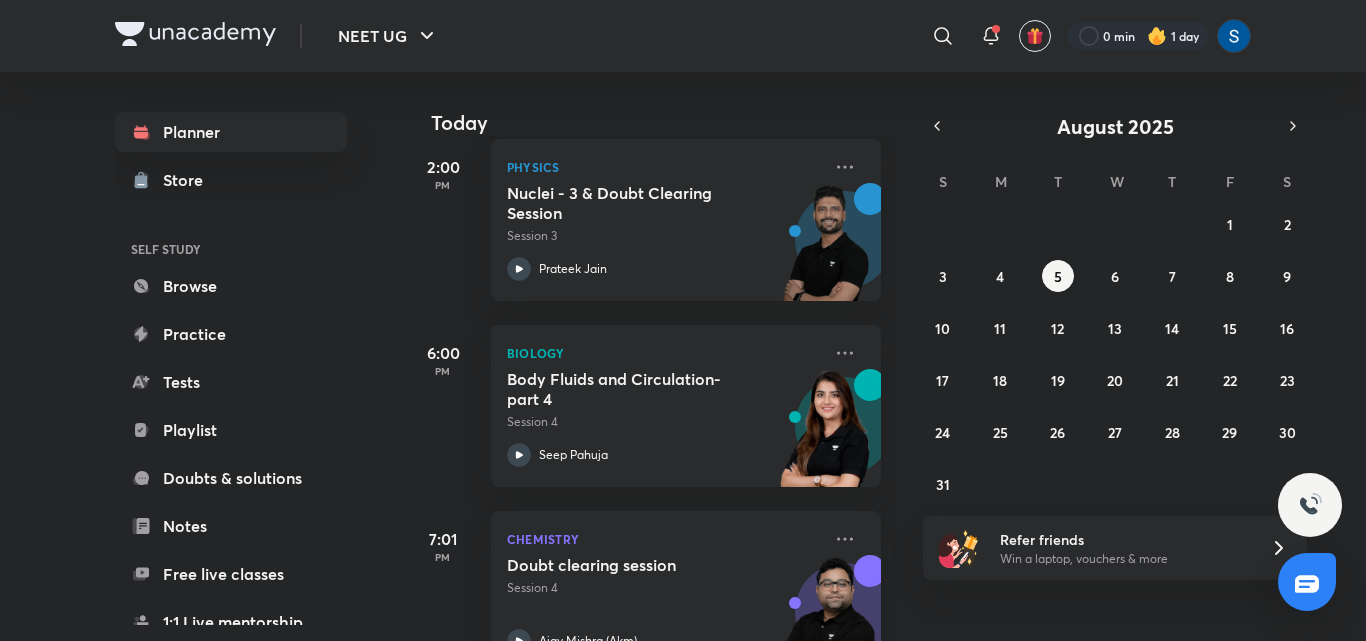 scroll, scrollTop: 0, scrollLeft: 0, axis: both 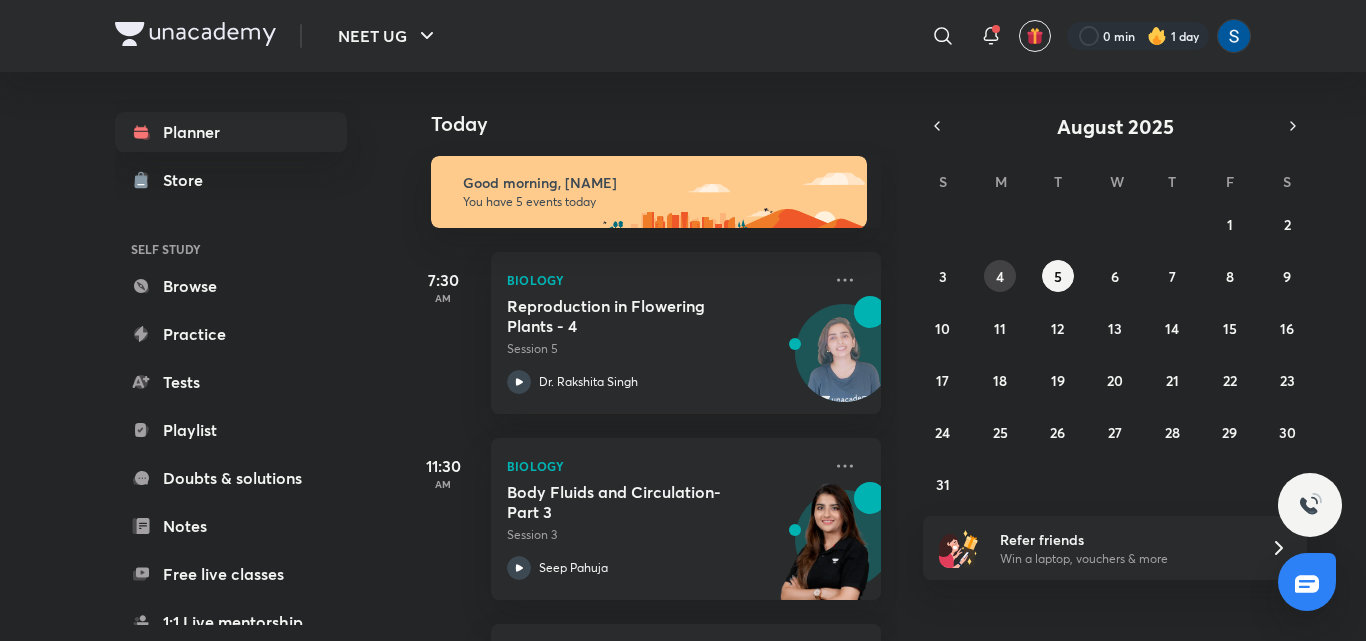 click on "4" at bounding box center (1000, 276) 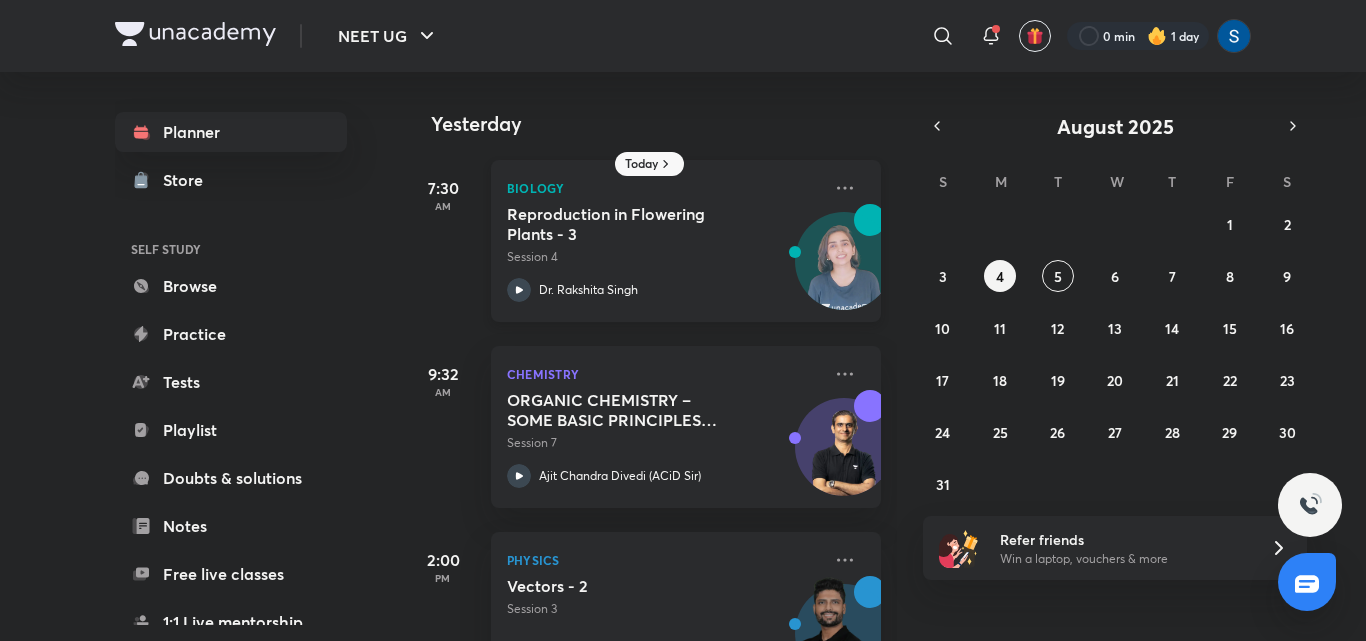 click on "Session 4" at bounding box center [664, 257] 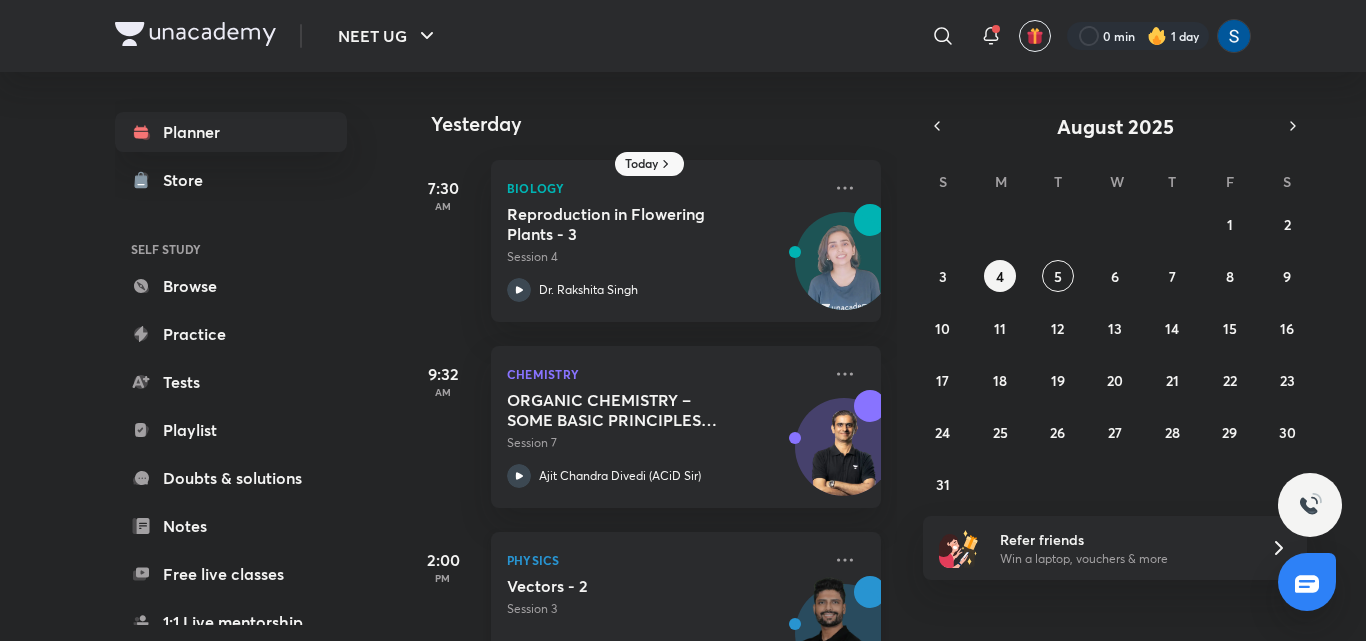 click on "Physics Vectors - 2 Session 3 [FIRST] [LAST]" at bounding box center (686, 613) 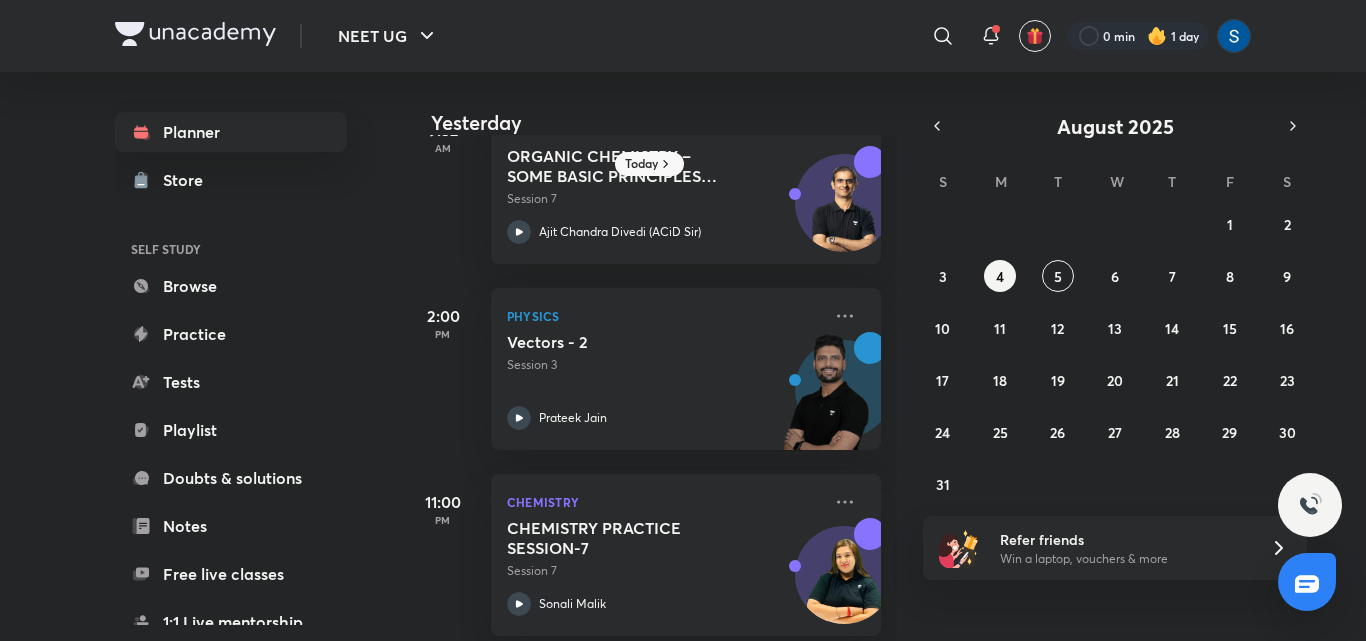 scroll, scrollTop: 270, scrollLeft: 0, axis: vertical 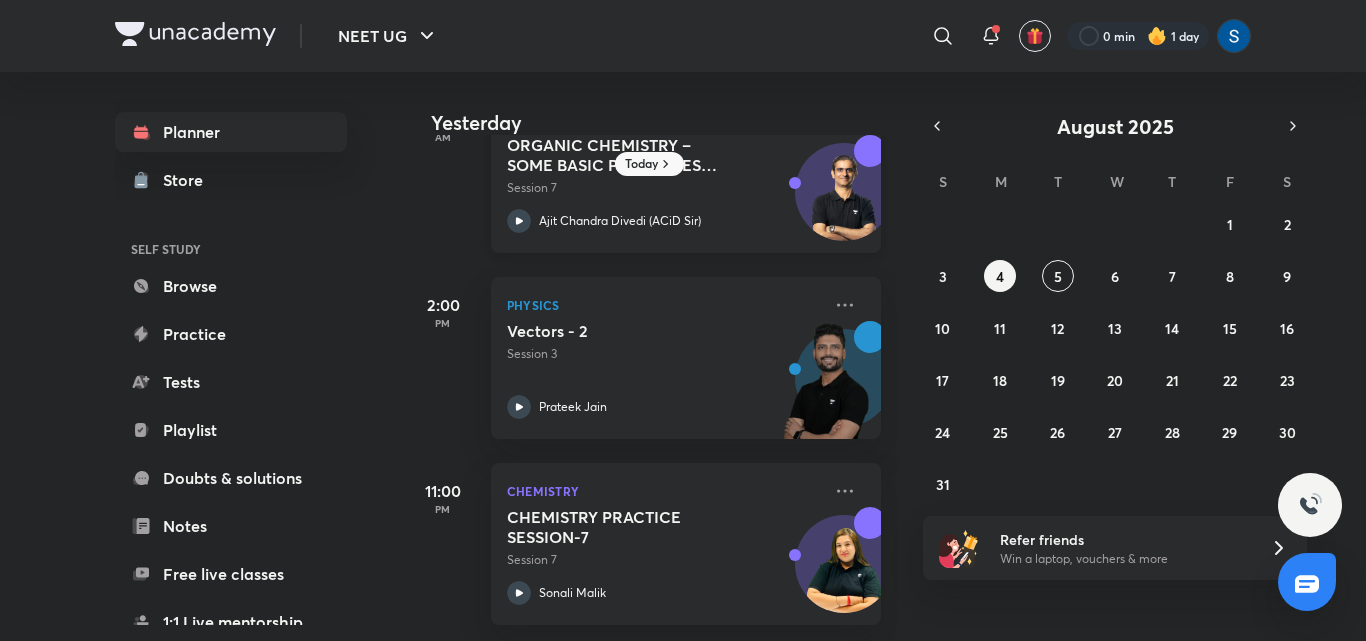 click on "Ajit Chandra Divedi (ACiD Sir)" at bounding box center [664, 221] 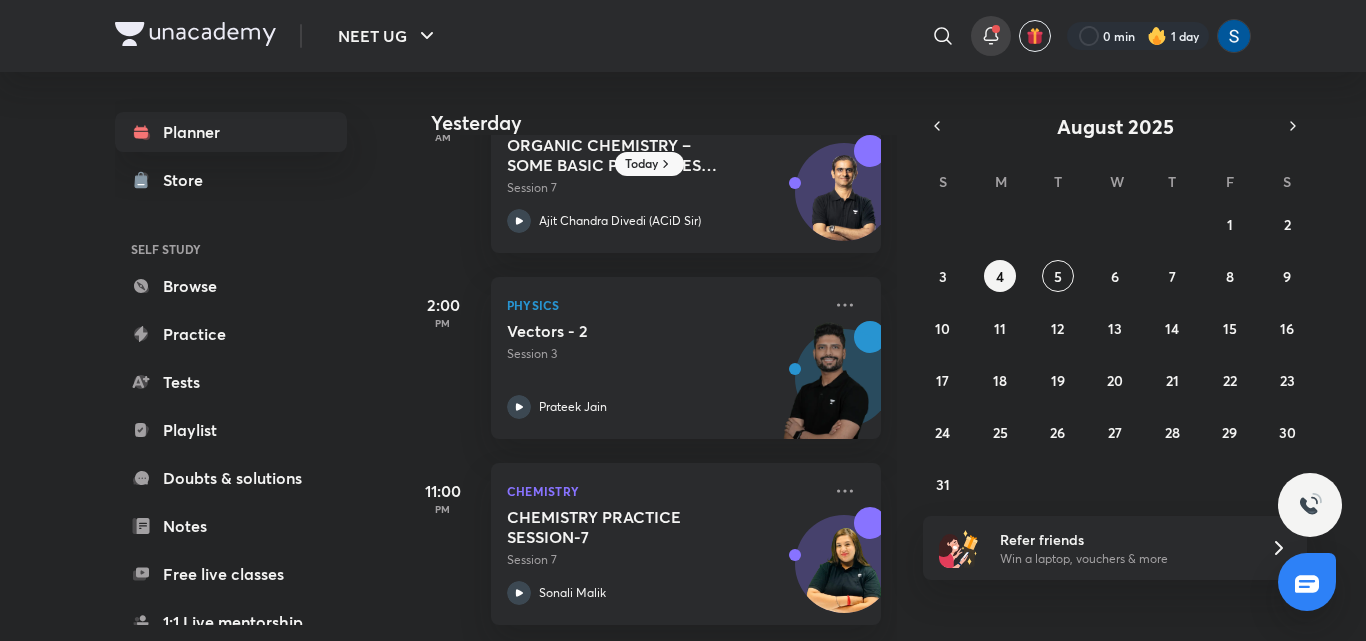 click 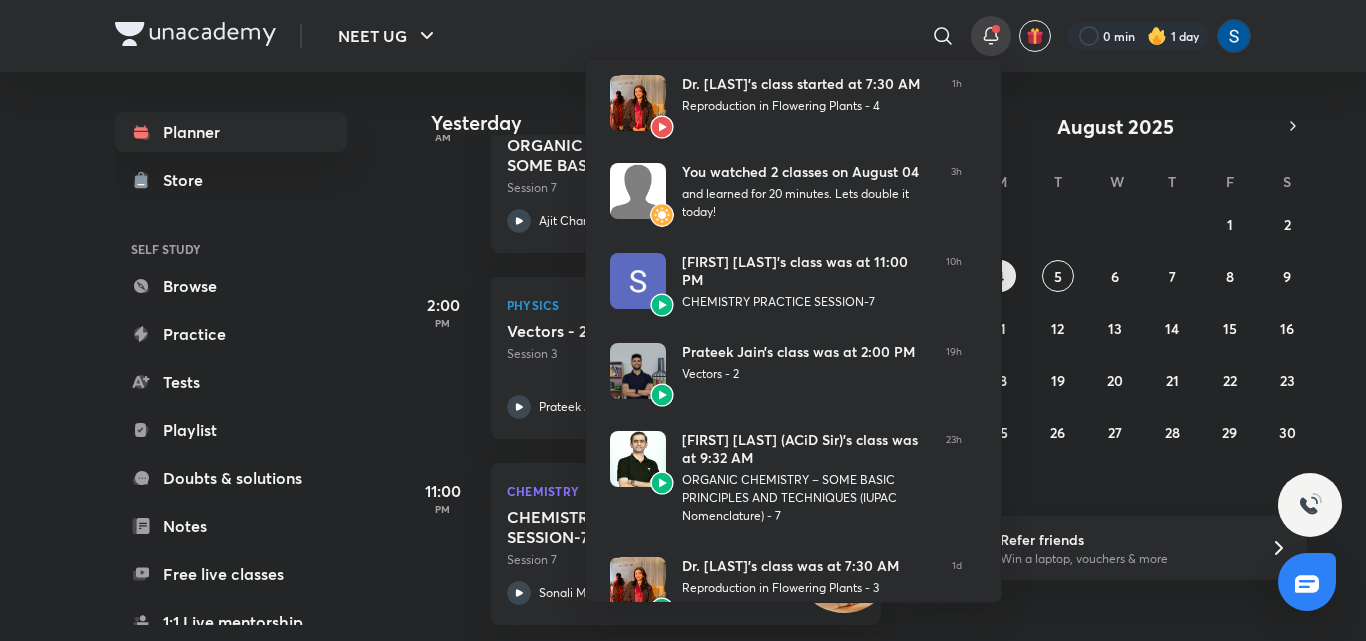 click at bounding box center [683, 320] 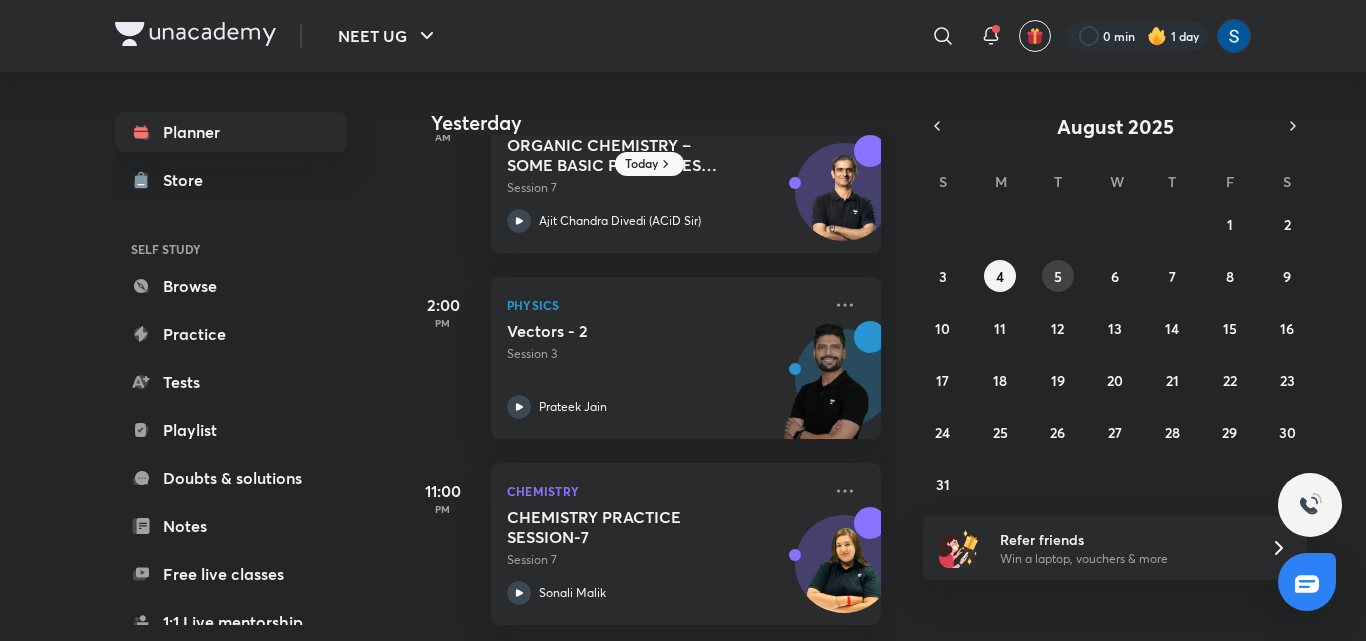 click on "5" at bounding box center [1058, 276] 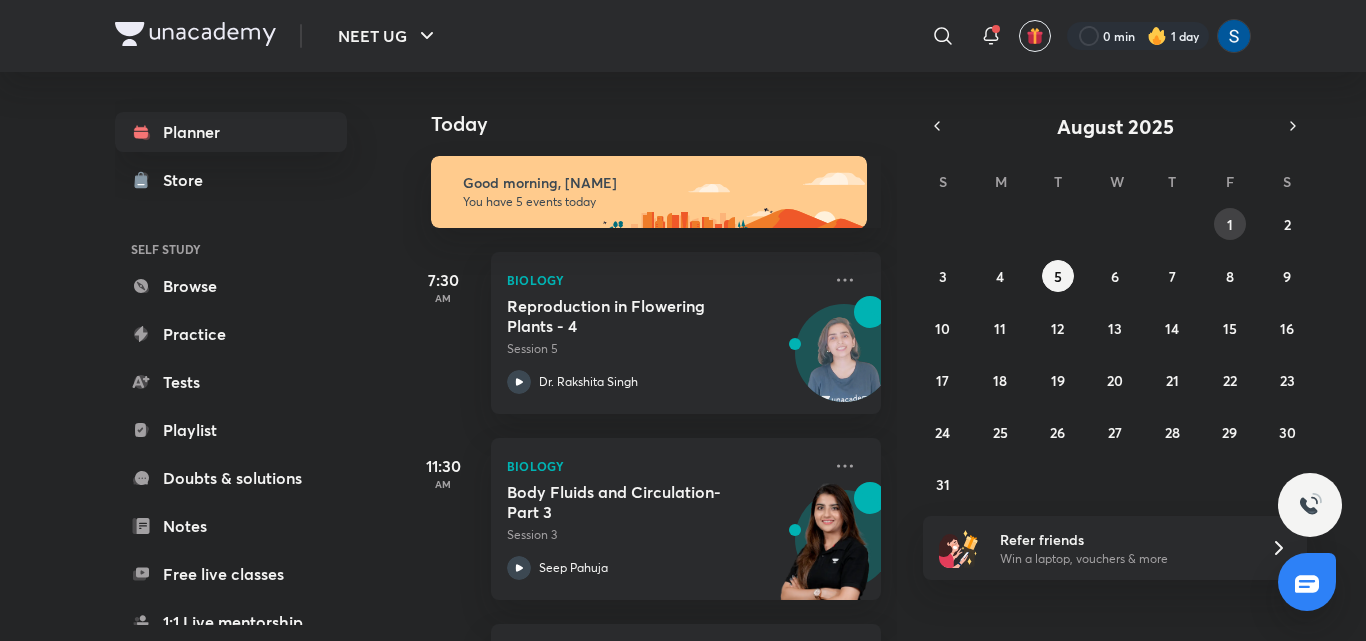 click on "1" at bounding box center [1230, 224] 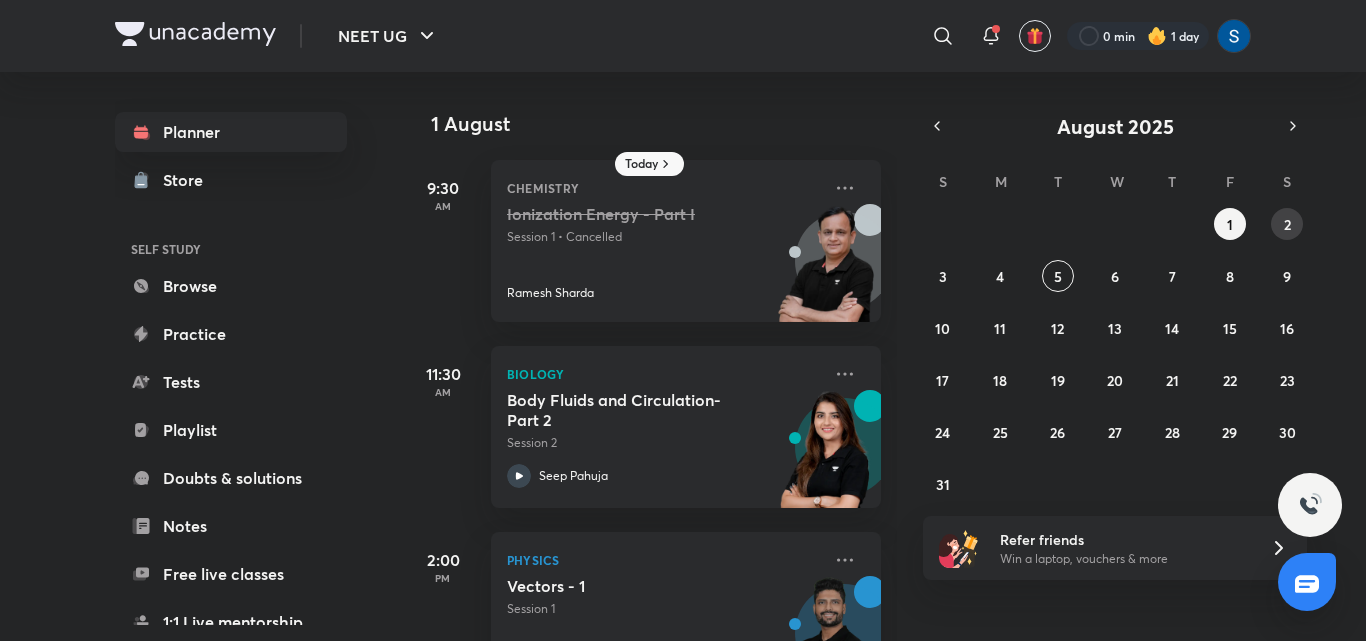 click on "2" at bounding box center (1287, 224) 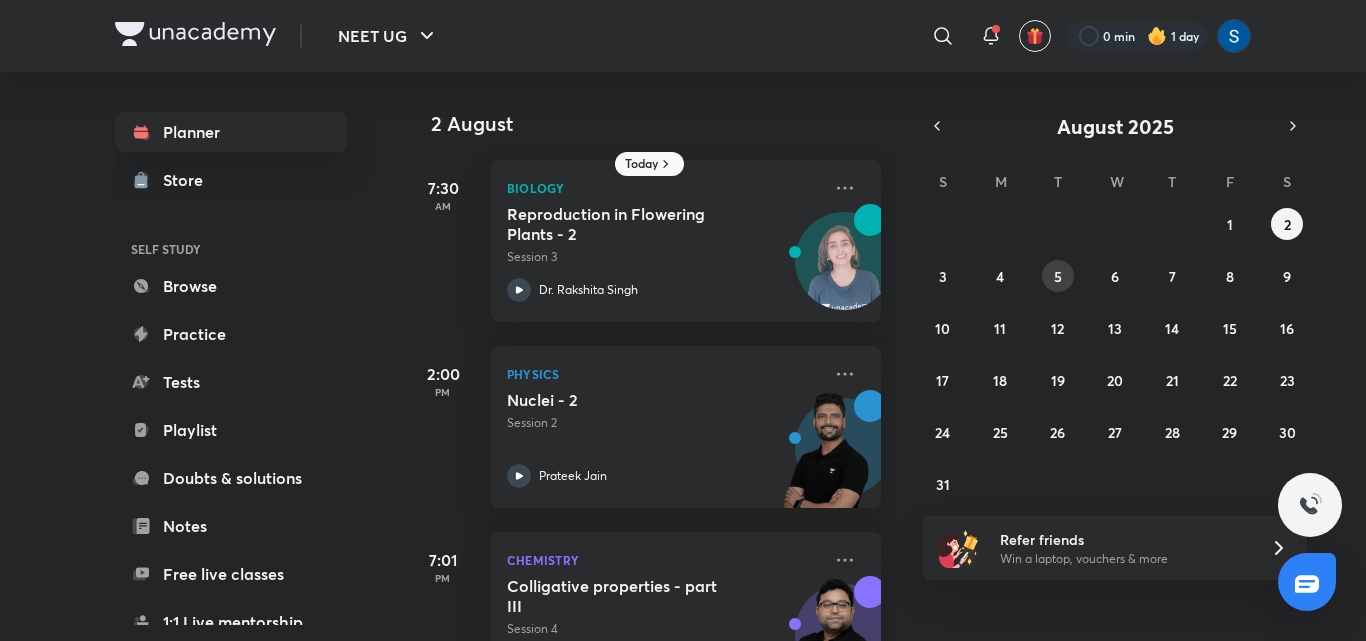 click on "5" at bounding box center (1058, 276) 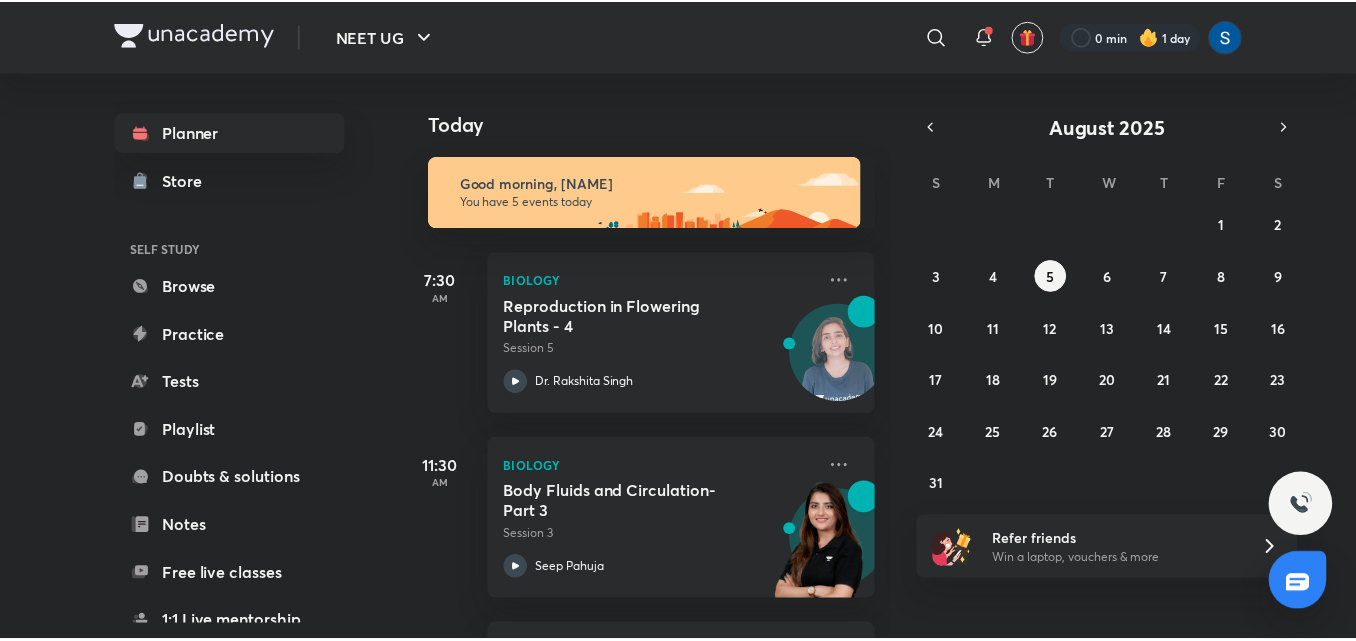 scroll, scrollTop: 485, scrollLeft: 0, axis: vertical 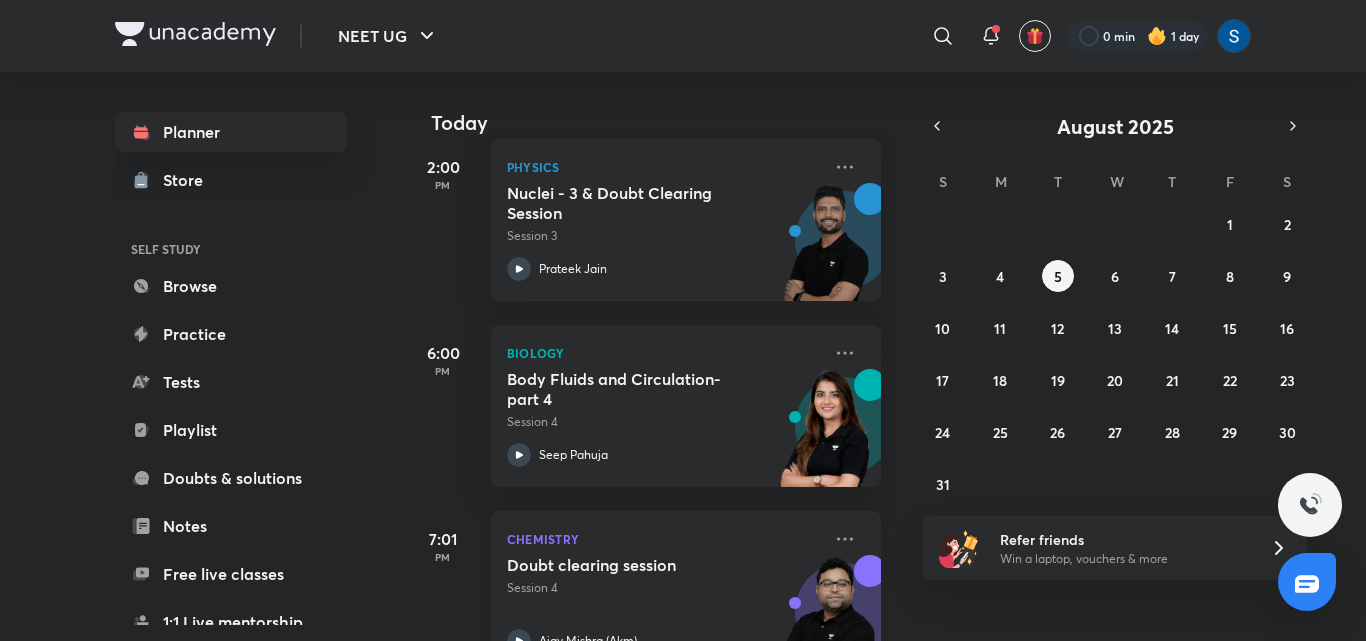 click on "Chemistry Doubt clearing session Session 4 Ajay Mishra (Akm)" at bounding box center [686, 592] 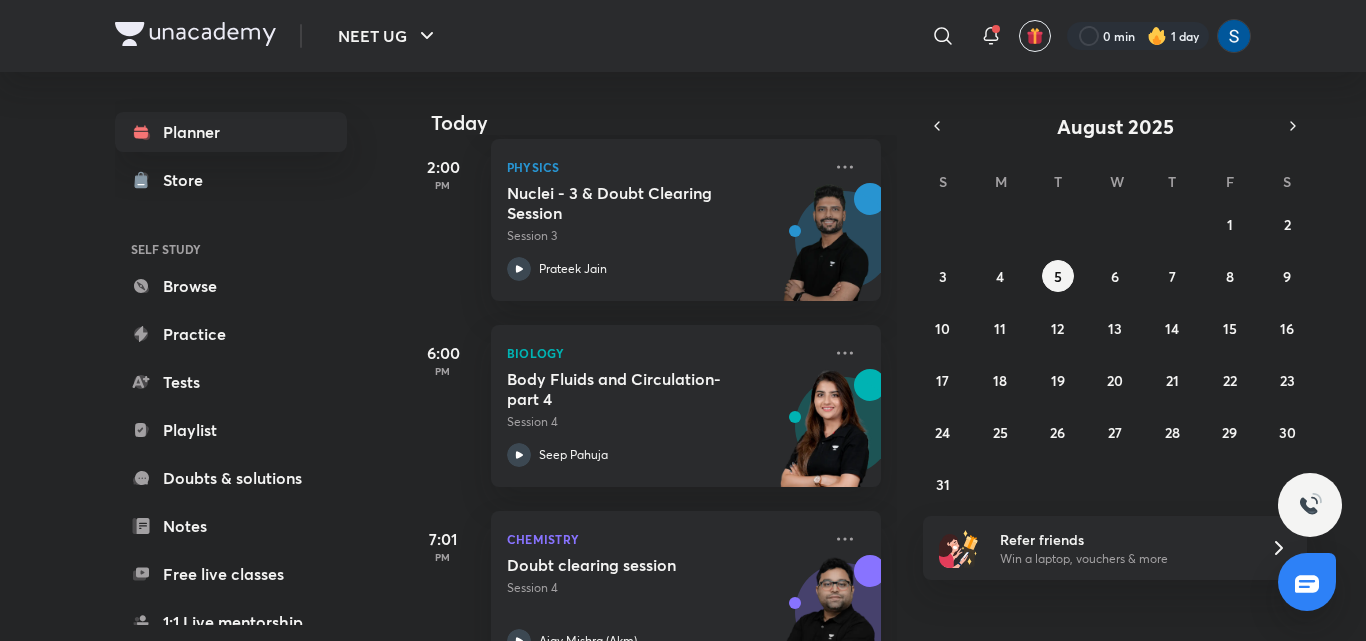 click on "27 28 29 30 31 1 2 3 4 5 6 7 8 9 10 11 12 13 14 15 16 17 18 19 20 21 22 23 24 25 26 27 28 29 30 31 1 2 3 4 5 6" at bounding box center (1115, 354) 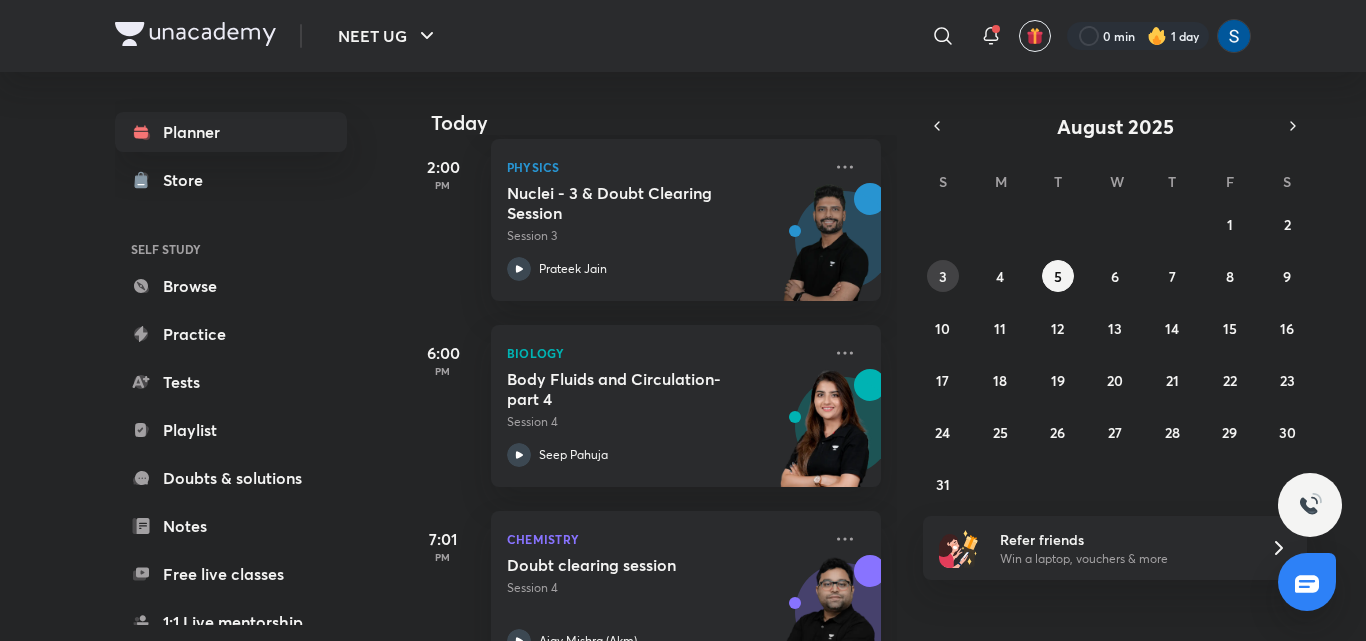 click on "3" at bounding box center (943, 276) 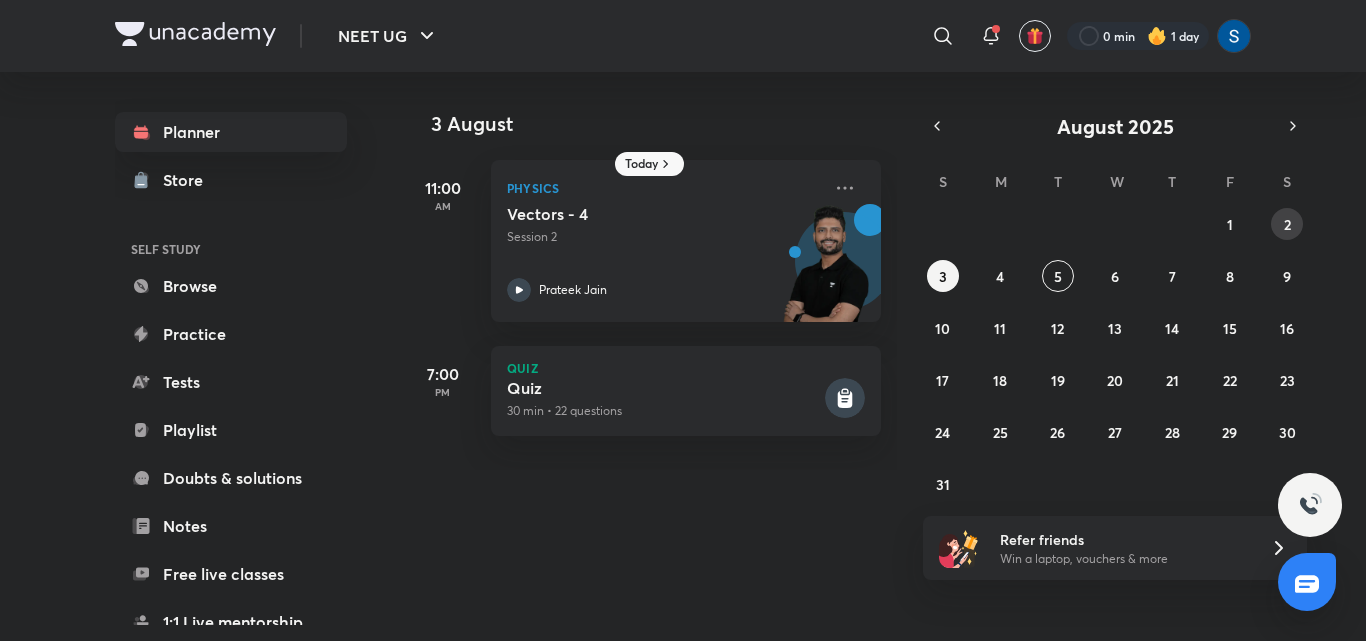 click on "2" at bounding box center [1287, 224] 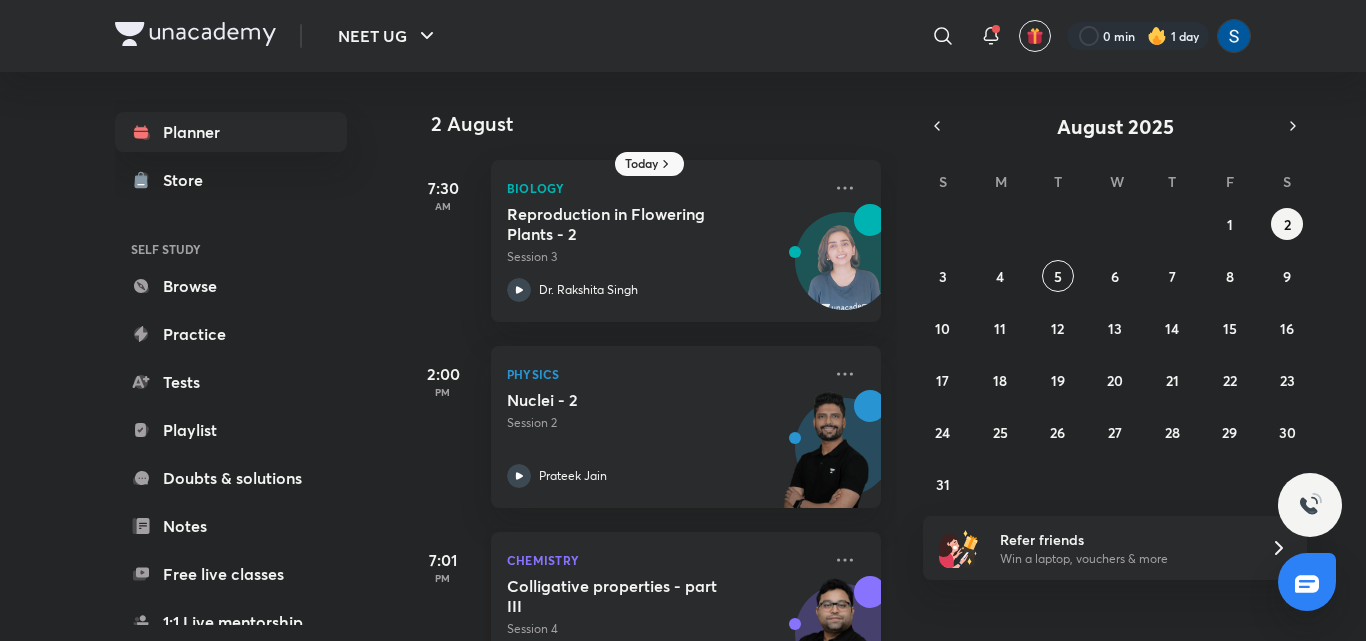 click at bounding box center [826, 645] 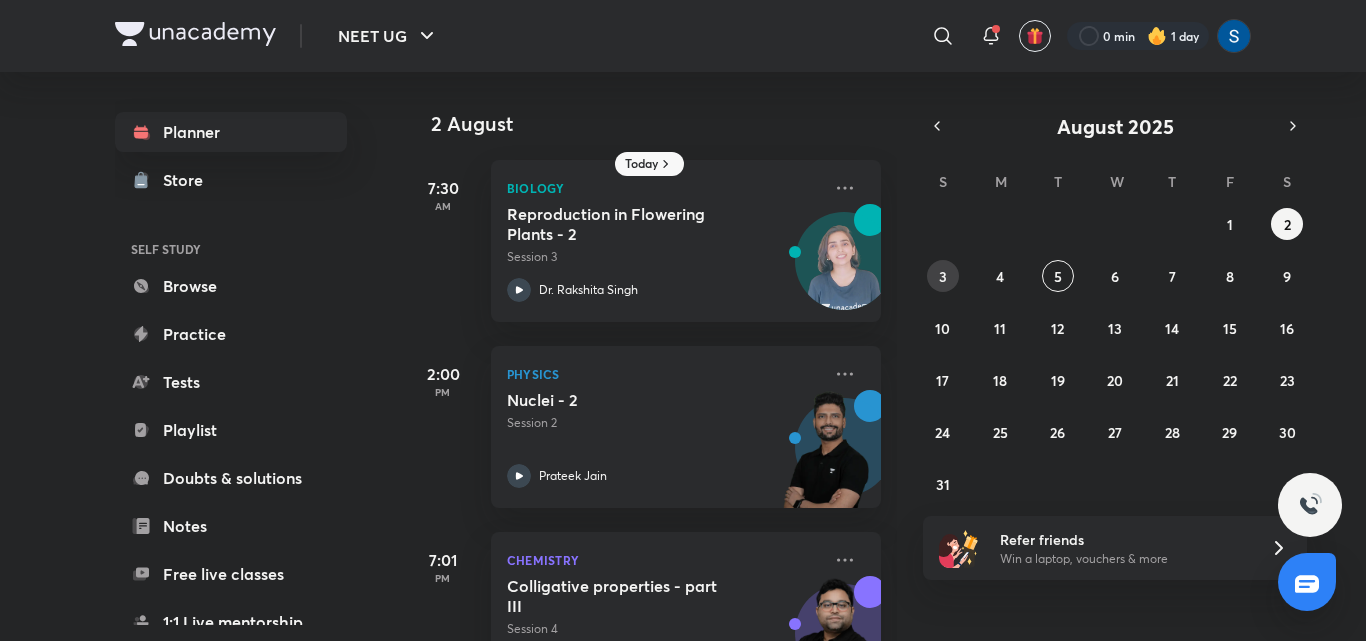 click on "27 28 29 30 31 1 2 3 4 5 6 7 8 9 10 11 12 13 14 15 16 17 18 19 20 21 22 23 24 25 26 27 28 29 30 31 1 2 3 4 5 6" at bounding box center [1115, 354] 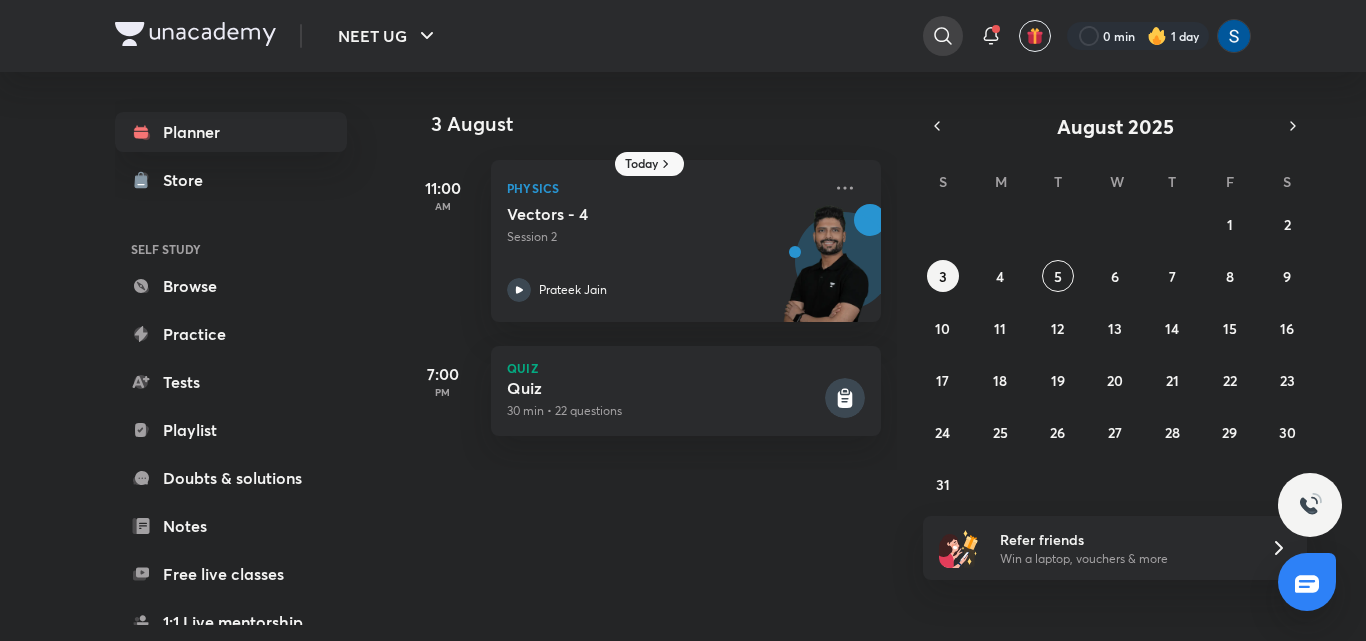 click 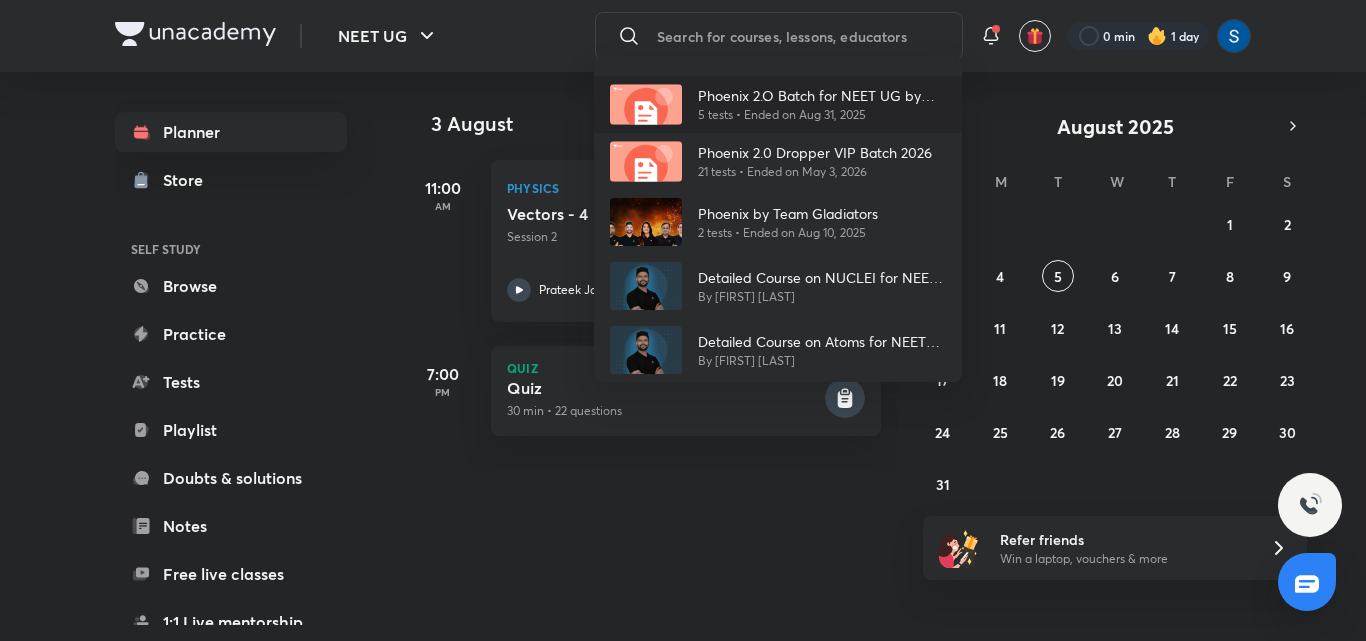 type on "p" 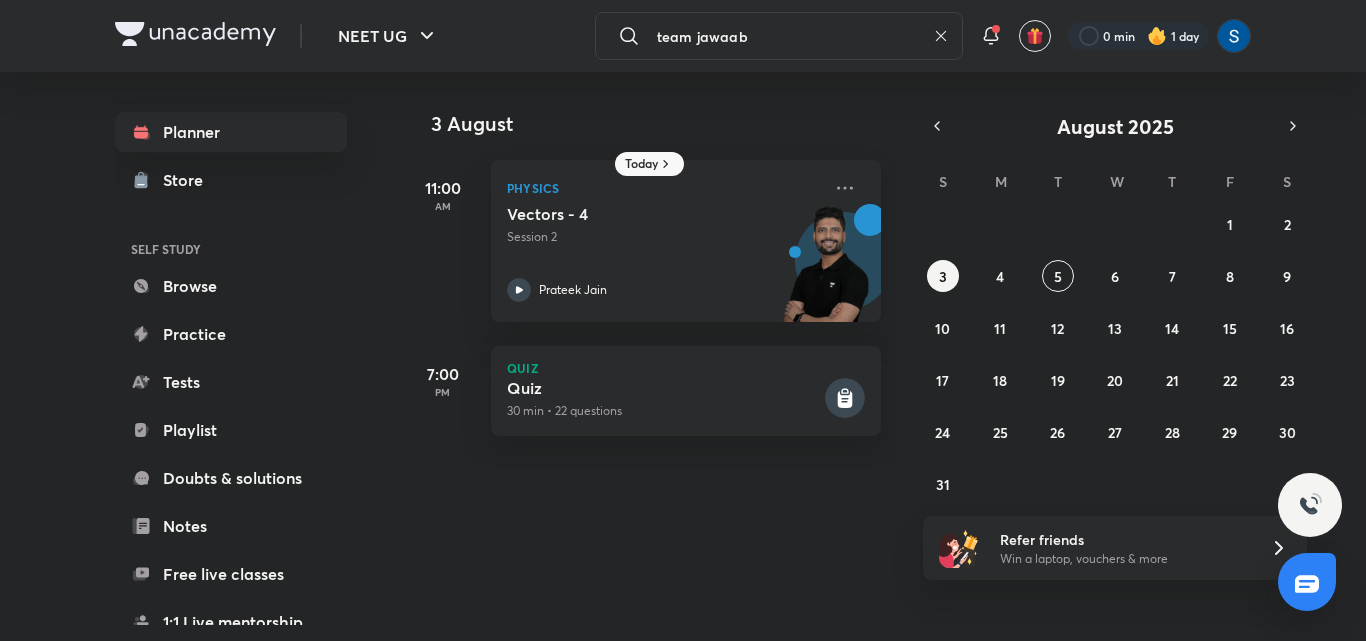 type on "team jawaab" 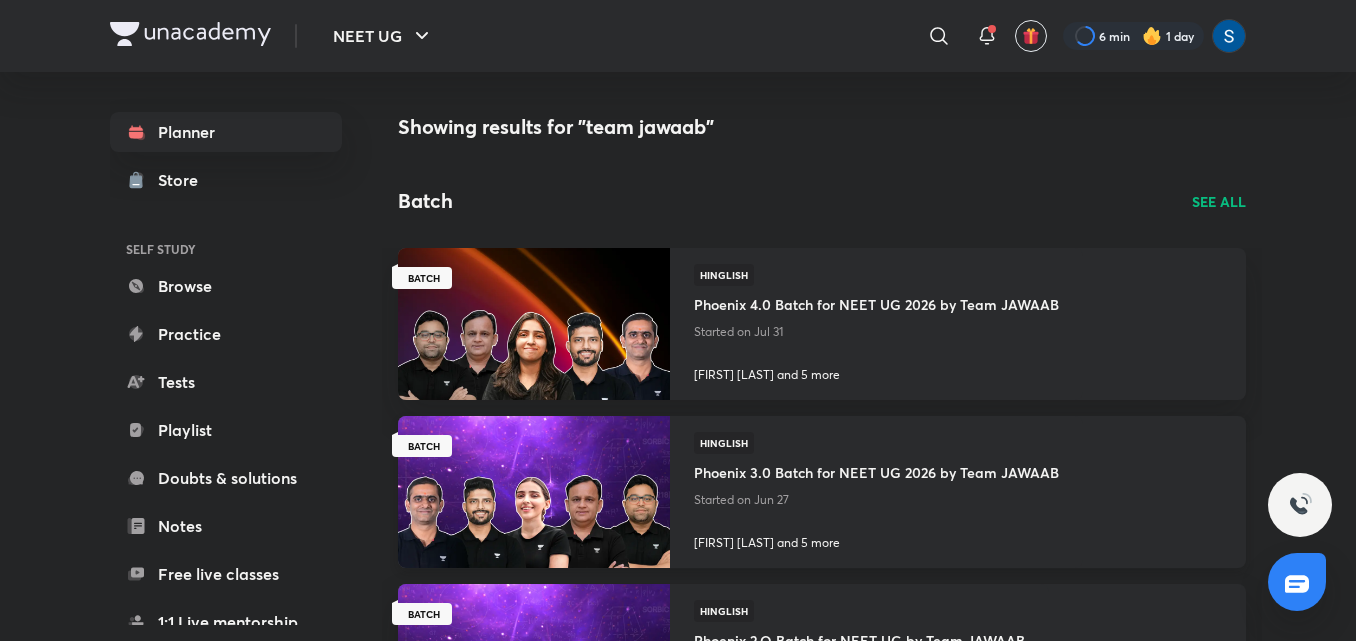 click on "Phoenix 3.0 Batch for NEET UG 2026 by Team JAWAAB" at bounding box center (876, 470) 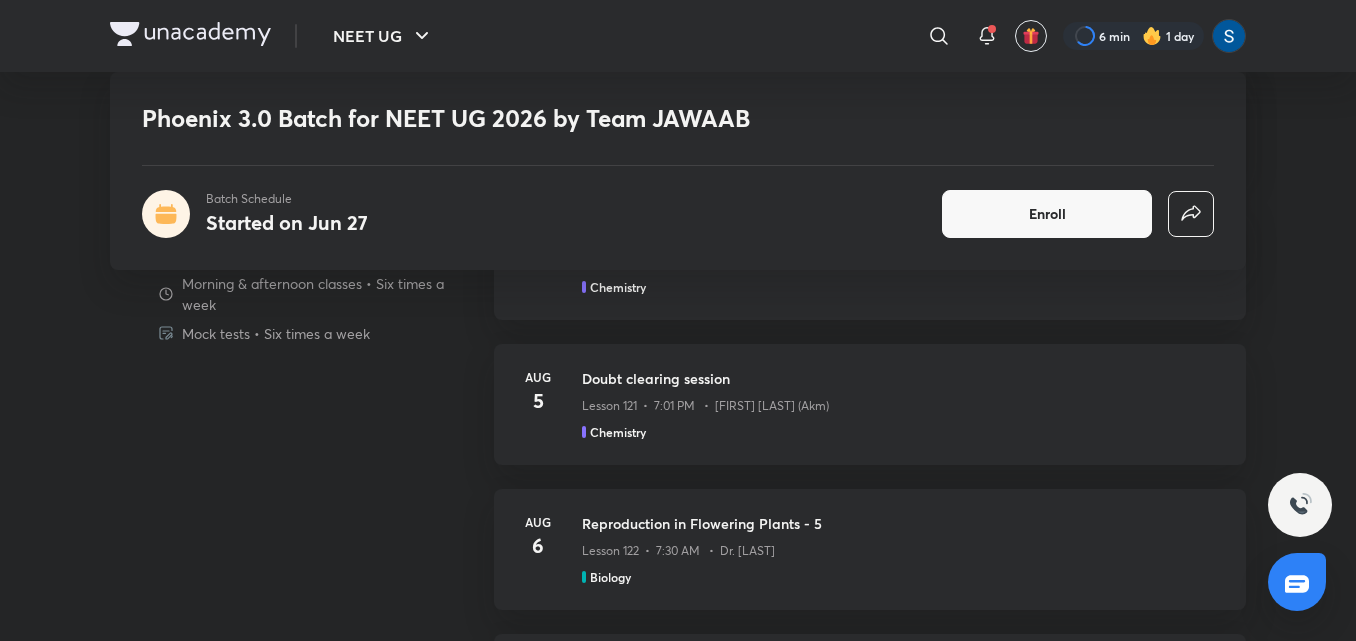 scroll, scrollTop: 1920, scrollLeft: 0, axis: vertical 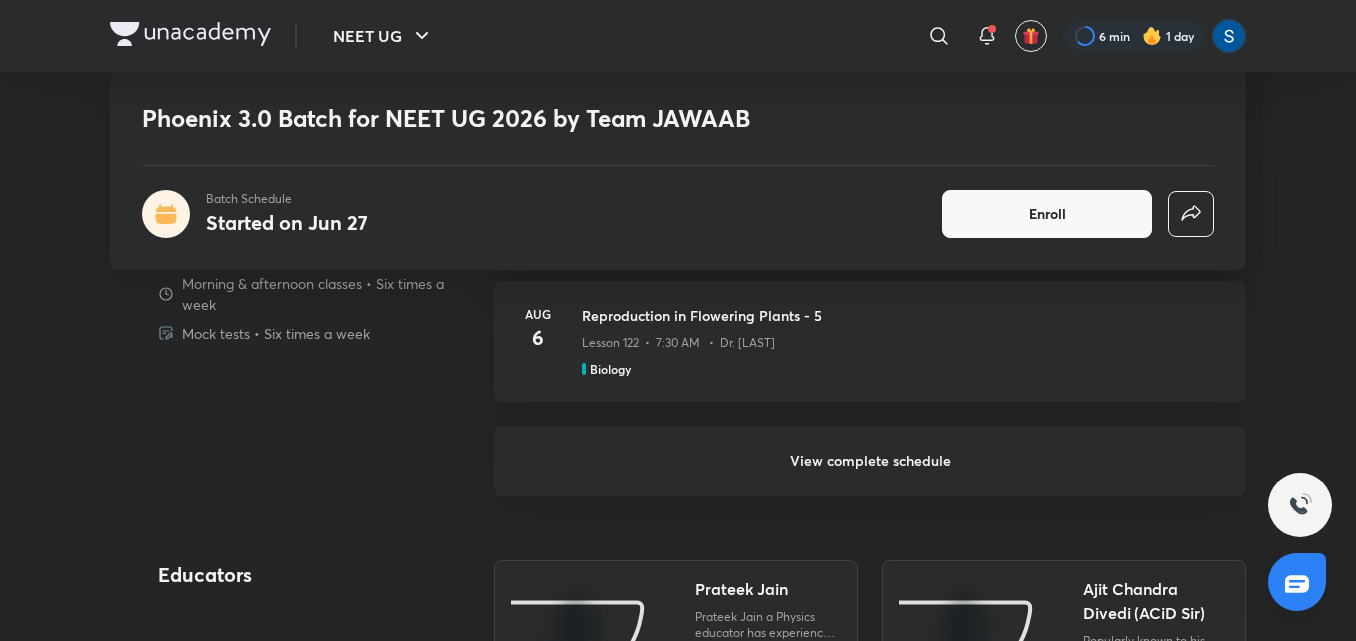 click on "View complete schedule" at bounding box center (870, 461) 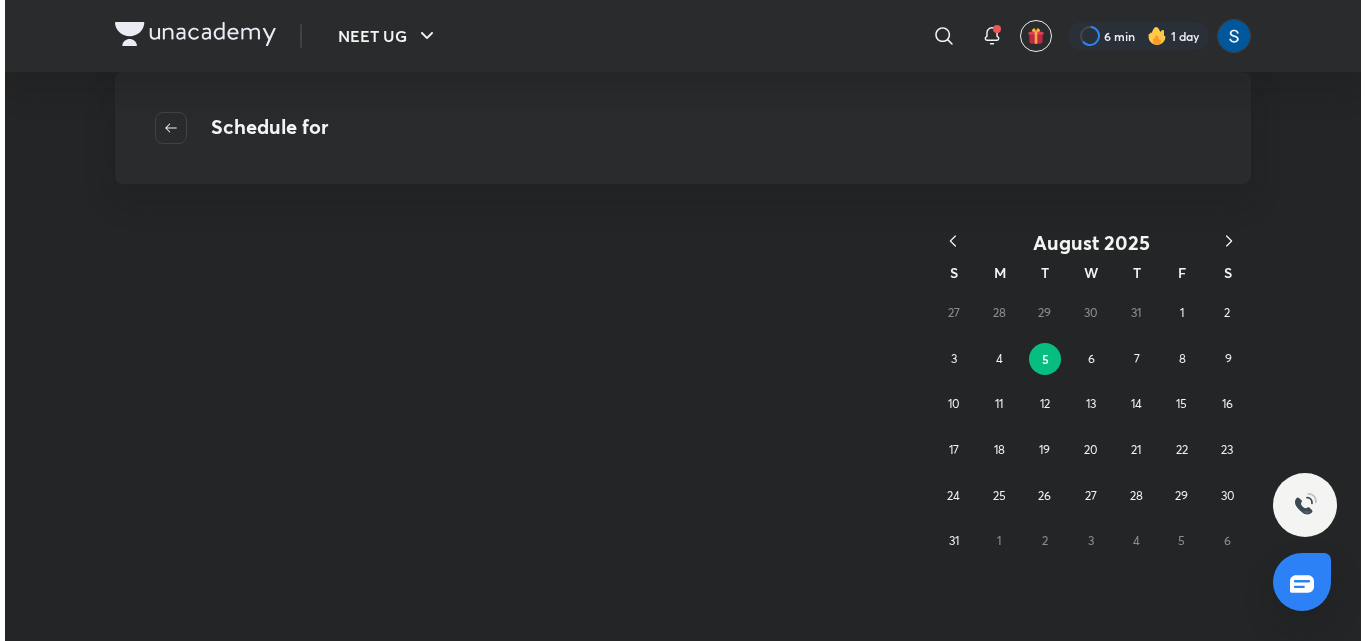 scroll, scrollTop: 0, scrollLeft: 0, axis: both 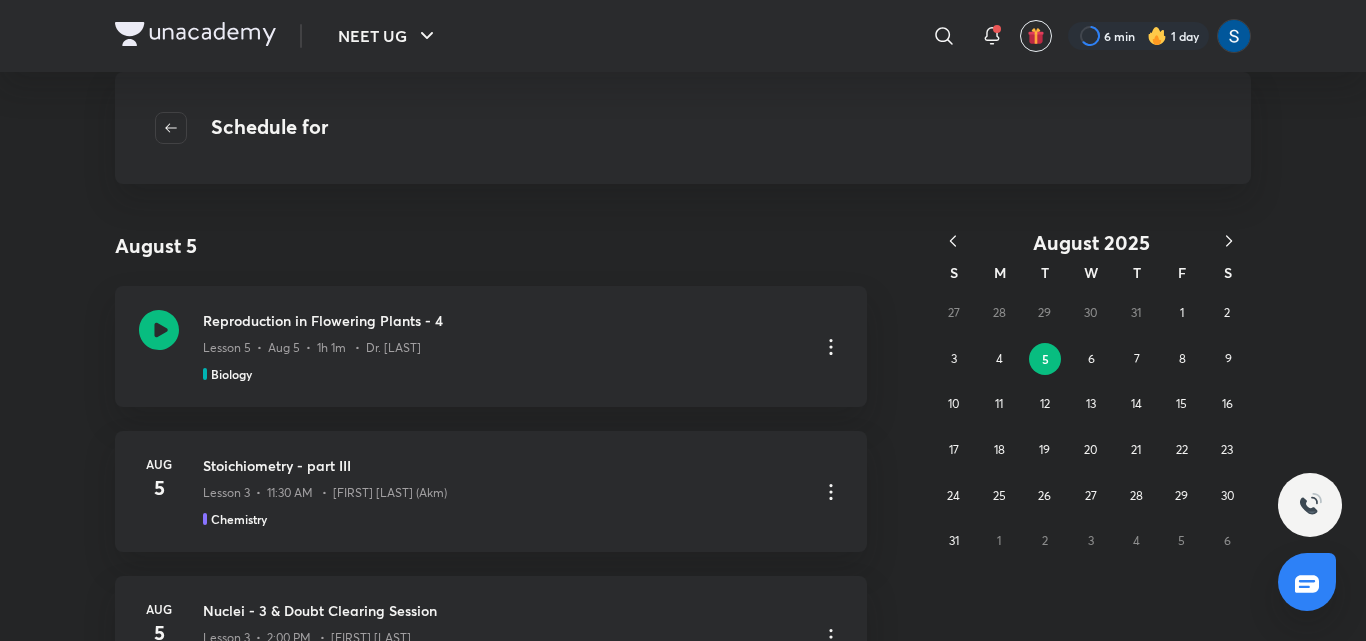 click on "August 2025 S M T W T F S 27 28 29 30 31 1 2 3 4 5 6 7 8 9 10 11 12 13 14 15 16 17 18 19 20 21 22 23 24 25 26 27 28 29 30 31 1 2 3 4 5 6" at bounding box center [1043, 3021] 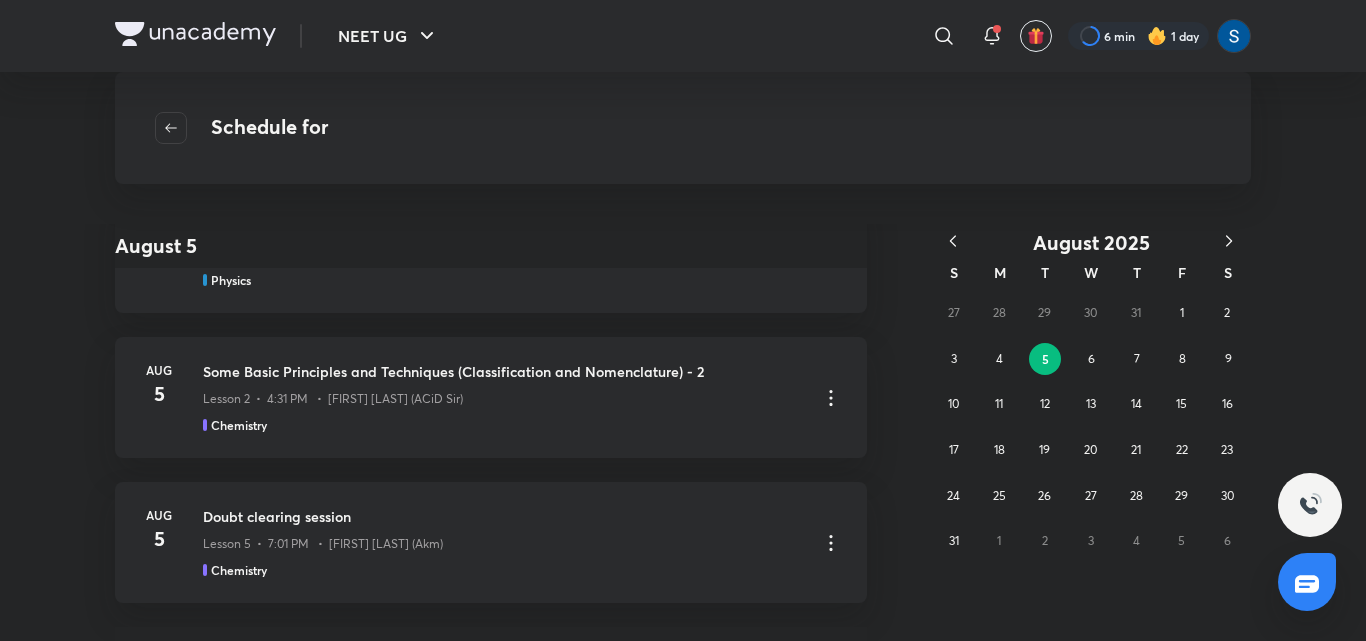 scroll, scrollTop: 440, scrollLeft: 0, axis: vertical 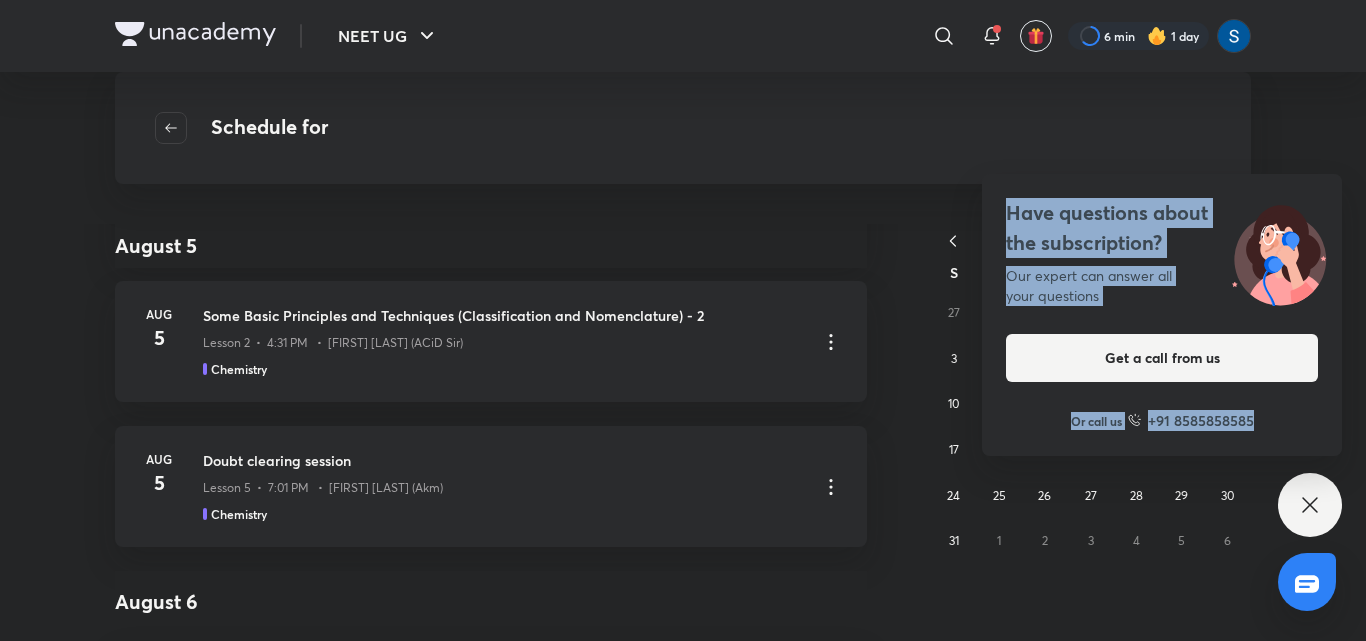 drag, startPoint x: 1326, startPoint y: 434, endPoint x: 1329, endPoint y: 510, distance: 76.05919 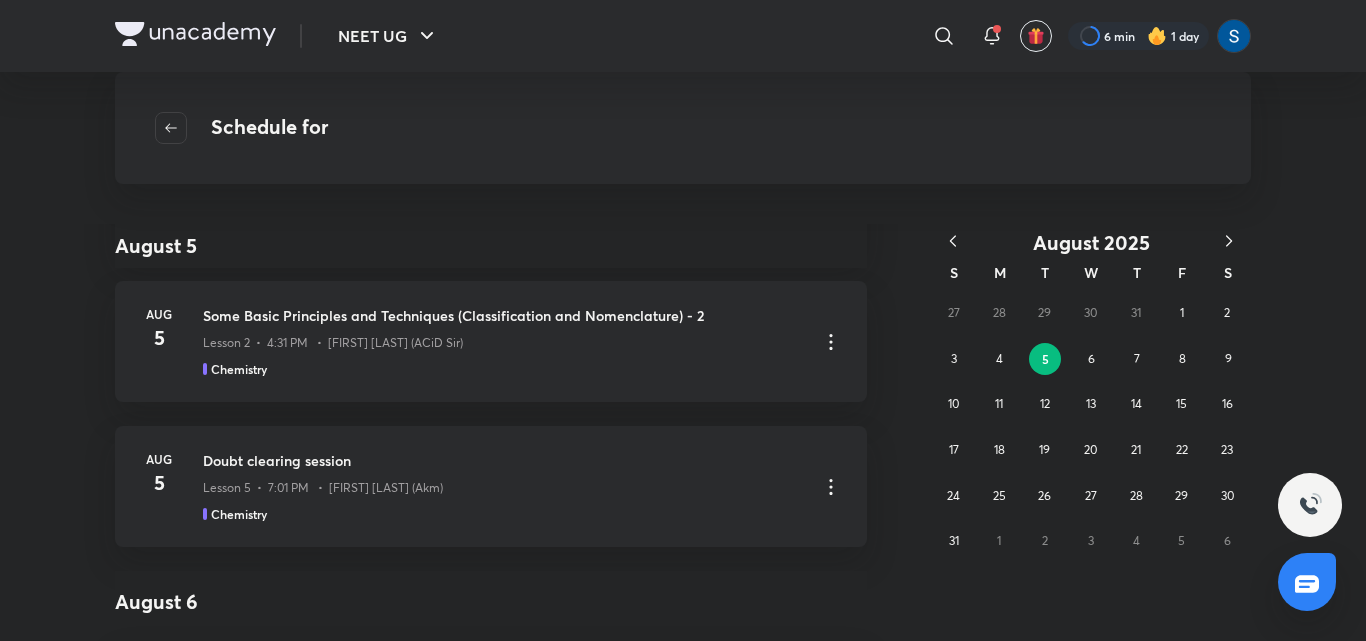click at bounding box center (1310, 505) 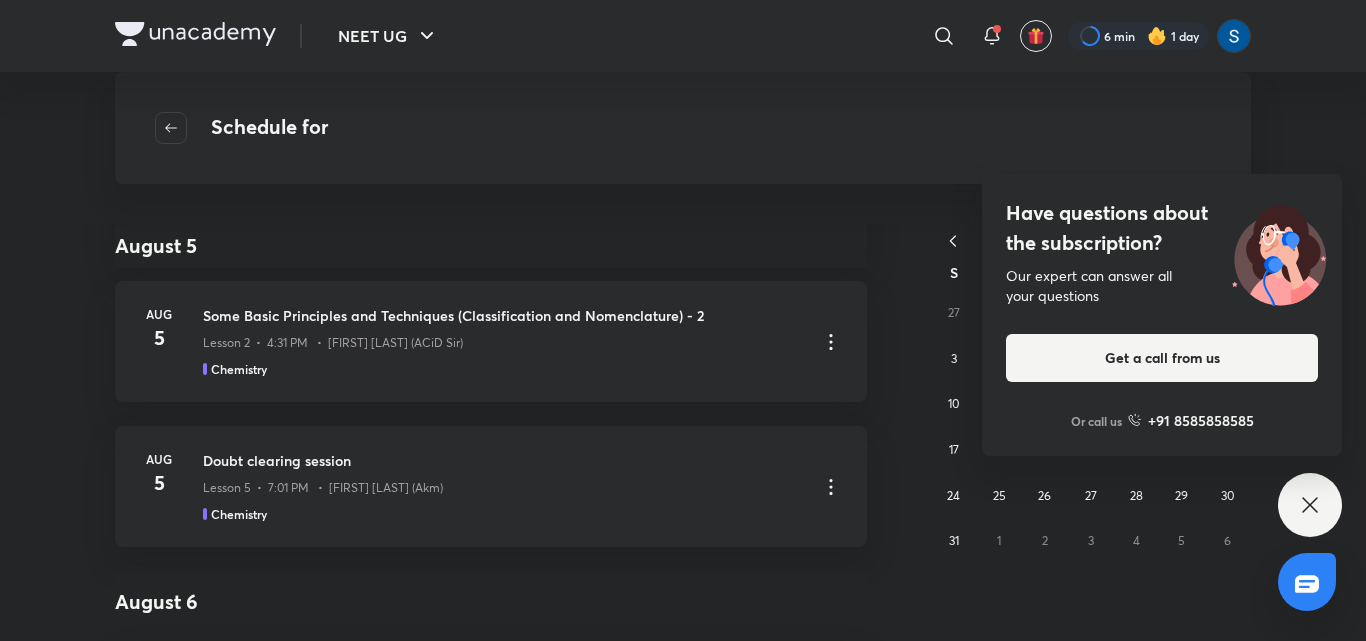 click on "Have questions about the subscription? Our expert can answer all your questions Get a call from us Or call us +91 8585858585" at bounding box center (1310, 505) 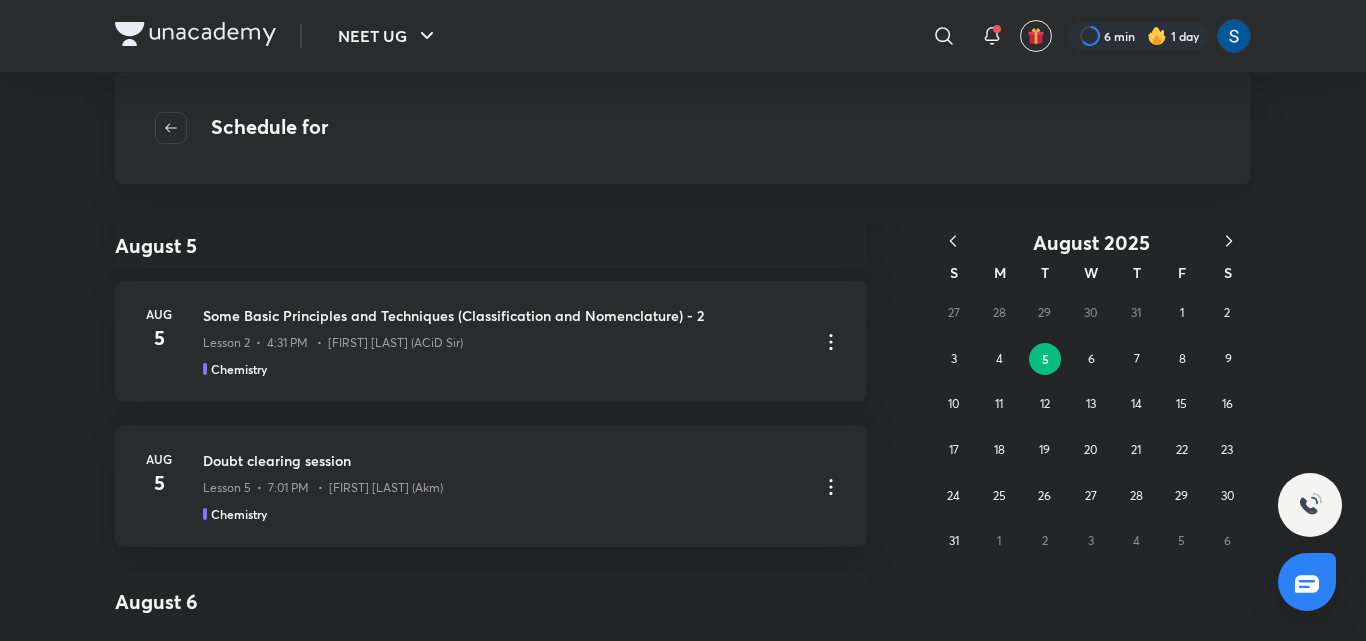 click on "August 2025 S M T W T F S 27 28 29 30 31 1 2 3 4 5 6 7 8 9 10 11 12 13 14 15 16 17 18 19 20 21 22 23 24 25 26 27 28 29 30 31 1 2 3 4 5 6" at bounding box center (1043, 2581) 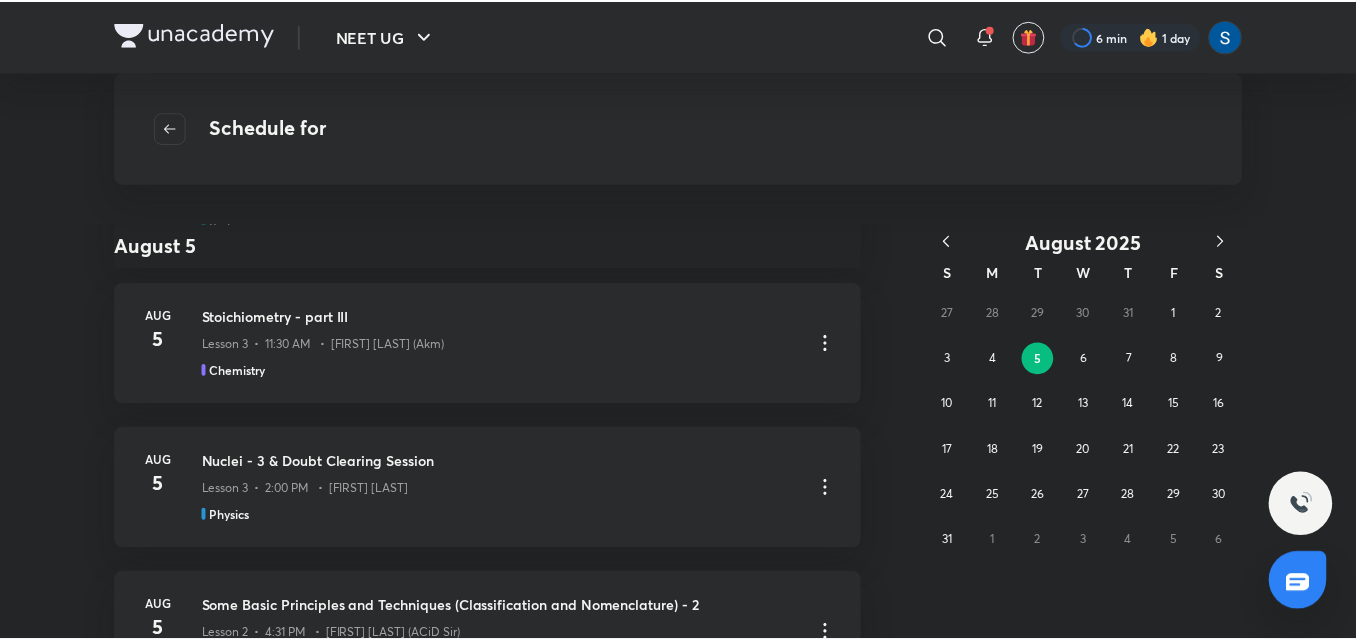 scroll, scrollTop: 0, scrollLeft: 0, axis: both 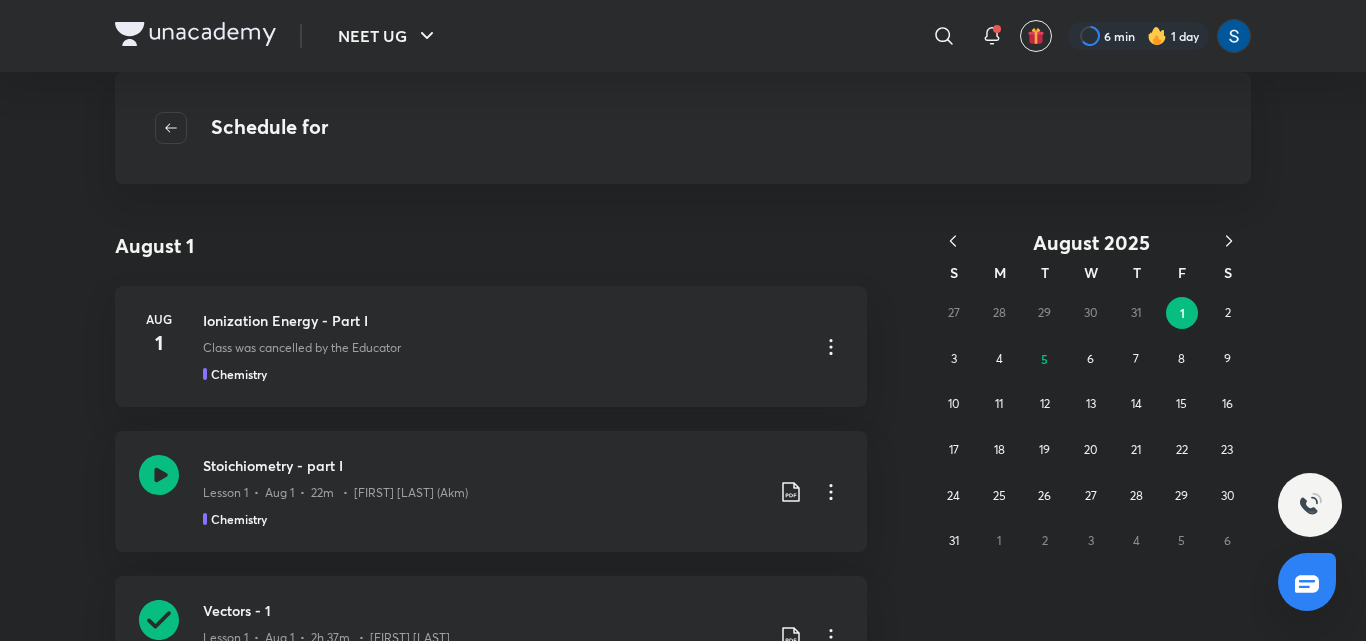 click on "Schedule for August 1 August 1 Aug 1 Ionization Energy - Part I Class was cancelled by the Educator Chemistry Stoichiometry - part I Lesson 1  •  Aug 1  •  22m   •  Ajay Mishra (Akm) Chemistry Vectors - 1 Lesson 1  •  Aug 1  •  2h 37m   •  Prateek Jain Physics Aug 1 Human Reproduction - 1 Class was cancelled by the Educator Biology August 2 Reproduction in Flowering Plants - 2 Lesson 3  •  Aug 2  •  1h 3m   •  Dr. Rakshita Singh Biology Stoichiometry - part II Lesson 2  •  Aug 2  •  1h 29m   •  Ajay Mishra (Akm) Chemistry Nuclei - 2 Lesson 2  •  Aug 2  •  2h 31m   •  Prateek Jain Physics Aug 2 Some Basic Principles and Techniques (Classification and Nomenclature) - 1 Class was cancelled by the Educator Chemistry Colligative properties - part III Lesson 4  •  Aug 2  •  1h 30m   •  Ajay Mishra (Akm) Chemistry August 3 Vectors - 4 Lesson 2  •  Aug 3  •  2h 13m   •  Prateek Jain Physics 1" at bounding box center (683, 356) 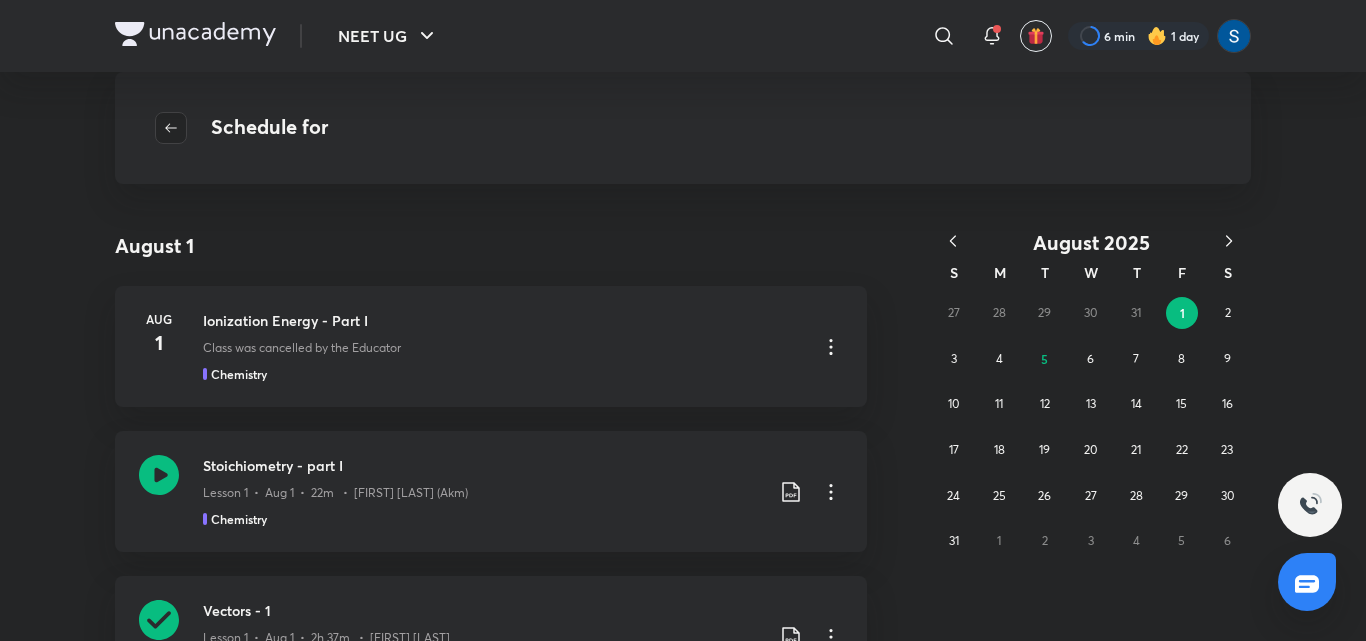 click 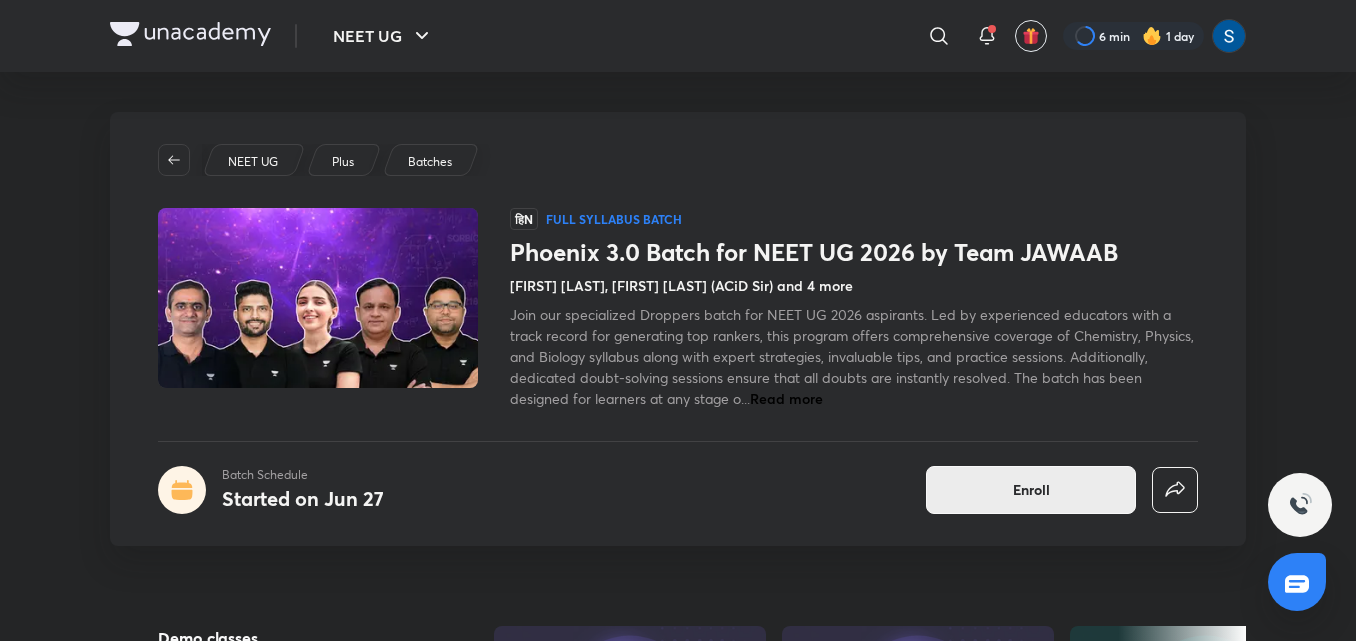click on "Enroll" at bounding box center (1031, 490) 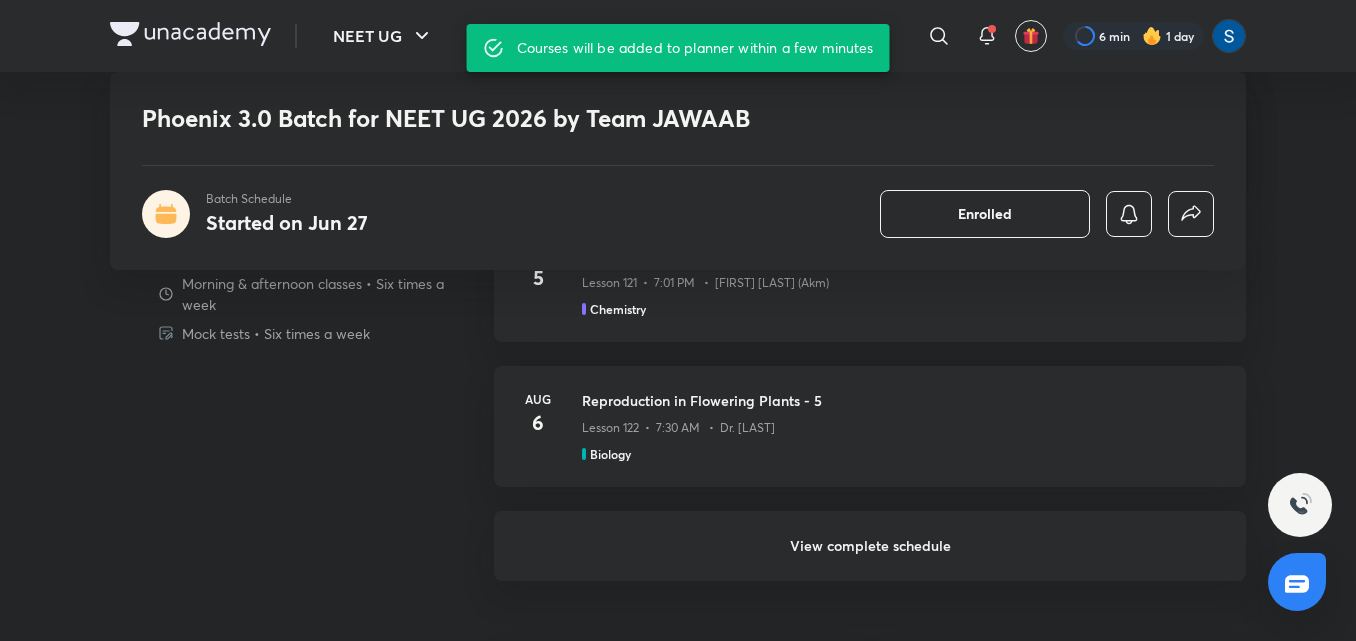 scroll, scrollTop: 1880, scrollLeft: 0, axis: vertical 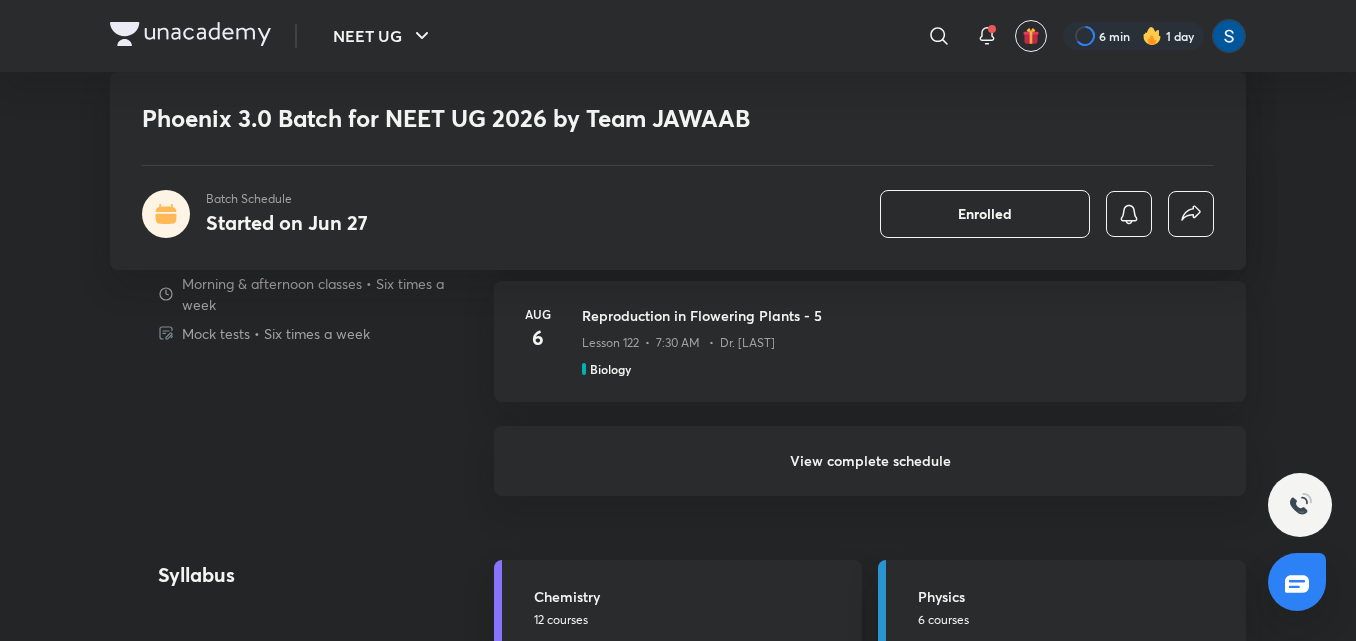 click on "View complete schedule" at bounding box center [870, 461] 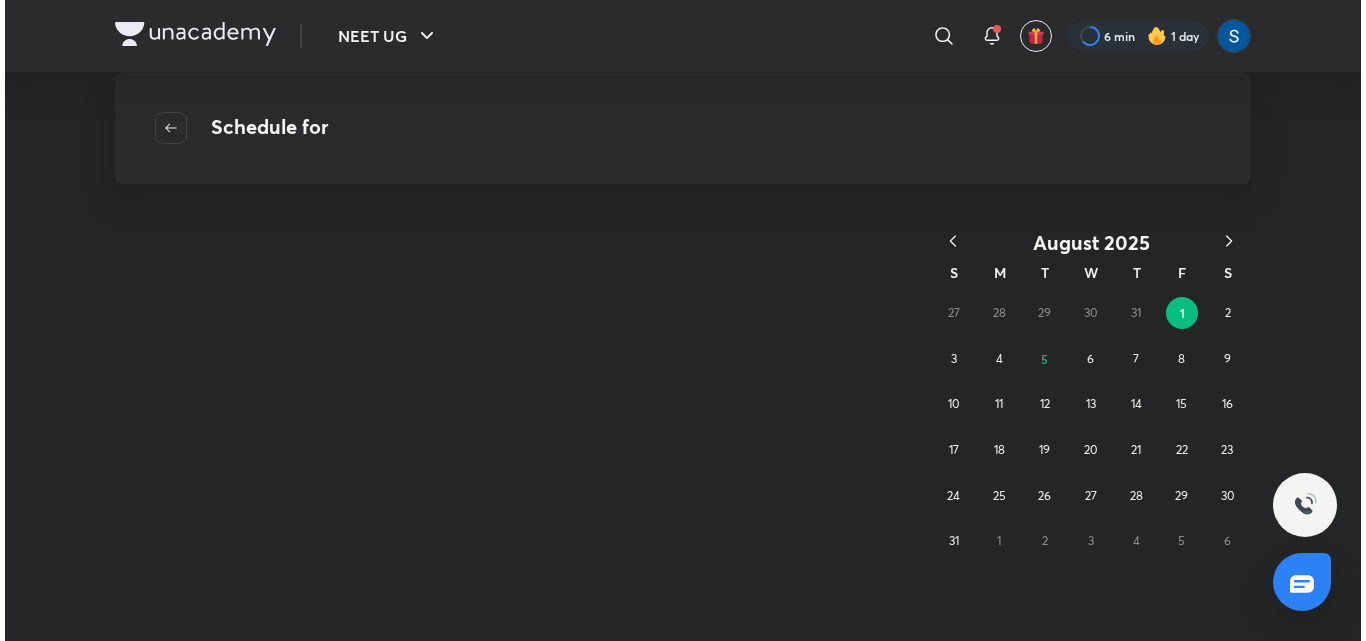 scroll, scrollTop: 0, scrollLeft: 0, axis: both 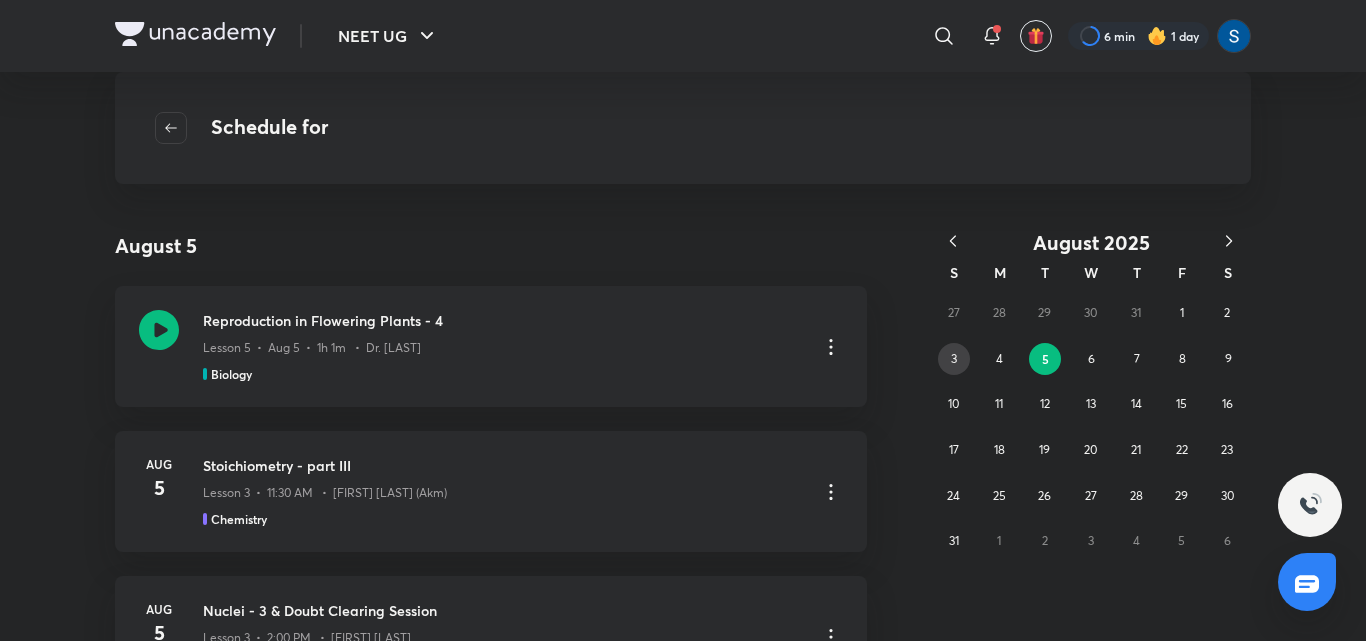 click on "3" at bounding box center (954, 359) 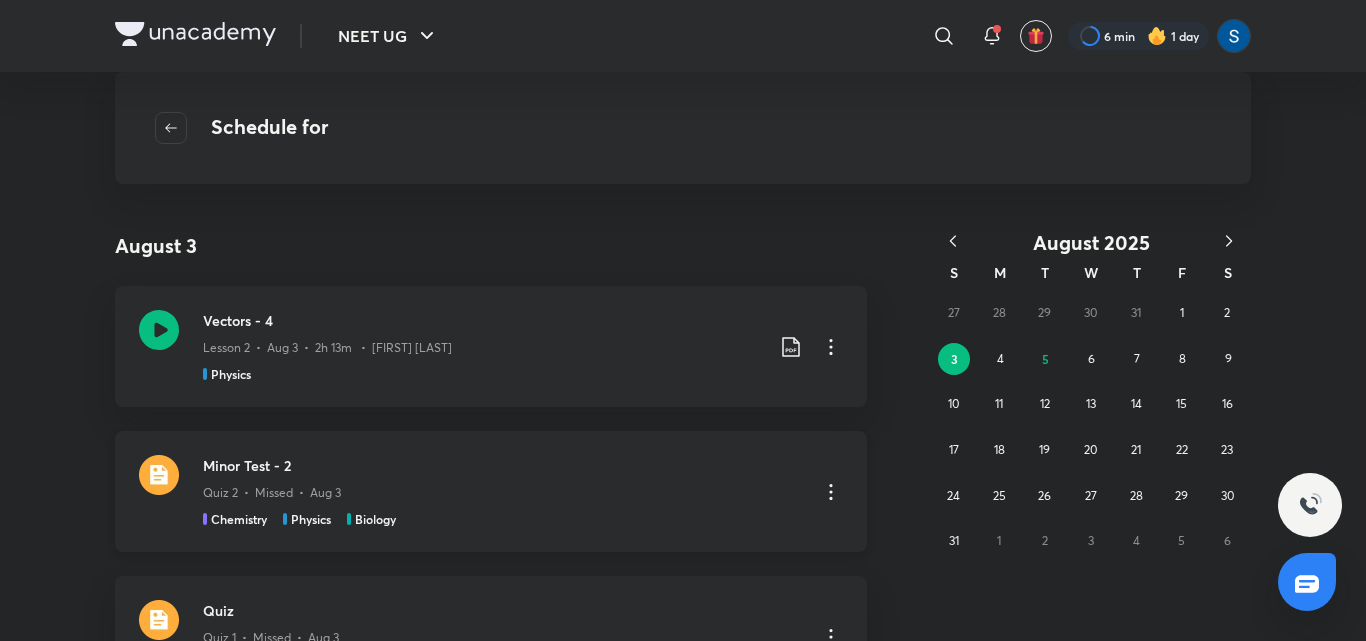 type 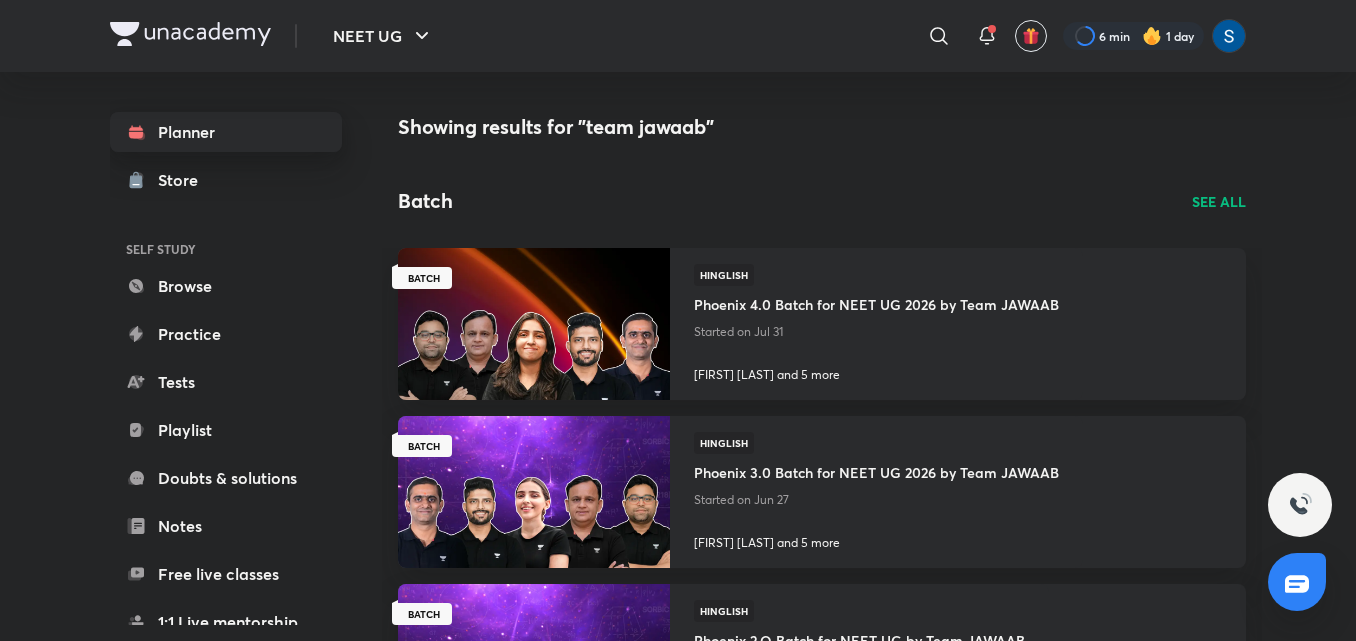 click on "Planner" at bounding box center (226, 132) 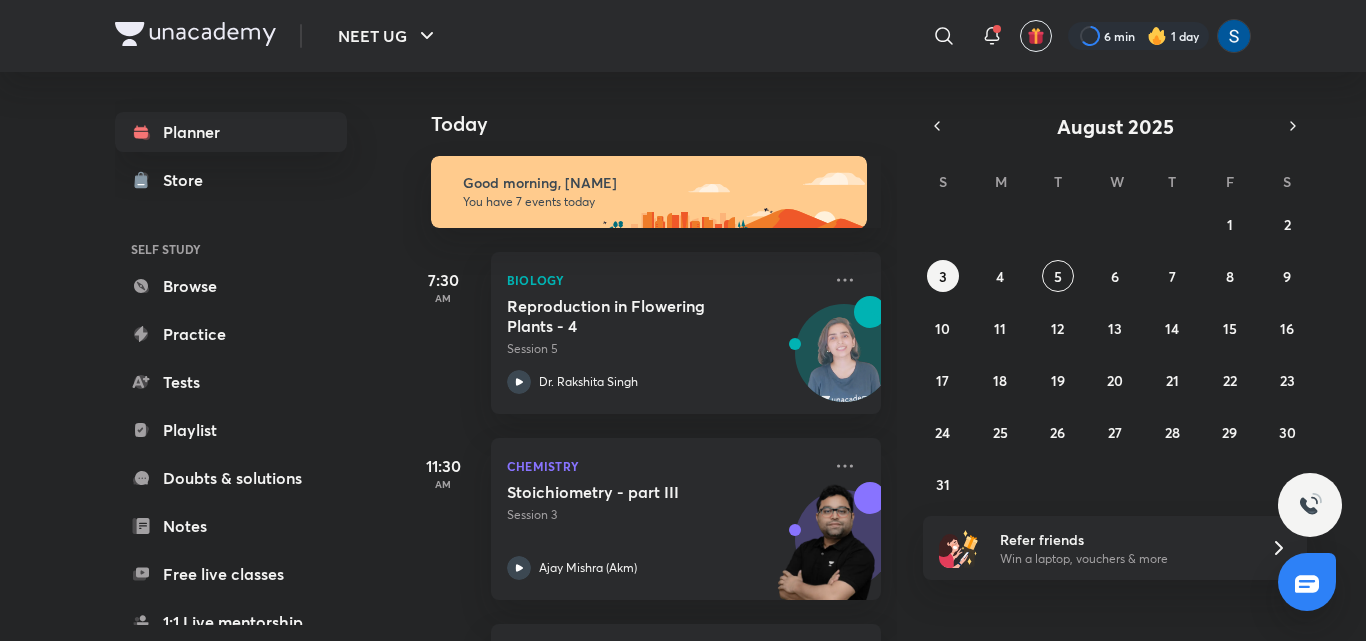 scroll, scrollTop: 485, scrollLeft: 0, axis: vertical 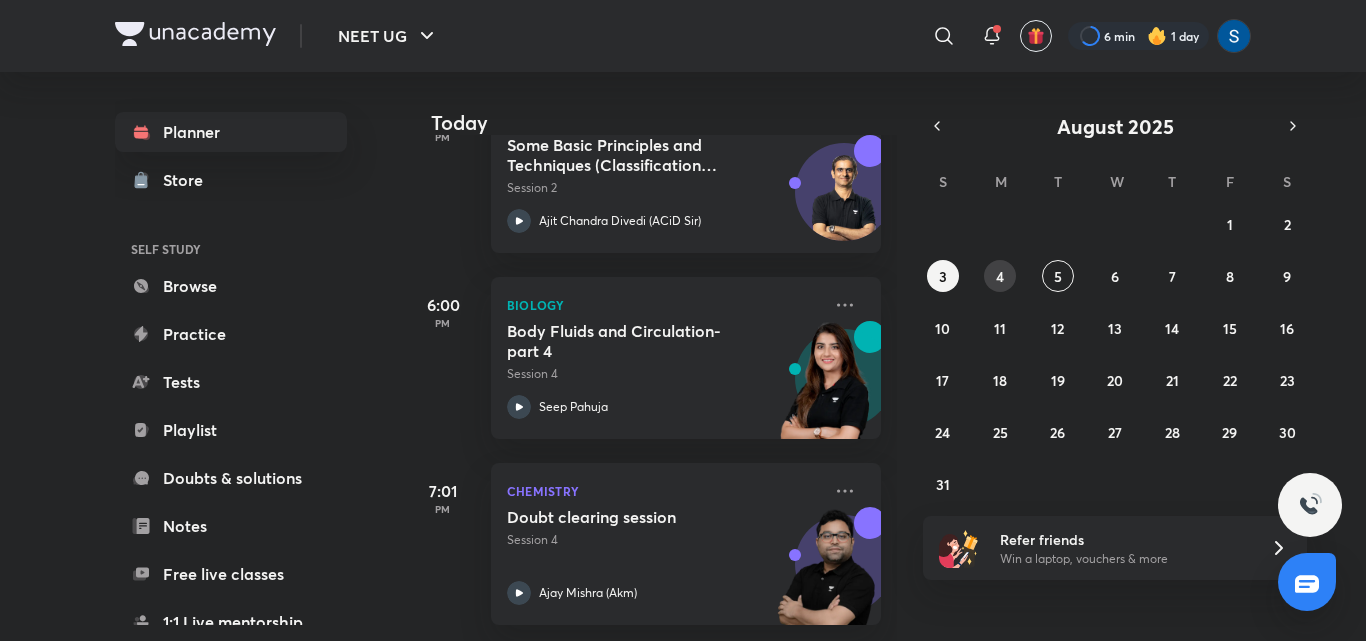 click on "4" at bounding box center [1000, 276] 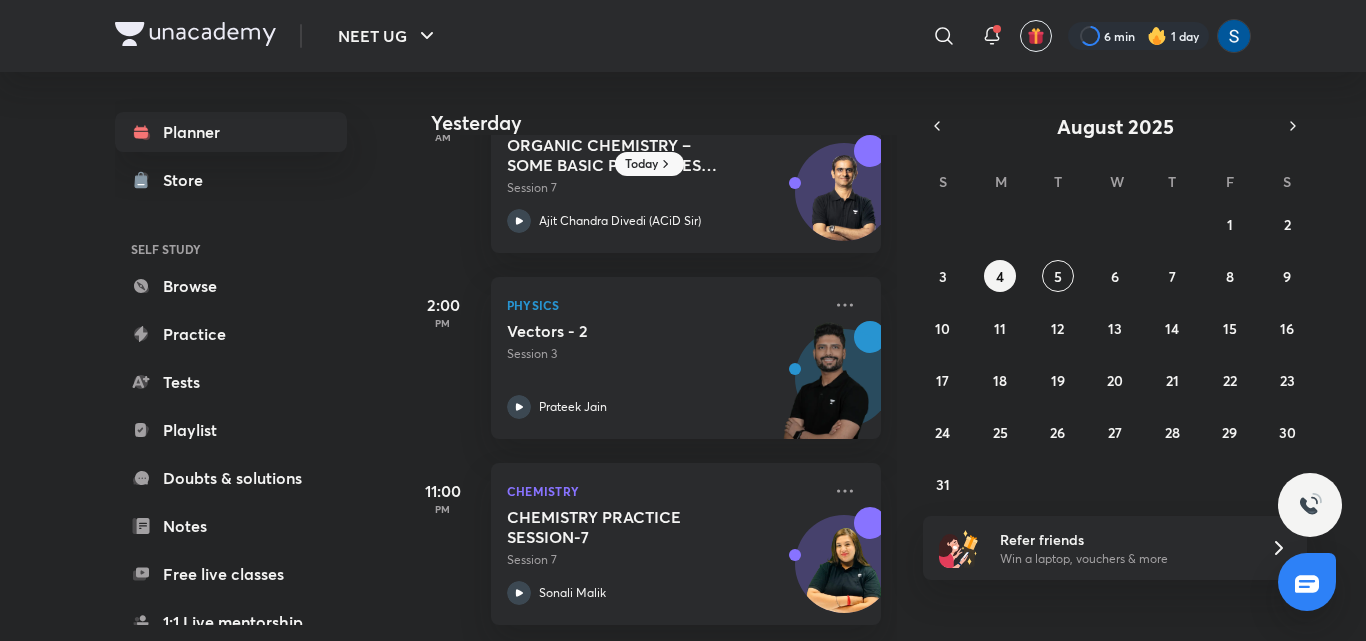 scroll, scrollTop: 270, scrollLeft: 0, axis: vertical 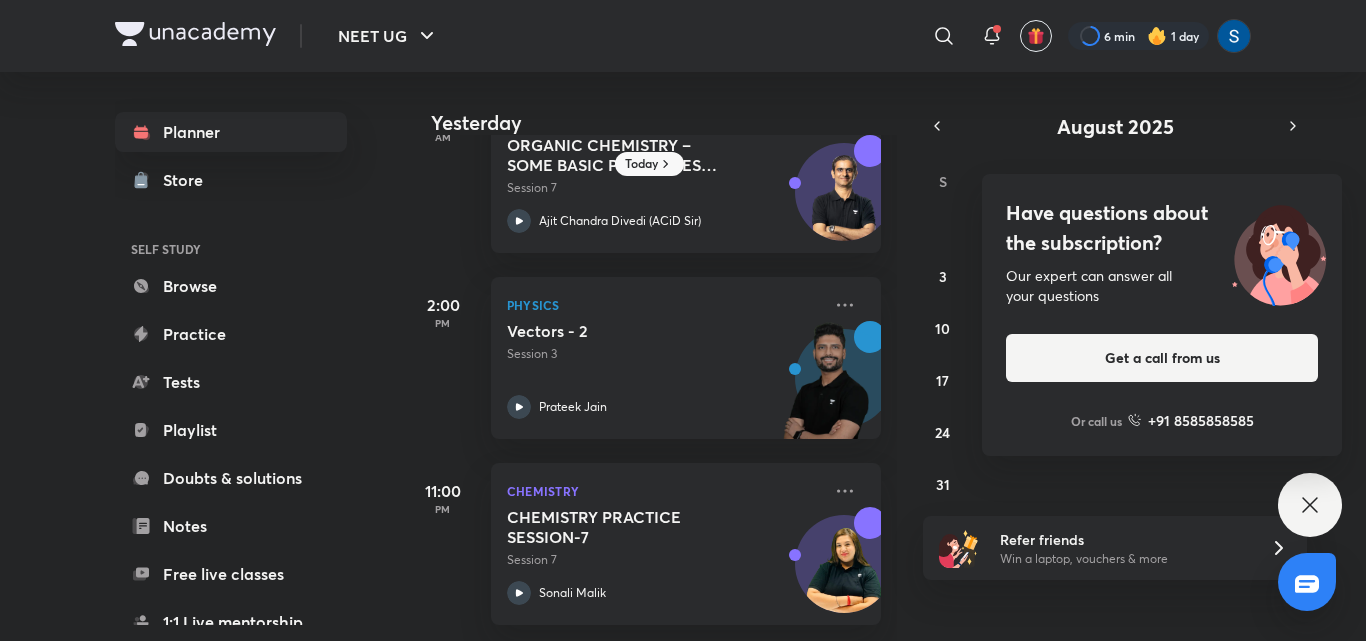 click 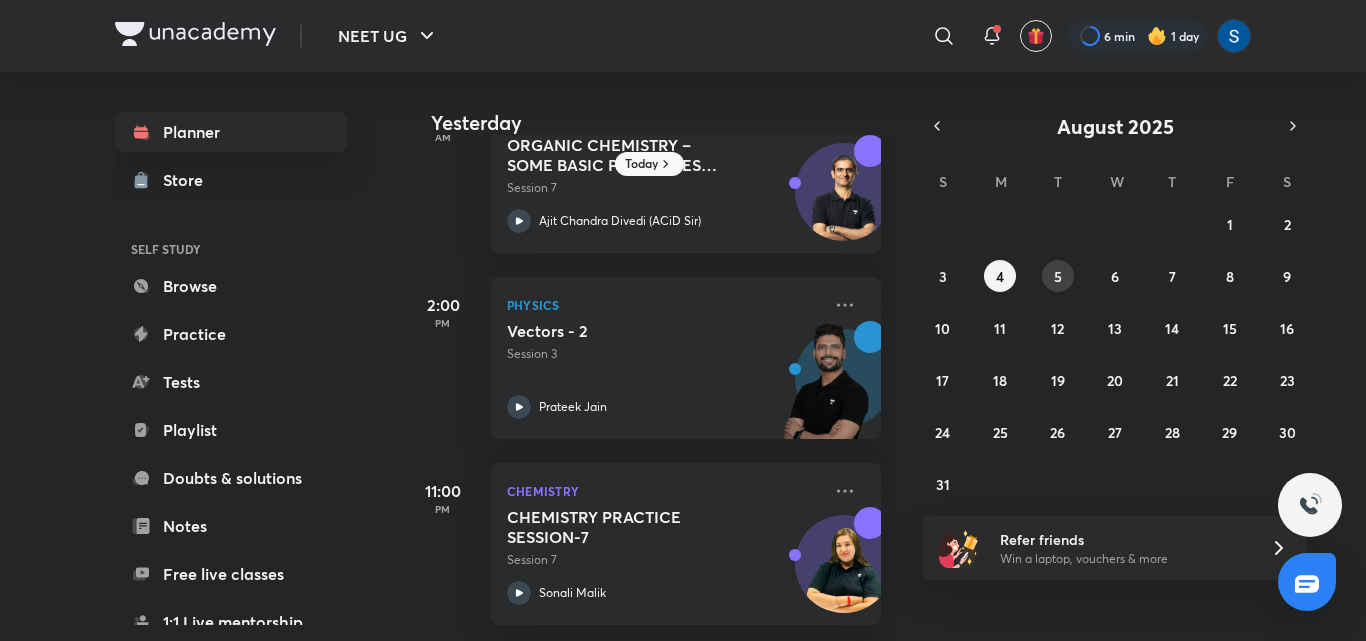 click on "5" at bounding box center [1058, 276] 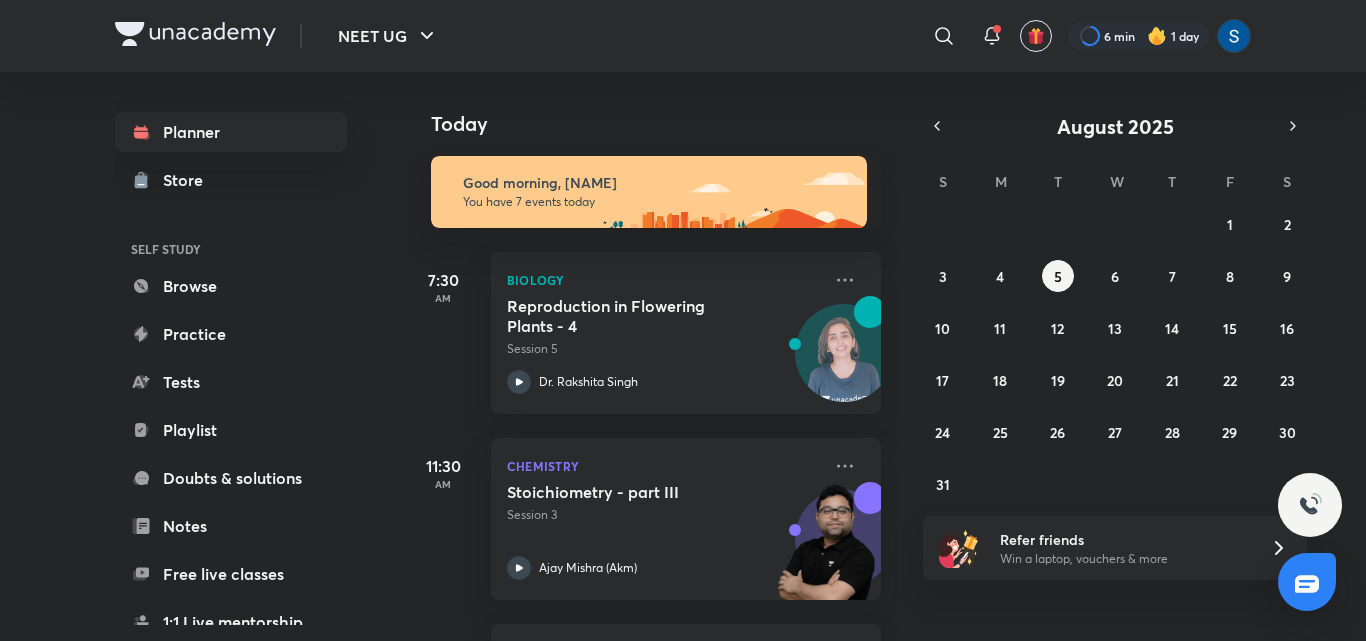 scroll, scrollTop: 485, scrollLeft: 0, axis: vertical 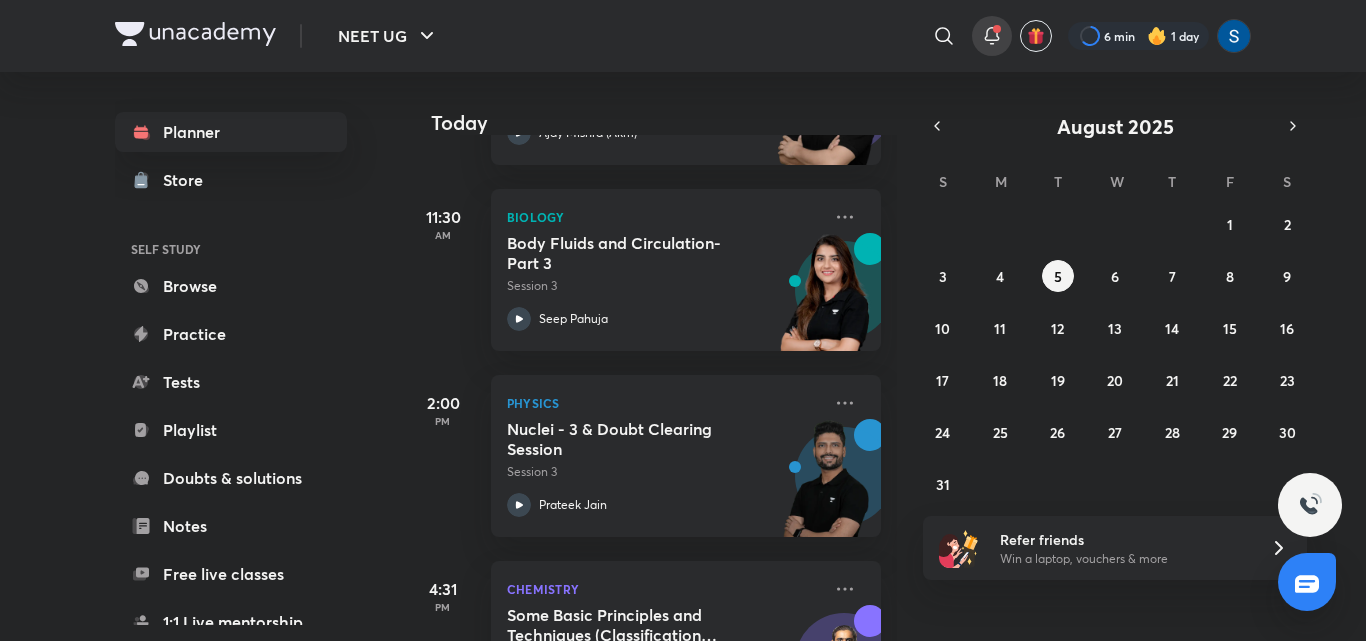 click at bounding box center (997, 29) 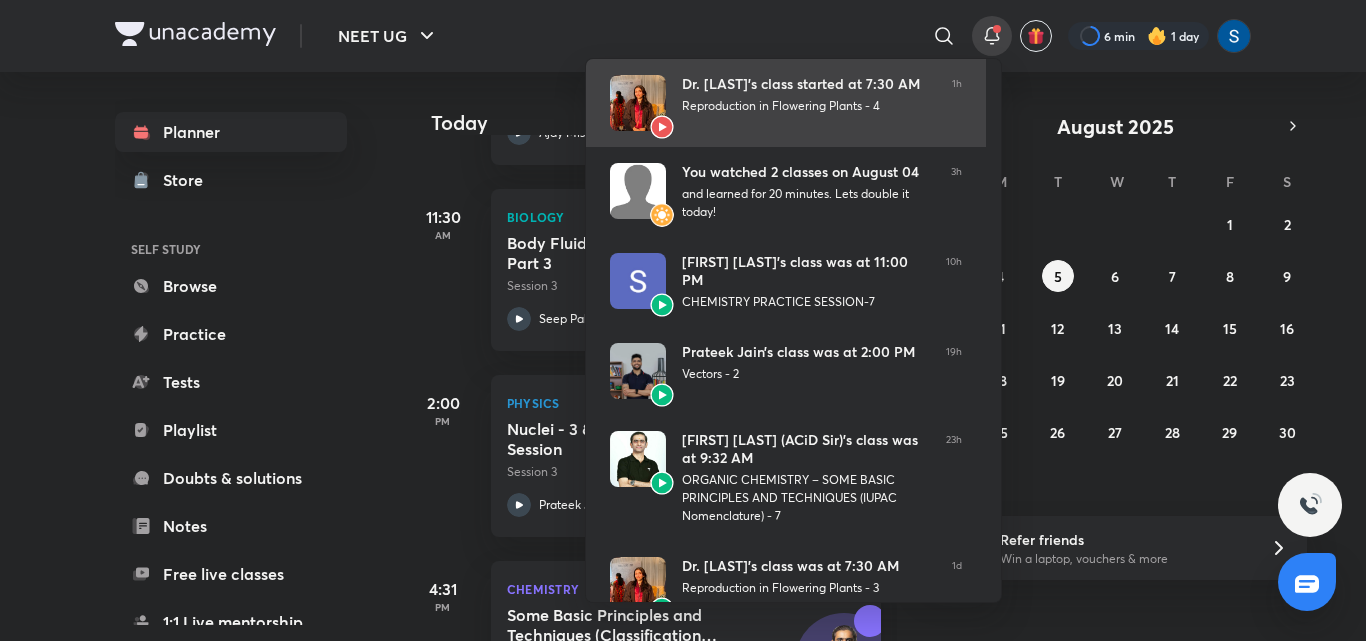 click on "Reproduction in Flowering Plants - 4" at bounding box center (809, 106) 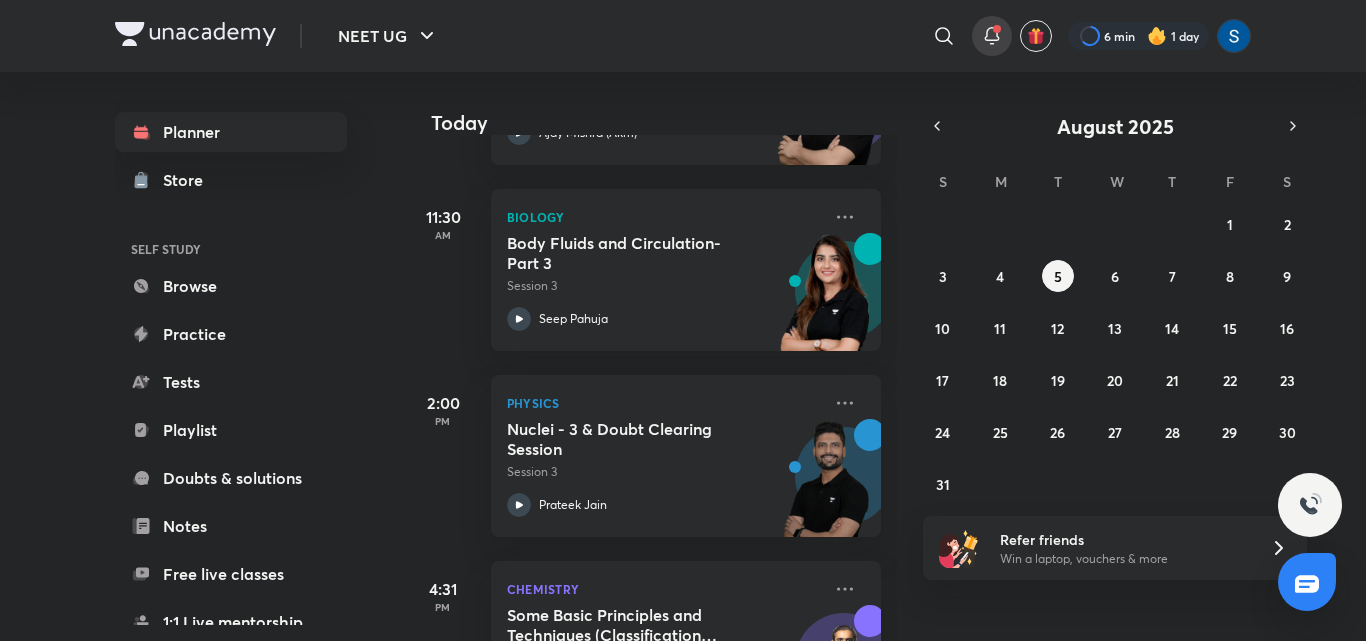 click 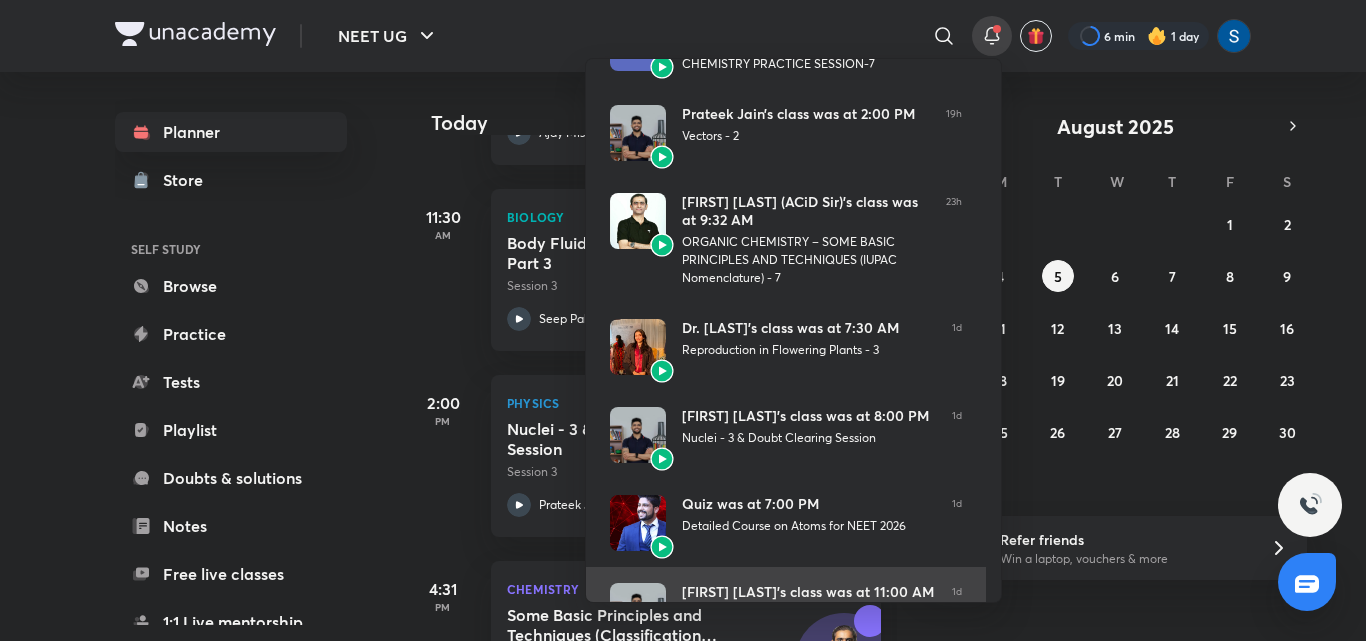 scroll, scrollTop: 255, scrollLeft: 0, axis: vertical 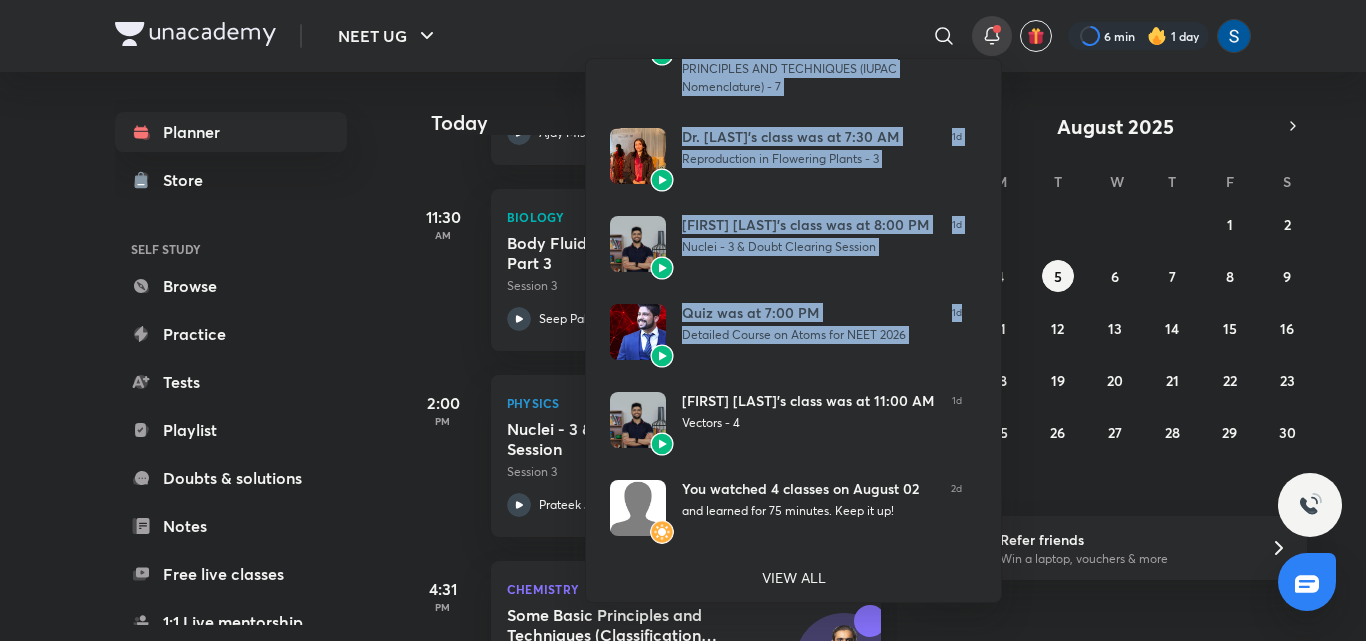 drag, startPoint x: 997, startPoint y: 515, endPoint x: 999, endPoint y: 626, distance: 111.01801 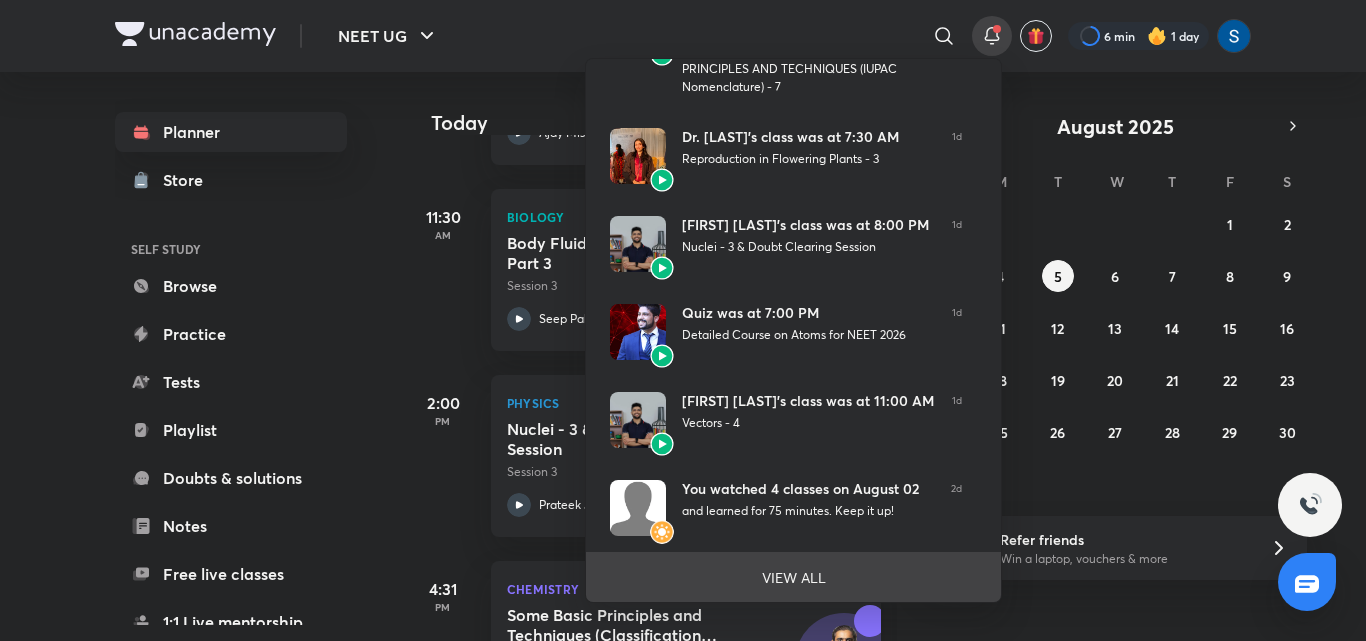 click on "VIEW ALL" at bounding box center [793, 577] 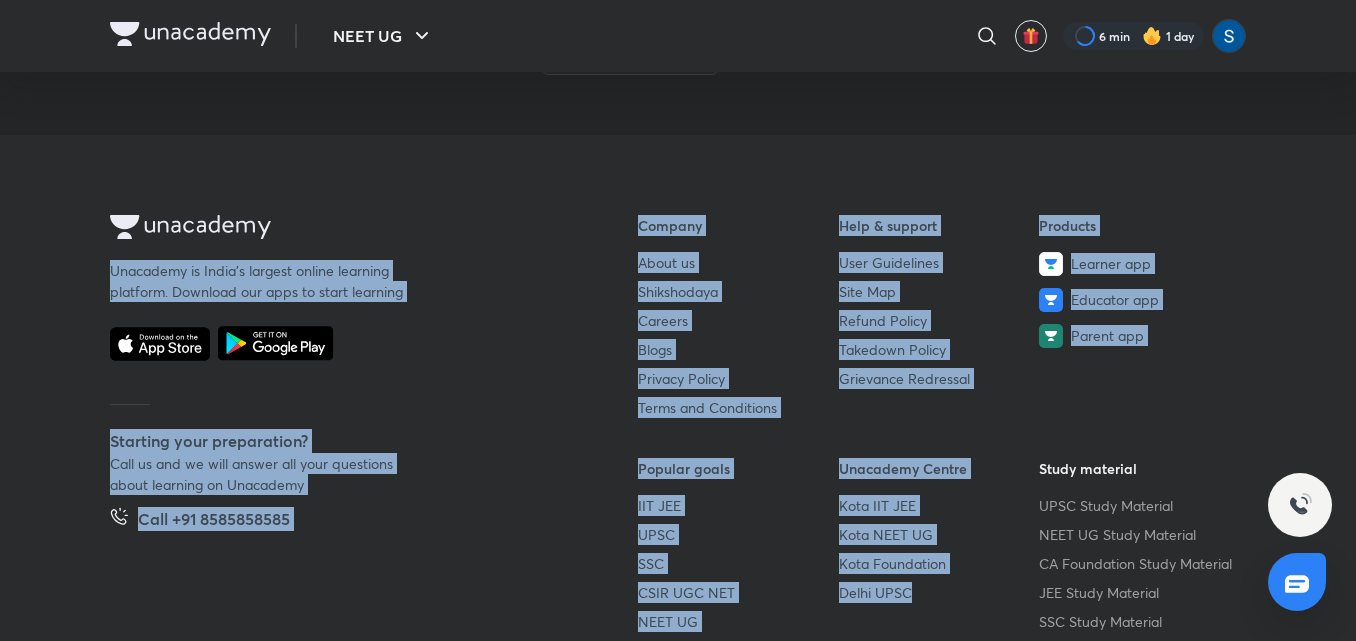 scroll, scrollTop: 1220, scrollLeft: 0, axis: vertical 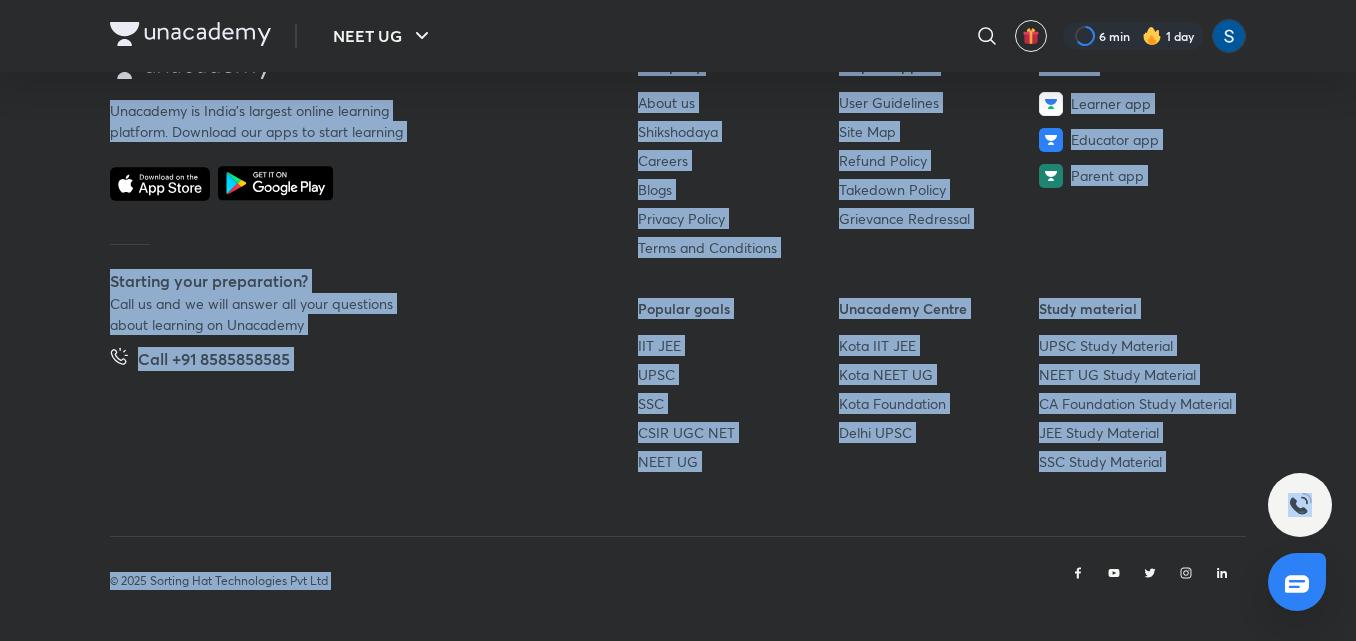 drag, startPoint x: 909, startPoint y: 450, endPoint x: 993, endPoint y: 680, distance: 244.85915 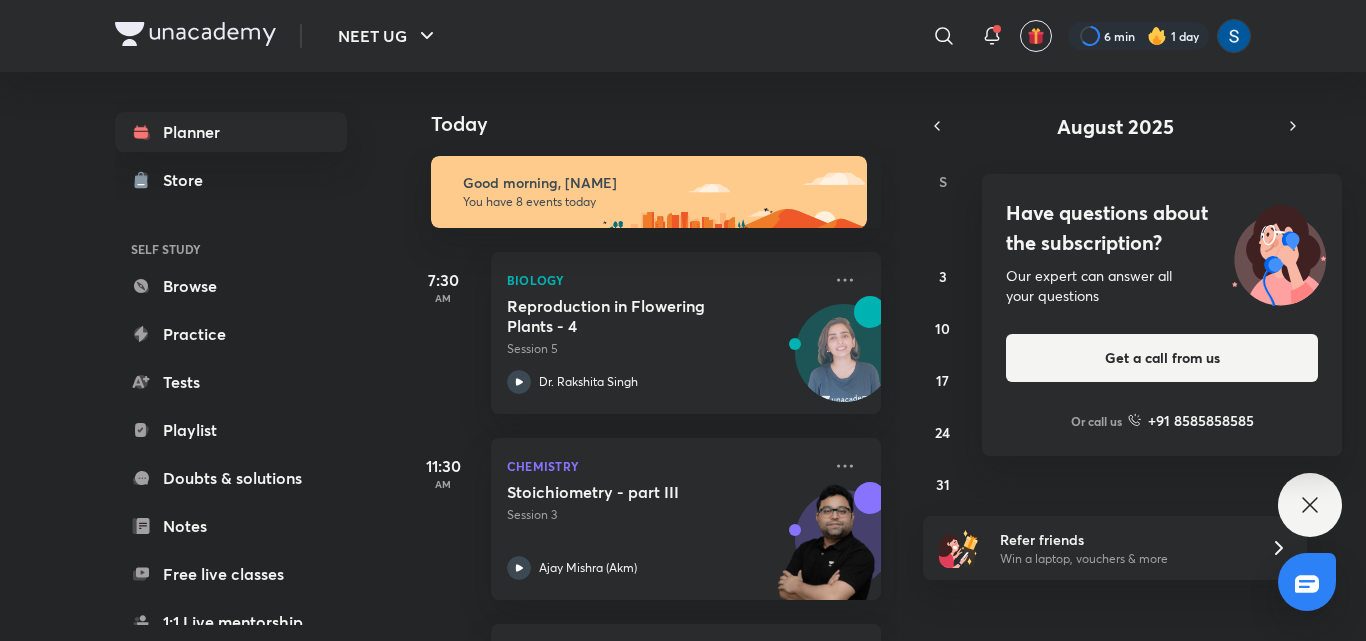 click on "Have questions about the subscription? Our expert can answer all your questions Get a call from us Or call us +91 8585858585" at bounding box center (1310, 505) 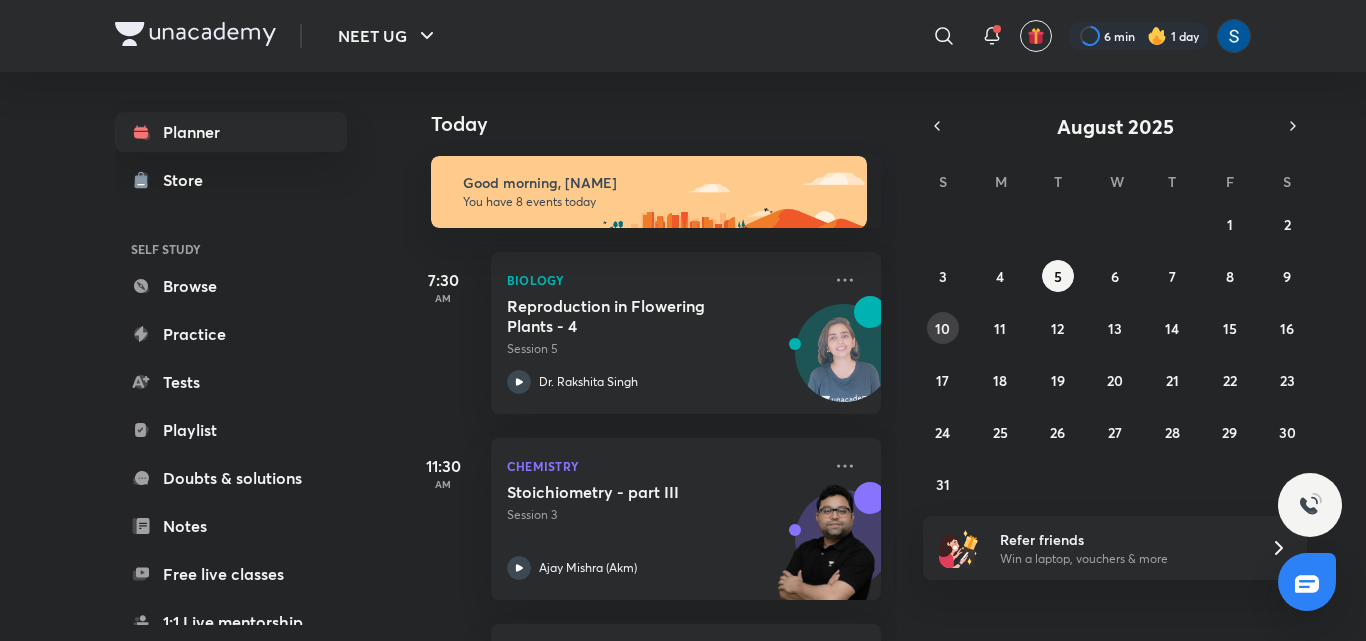 click on "10" at bounding box center [942, 328] 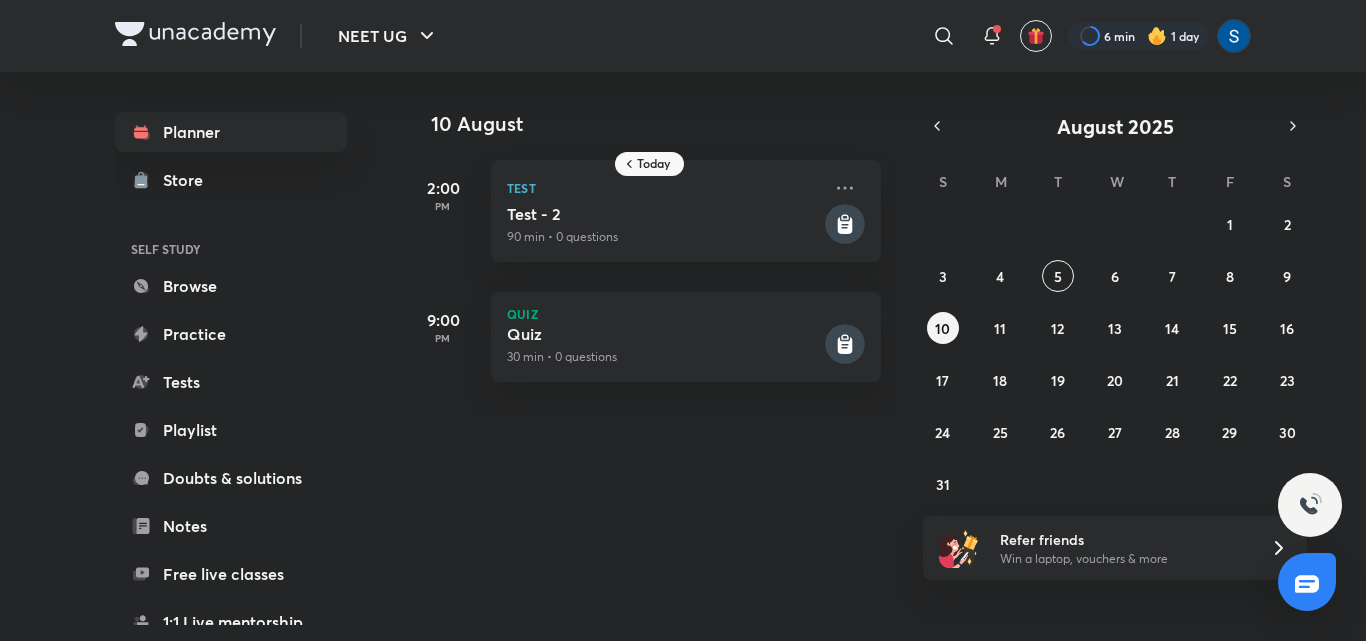 drag, startPoint x: 737, startPoint y: 372, endPoint x: 759, endPoint y: 680, distance: 308.78473 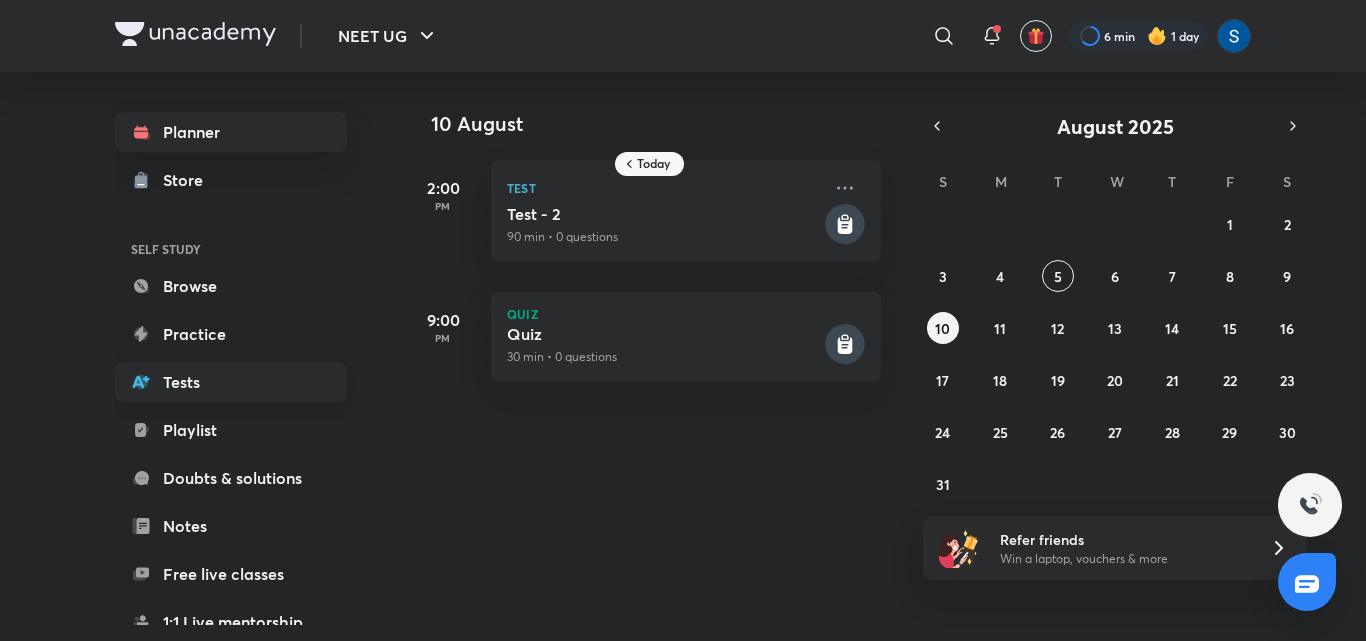 click on "Tests" at bounding box center (231, 382) 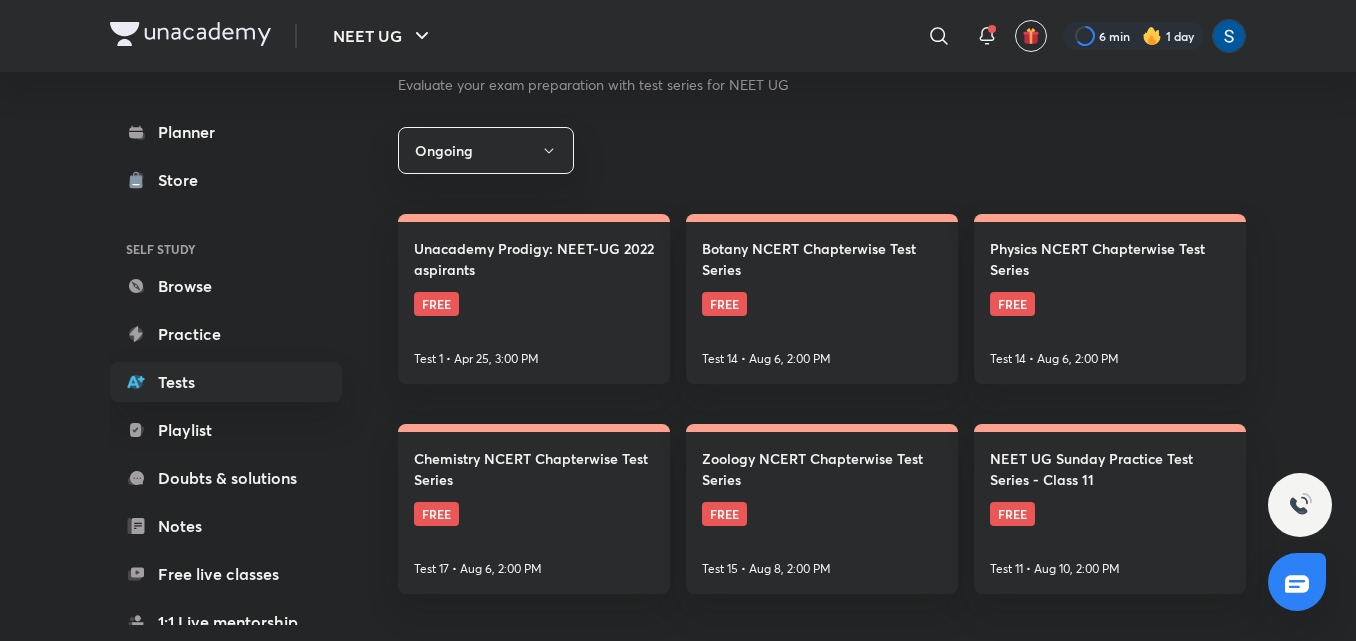 scroll, scrollTop: 320, scrollLeft: 0, axis: vertical 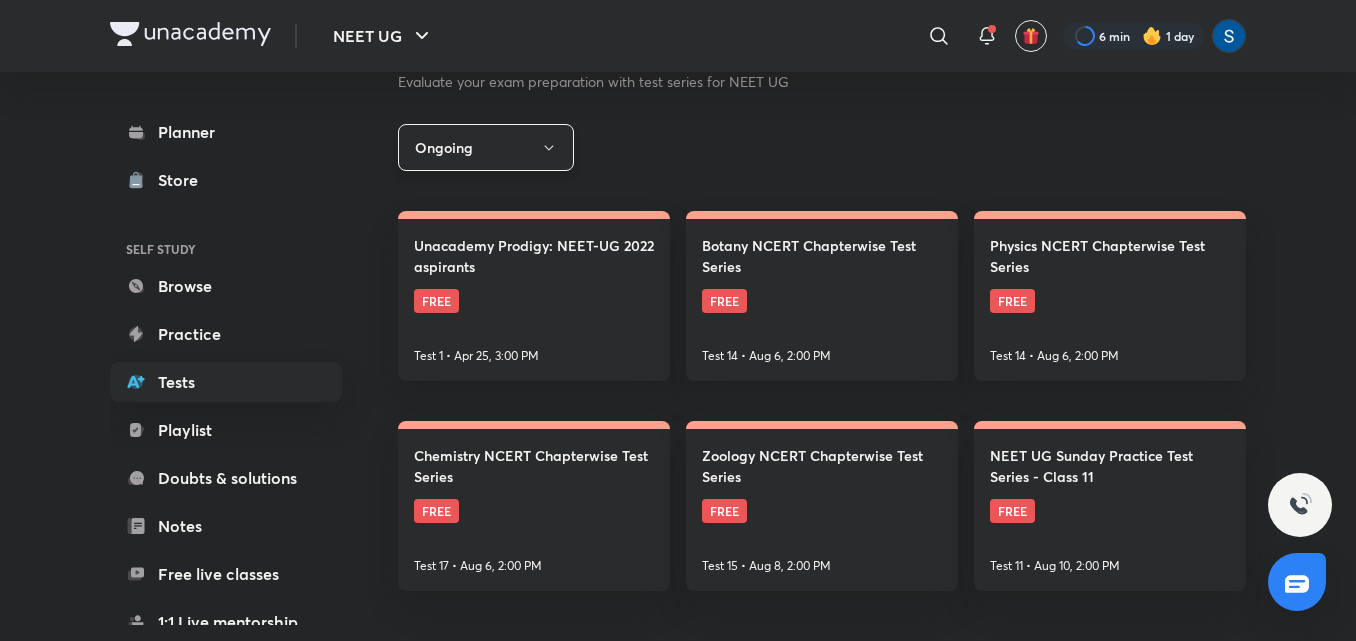 click on "Ongoing" at bounding box center [486, 147] 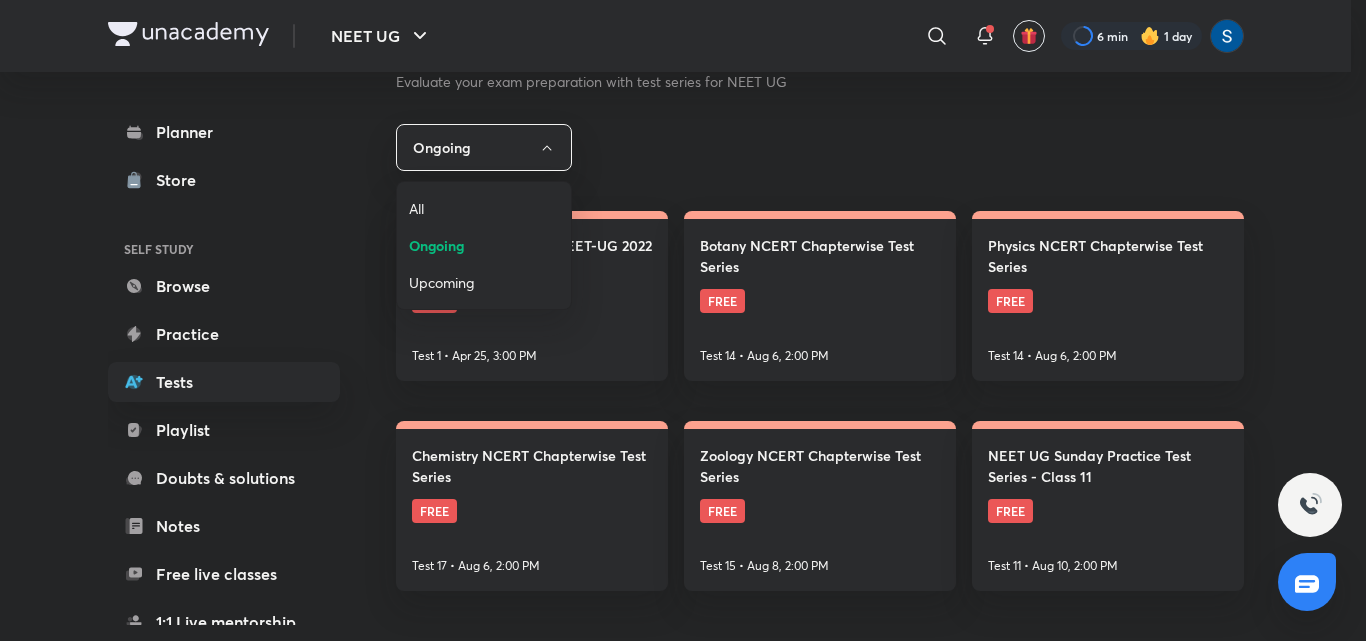 click on "Upcoming" at bounding box center [484, 282] 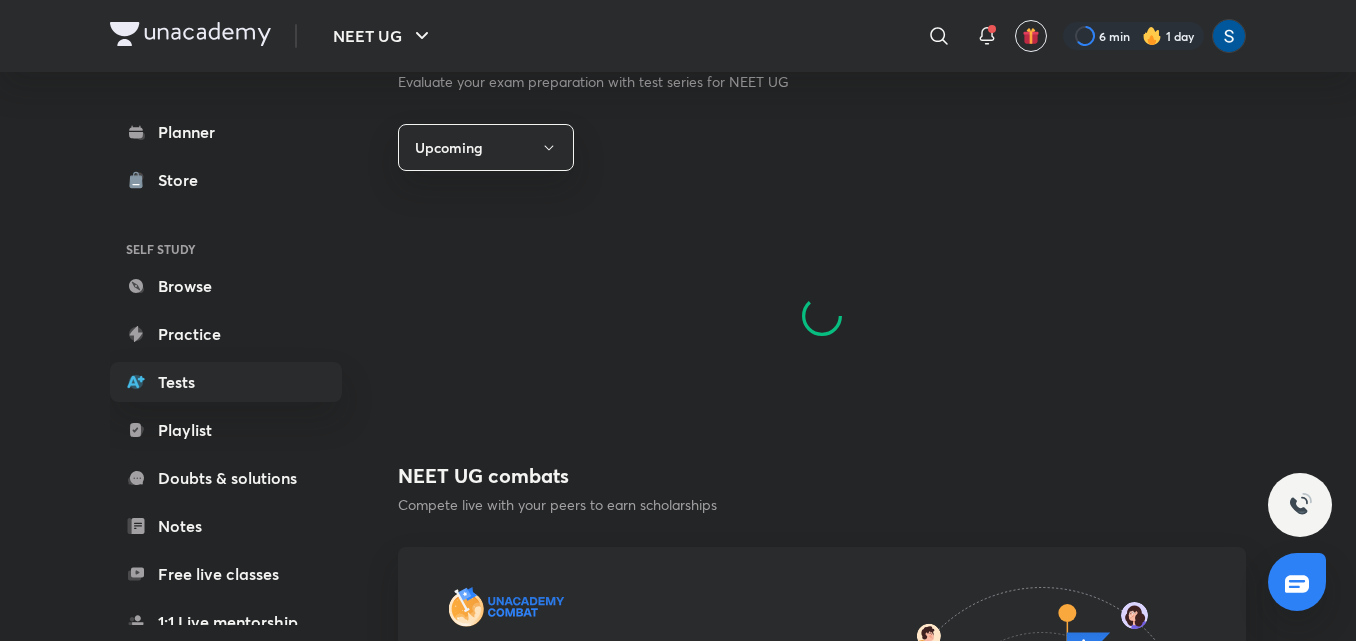 scroll, scrollTop: 0, scrollLeft: 0, axis: both 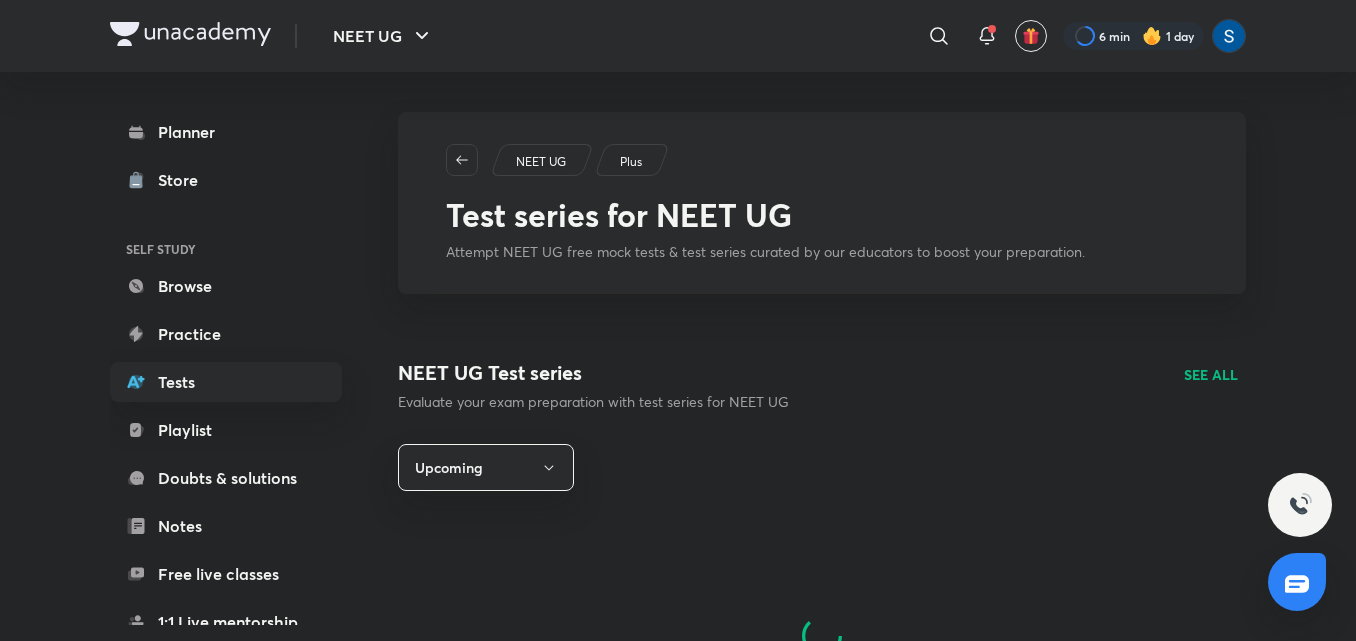 type 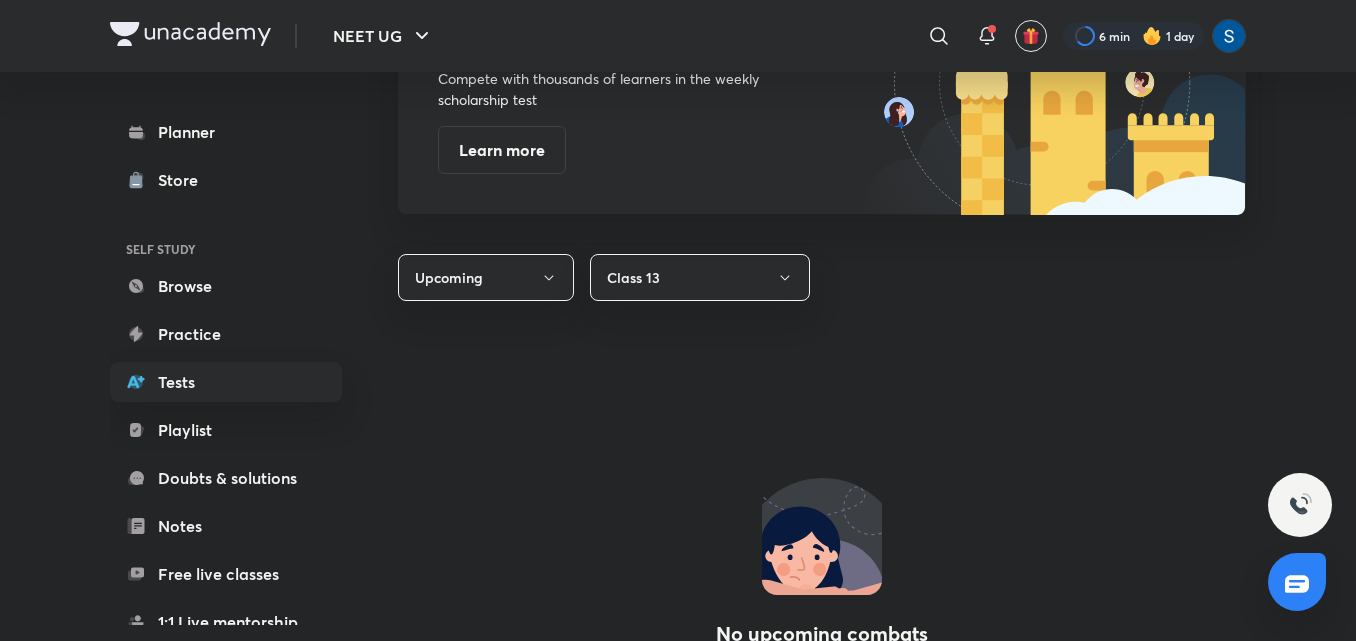 scroll, scrollTop: 1000, scrollLeft: 0, axis: vertical 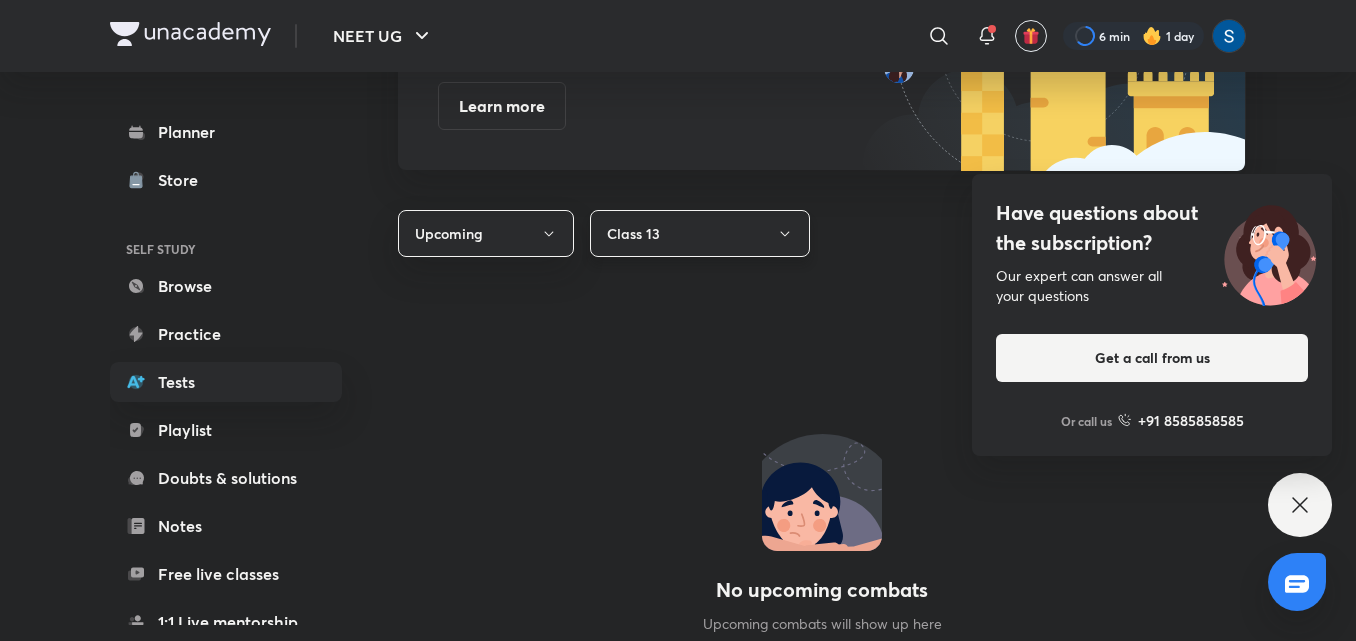 click on "Class 13" at bounding box center (700, 233) 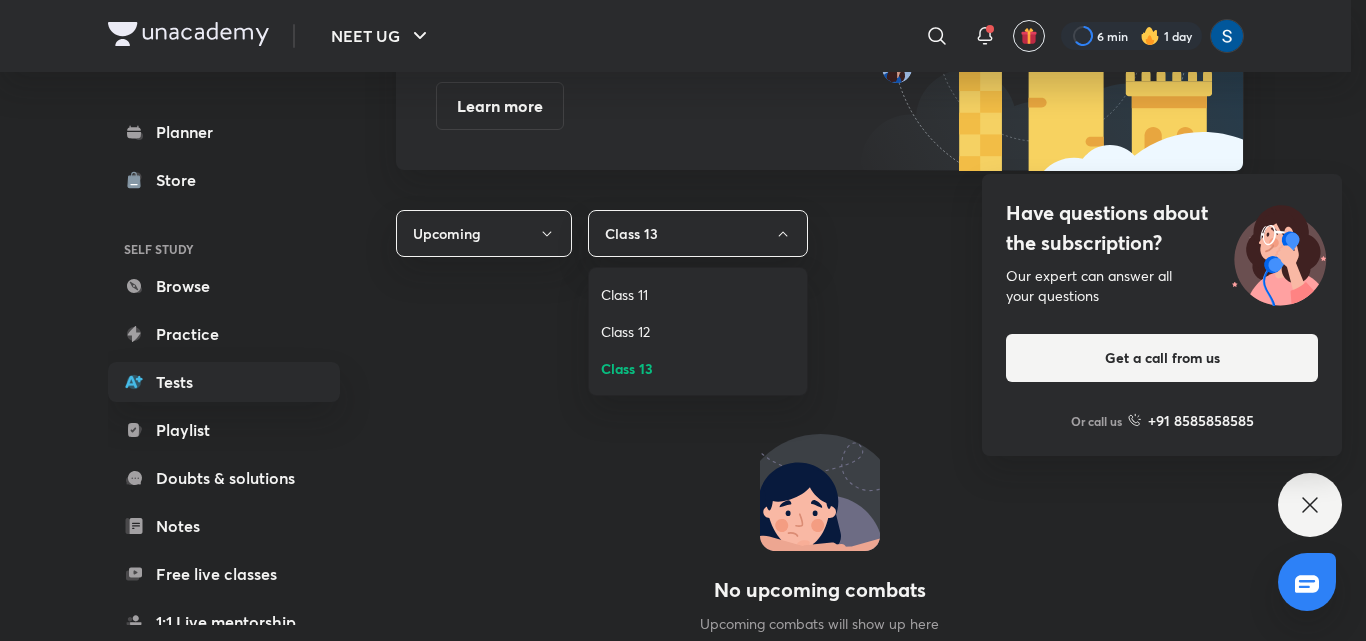 click at bounding box center [683, 320] 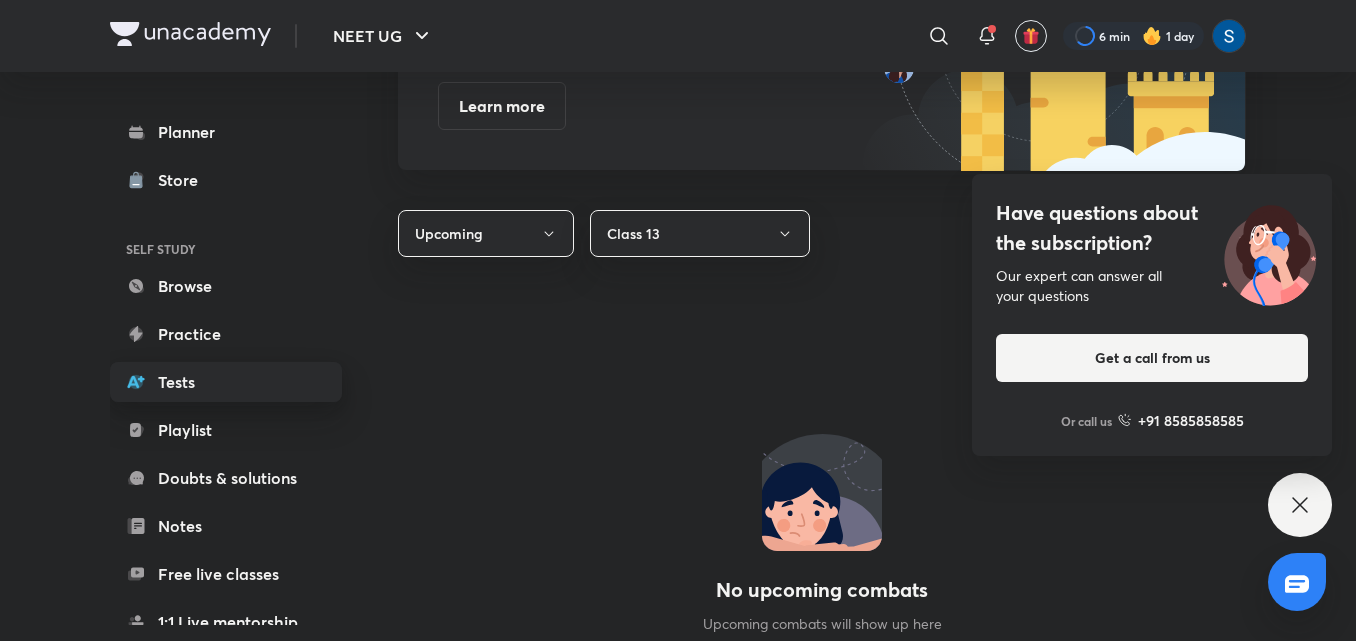 click on "Tests" at bounding box center (226, 382) 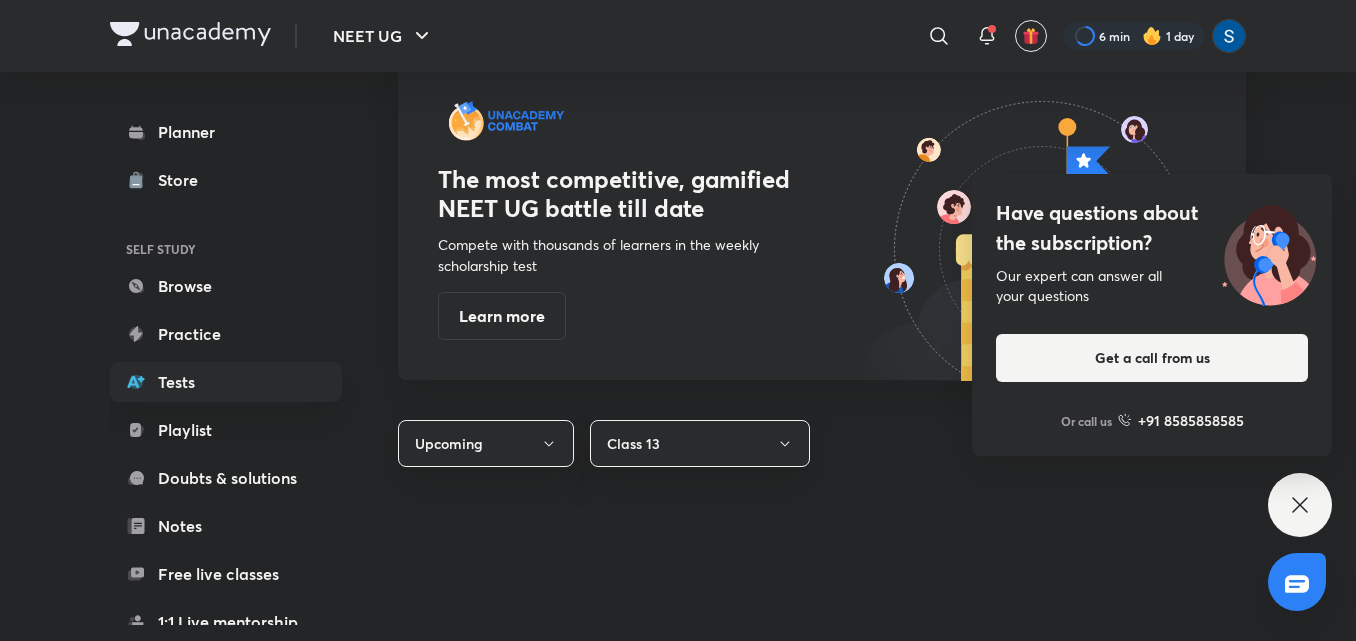 scroll, scrollTop: 0, scrollLeft: 0, axis: both 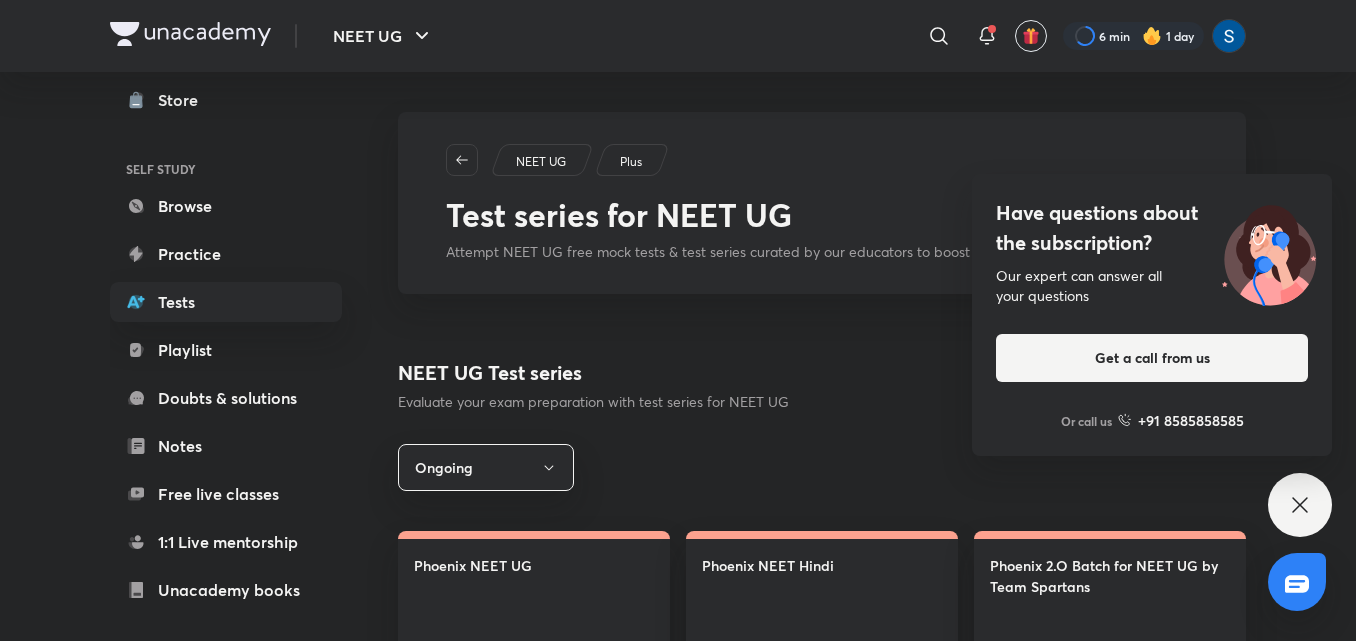 click on "NEET UG Test series Evaluate your exam preparation with test series for NEET UG" at bounding box center [593, 385] 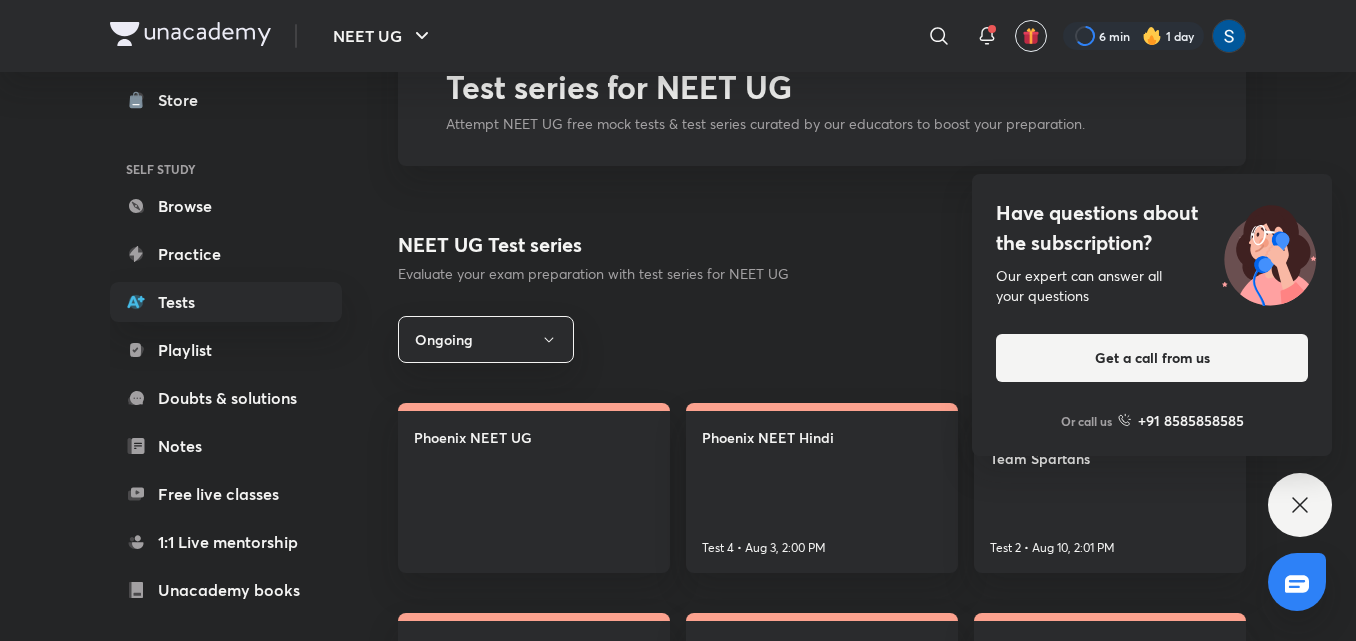 scroll, scrollTop: 160, scrollLeft: 0, axis: vertical 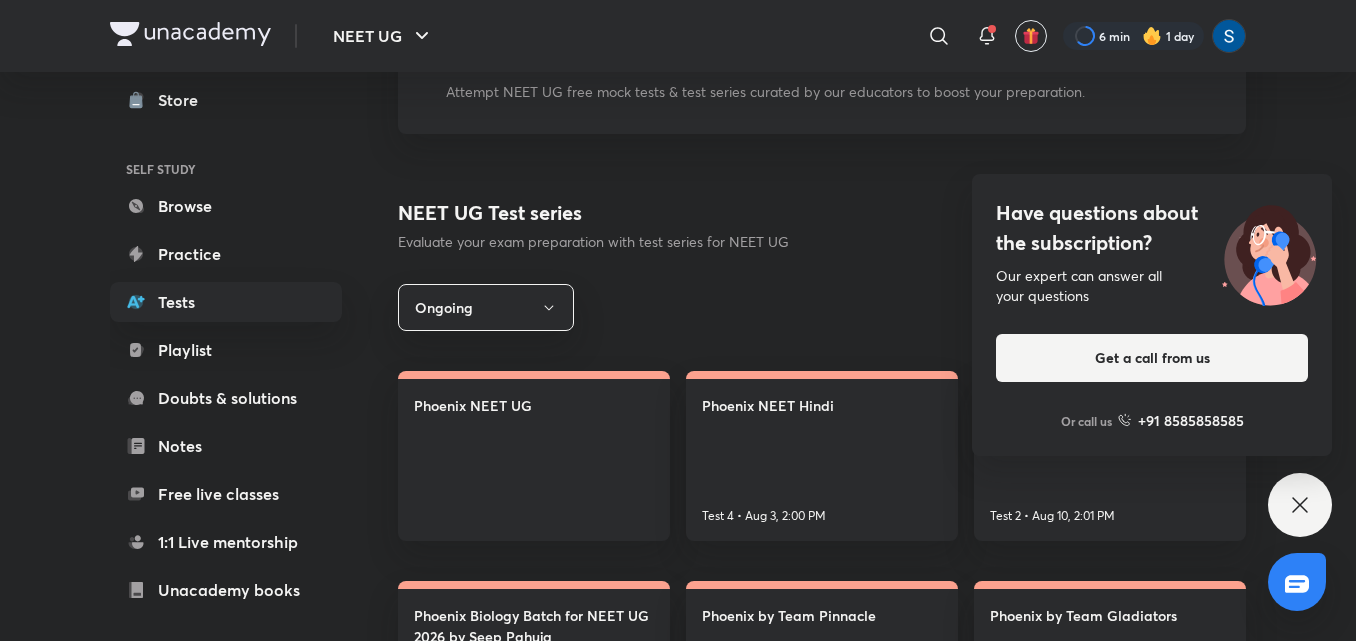 click on "Have questions about the subscription? Our expert can answer all your questions Get a call from us Or call us +91 8585858585" at bounding box center (1300, 505) 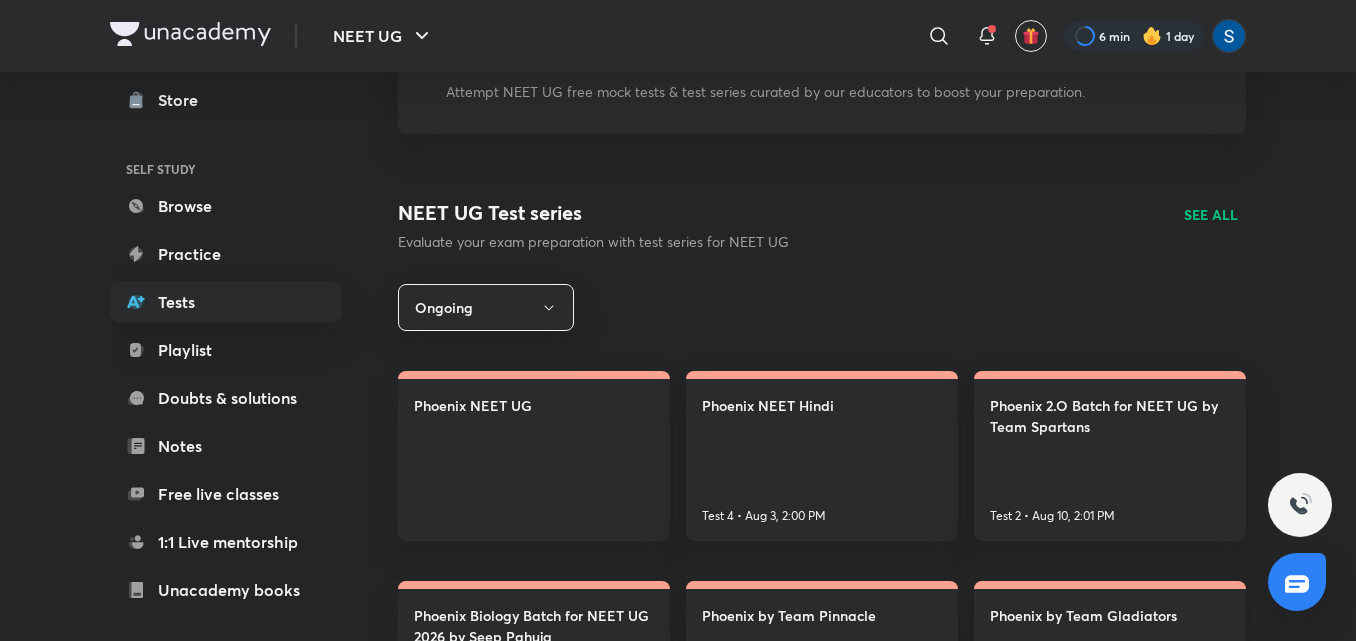 click on "Phoenix by Team Gladiators" at bounding box center [1083, 615] 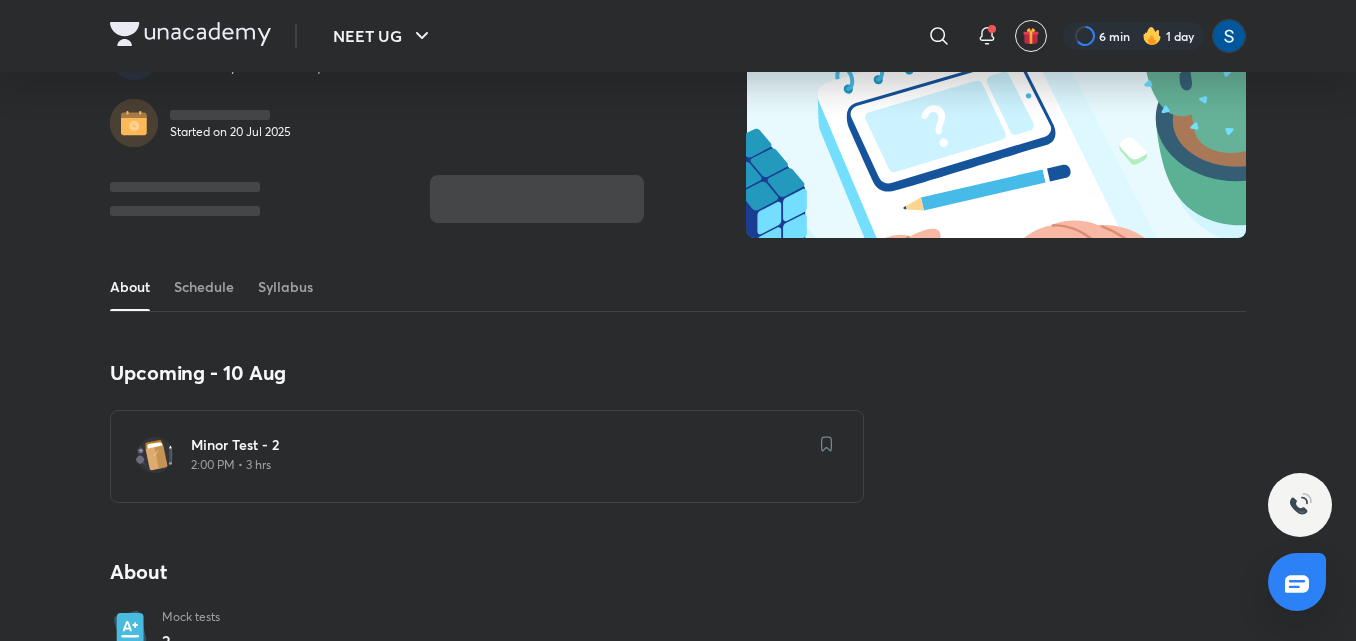 scroll, scrollTop: 0, scrollLeft: 0, axis: both 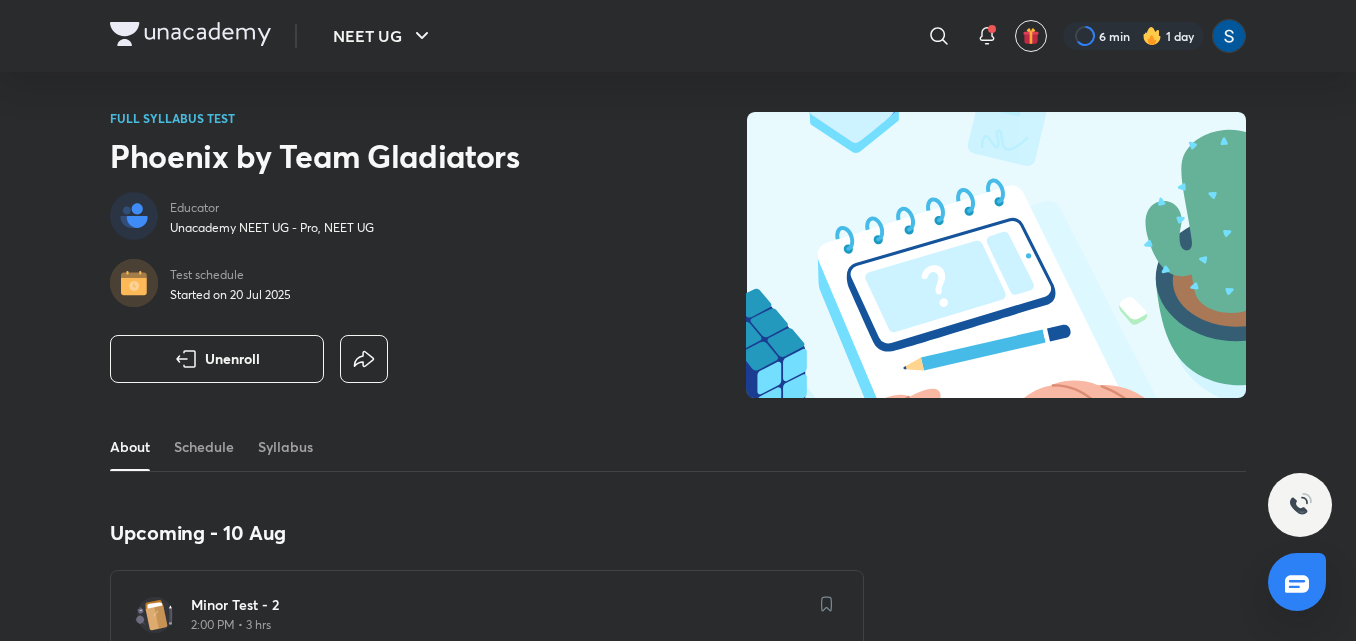 click on "Minor Test - 2" at bounding box center (499, 605) 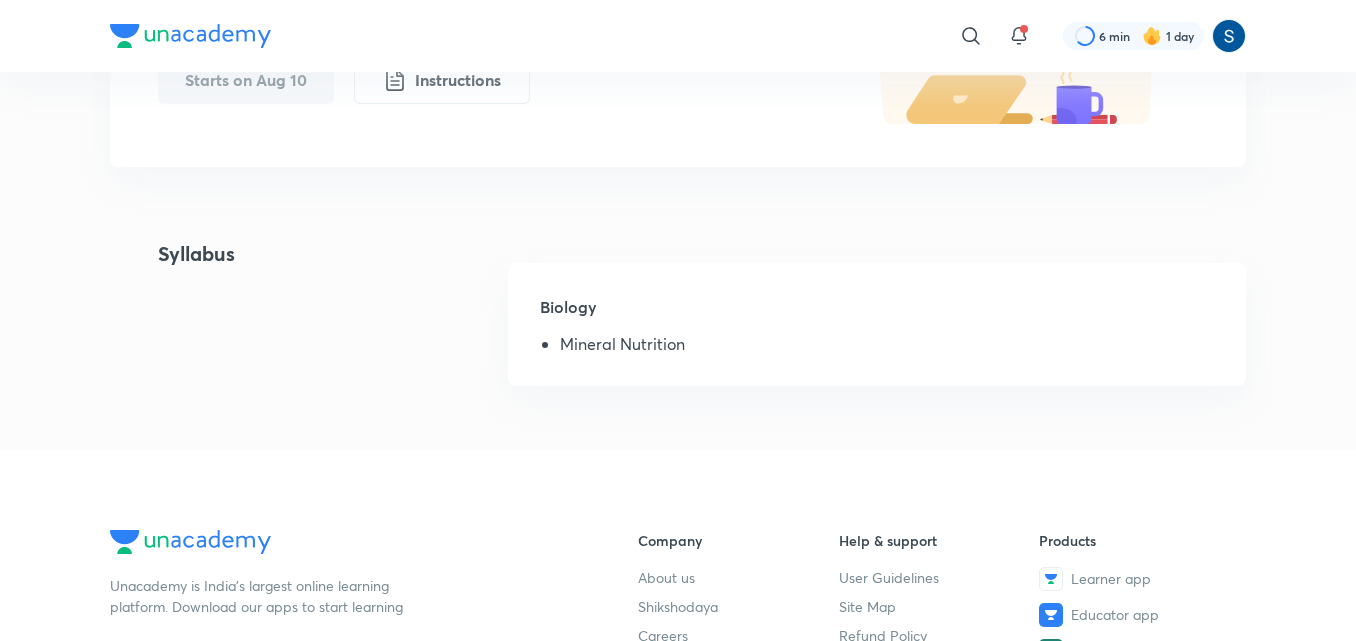 scroll, scrollTop: 360, scrollLeft: 0, axis: vertical 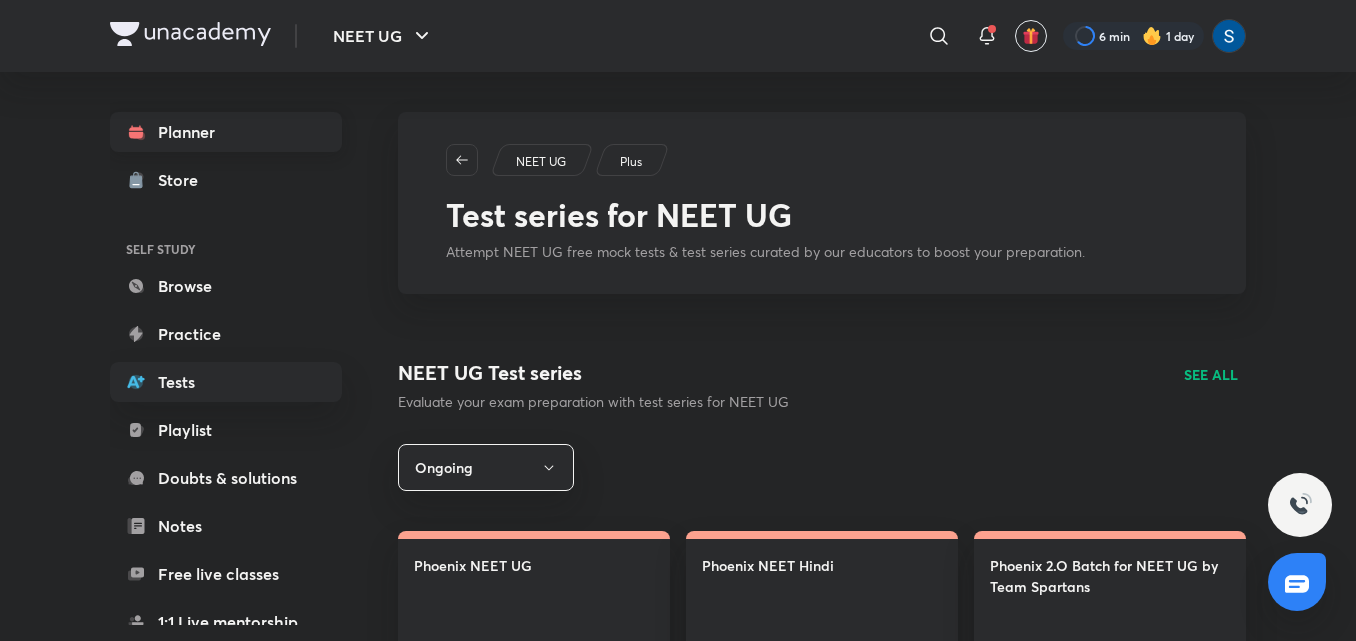 click on "Planner" at bounding box center (226, 132) 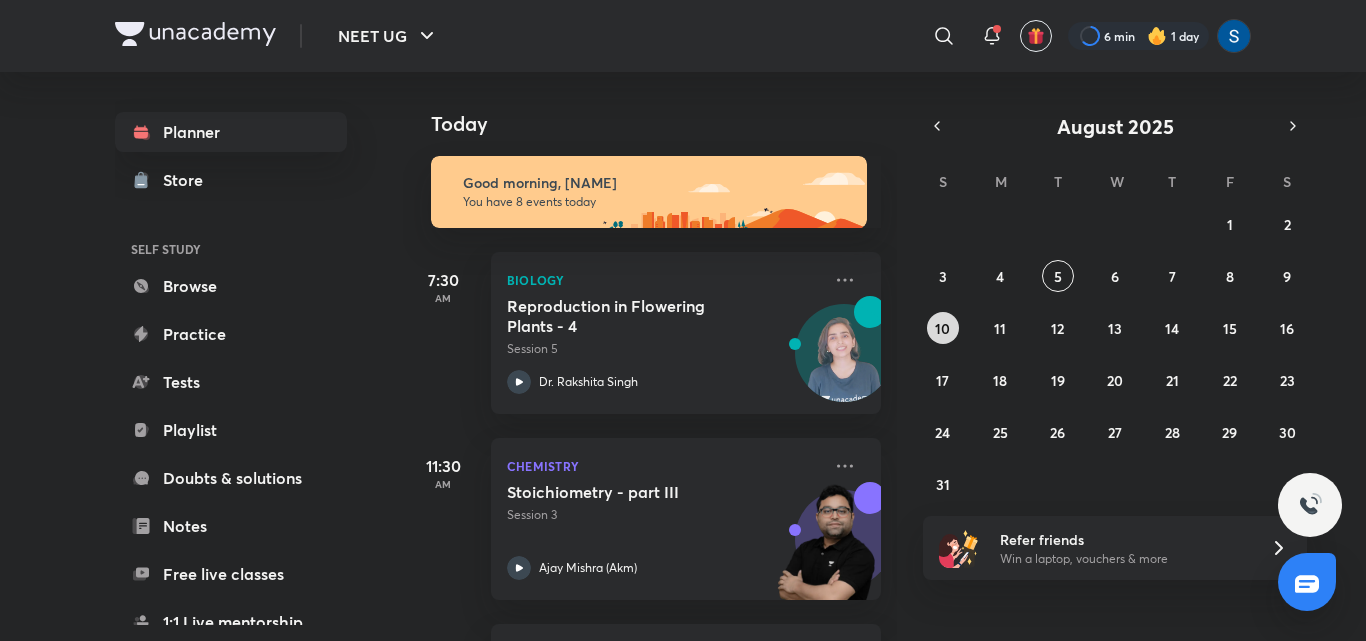 click on "10" at bounding box center [942, 328] 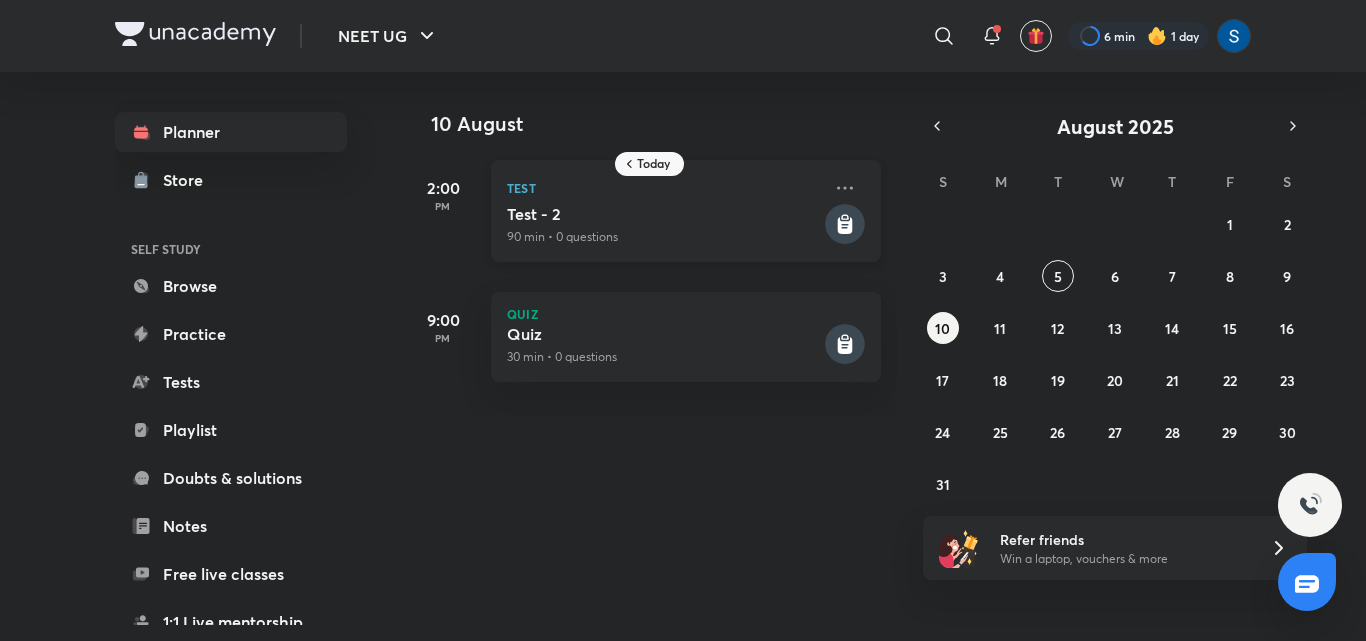 click on "Test Test - 2 90 min • 0 questions" at bounding box center [686, 211] 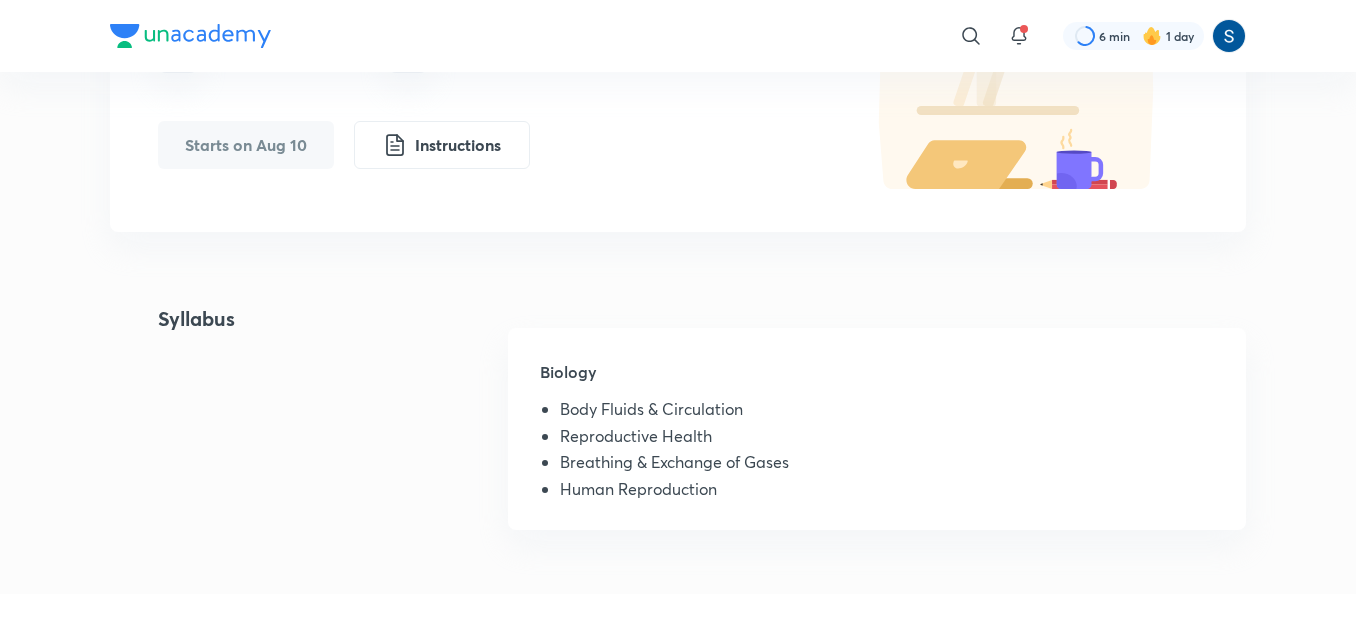 scroll, scrollTop: 280, scrollLeft: 0, axis: vertical 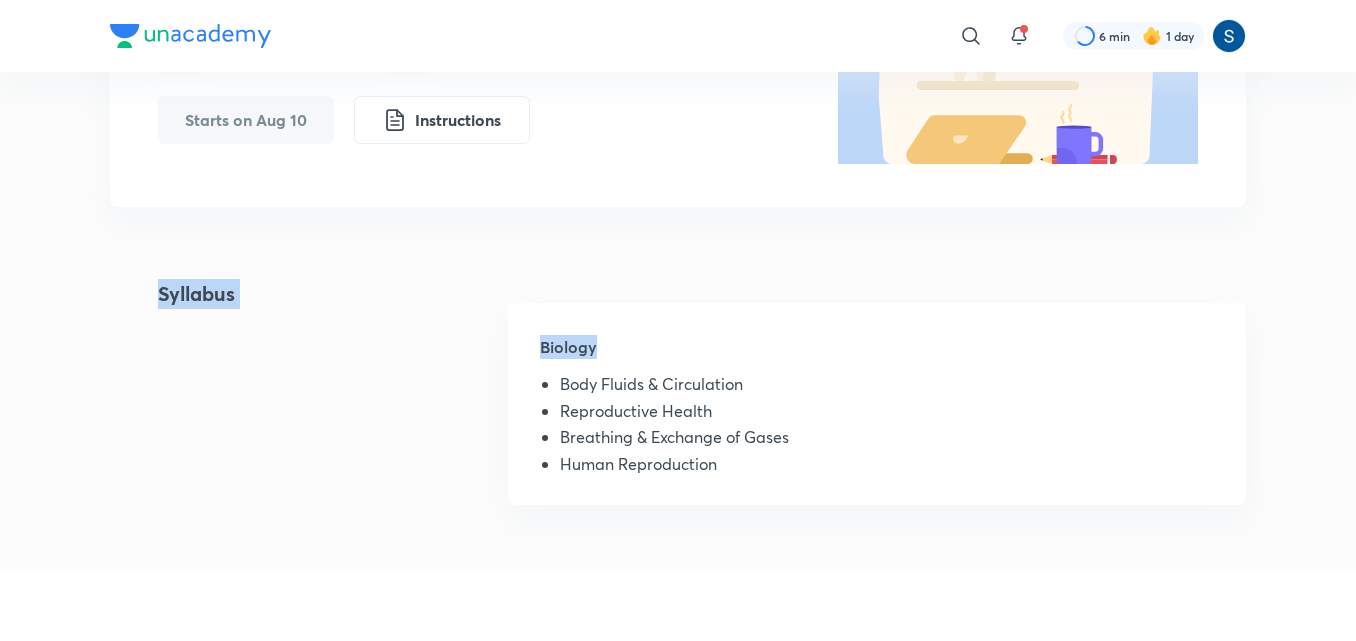 drag, startPoint x: 1012, startPoint y: 324, endPoint x: 654, endPoint y: 172, distance: 388.9319 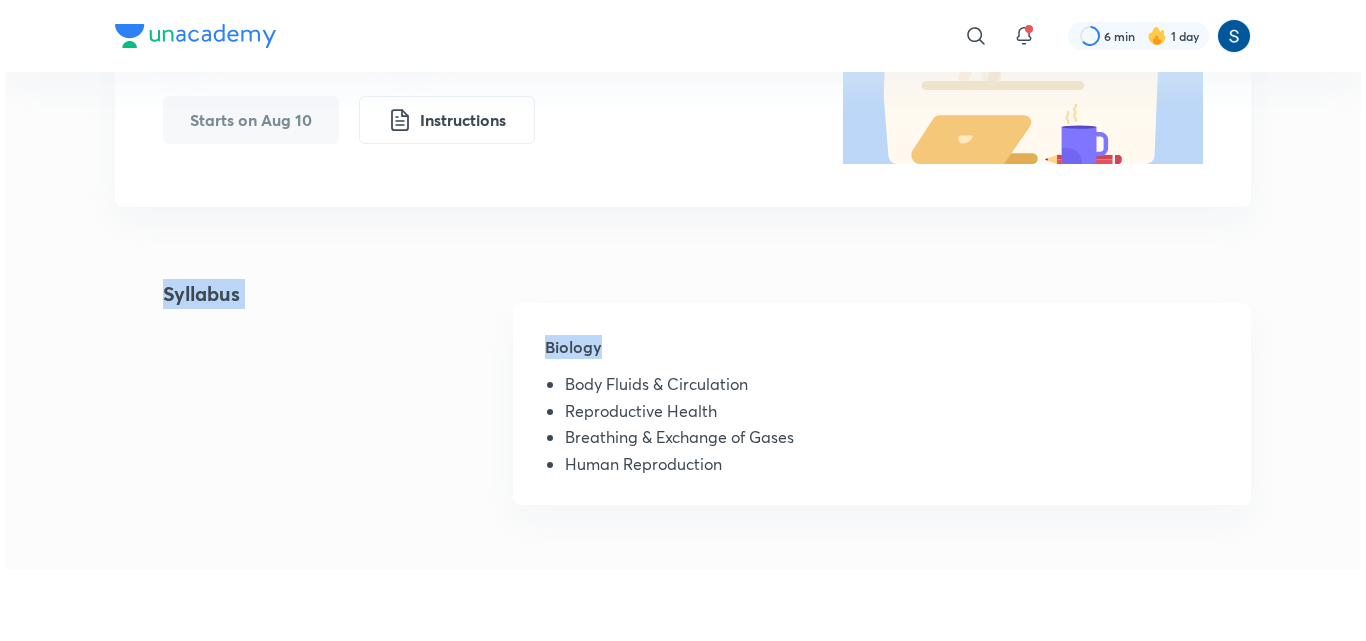scroll, scrollTop: 0, scrollLeft: 0, axis: both 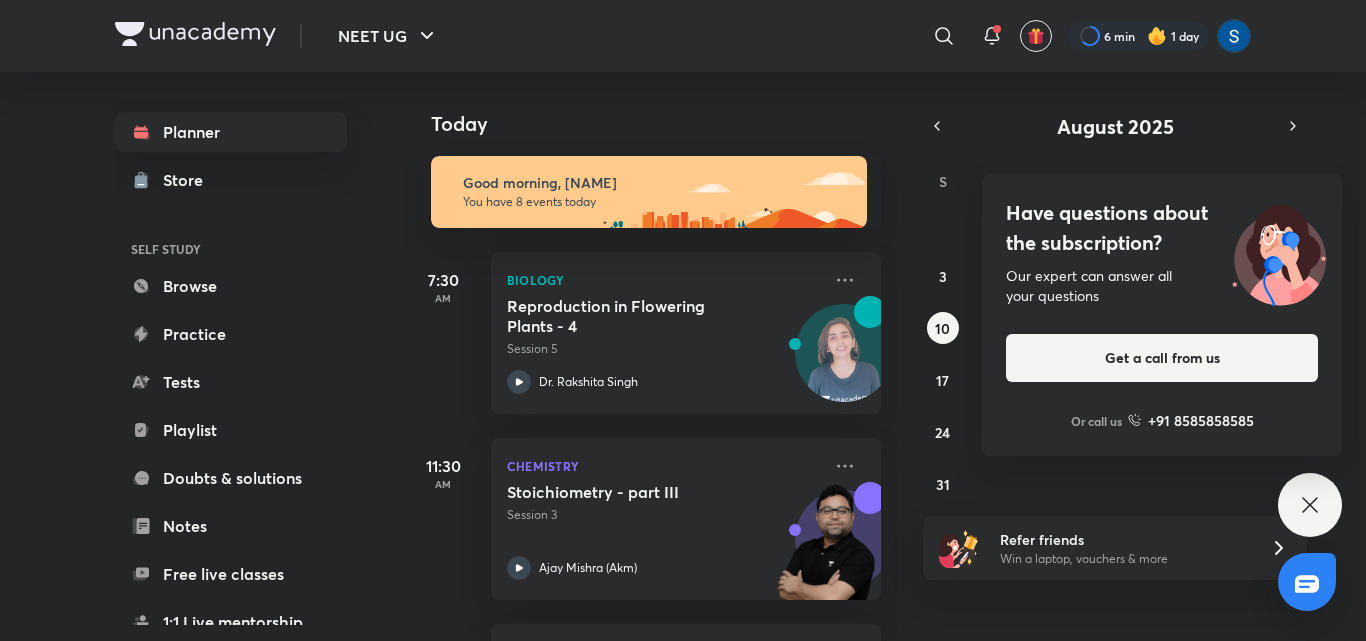 click 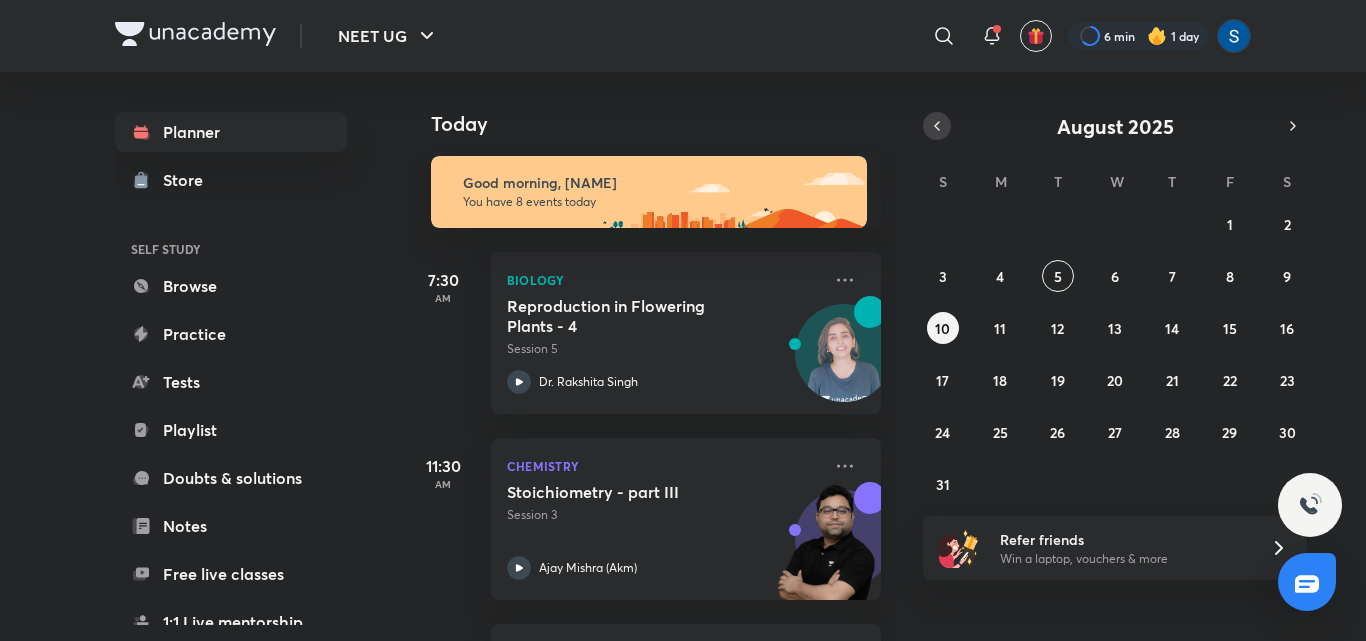 click 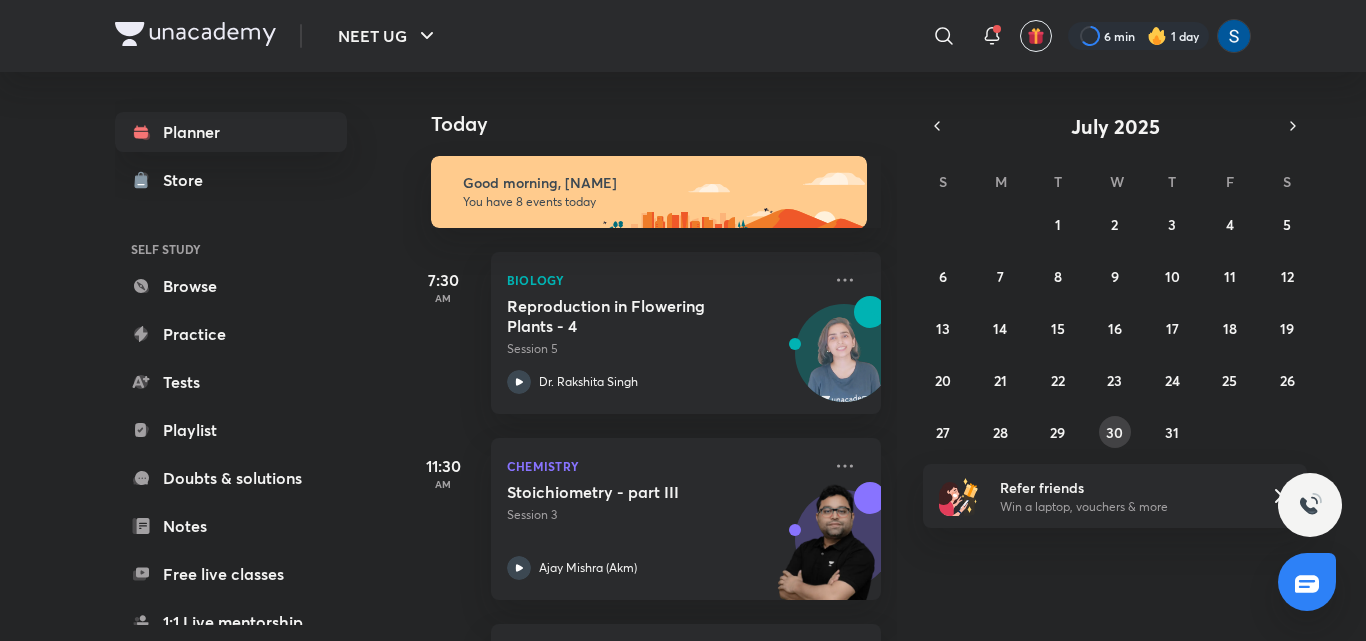 click on "30" at bounding box center (1114, 432) 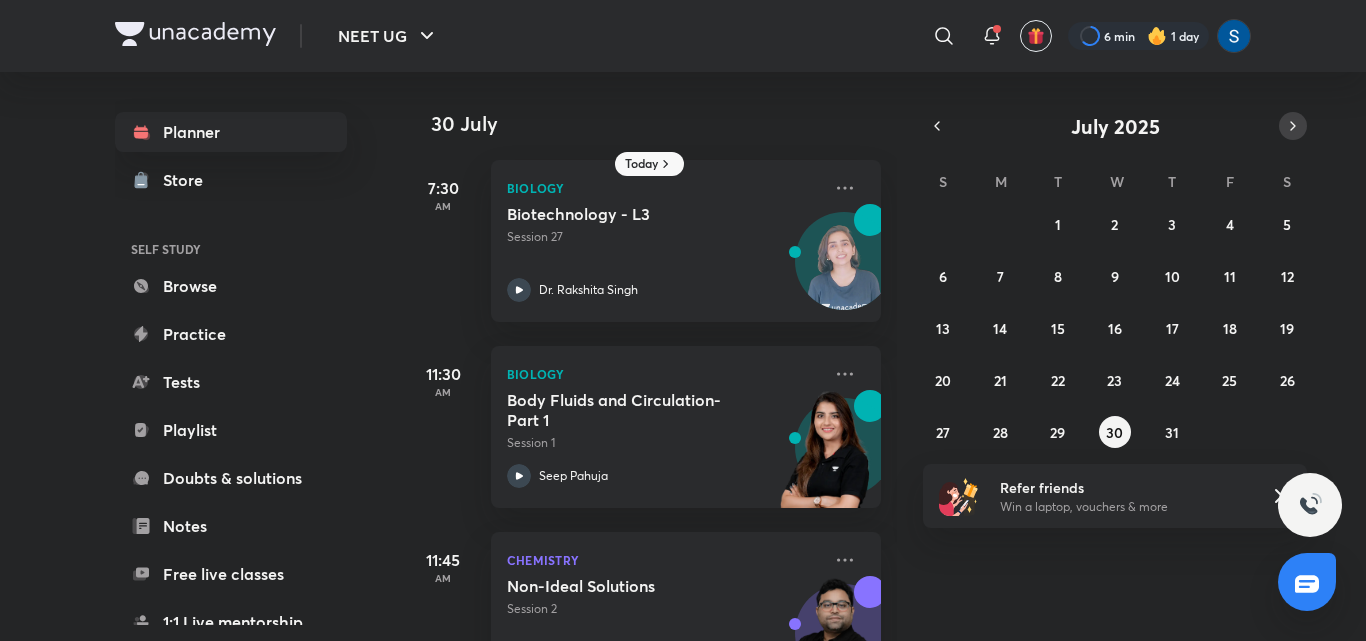 click 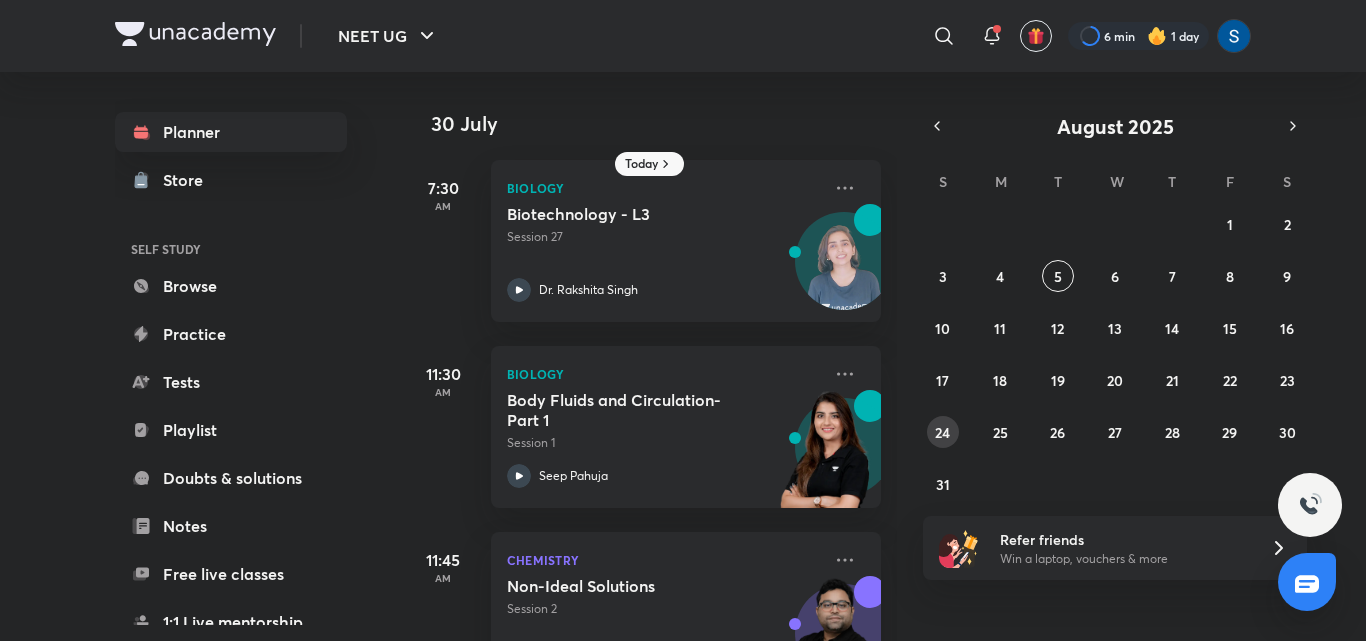 click on "24" at bounding box center [942, 432] 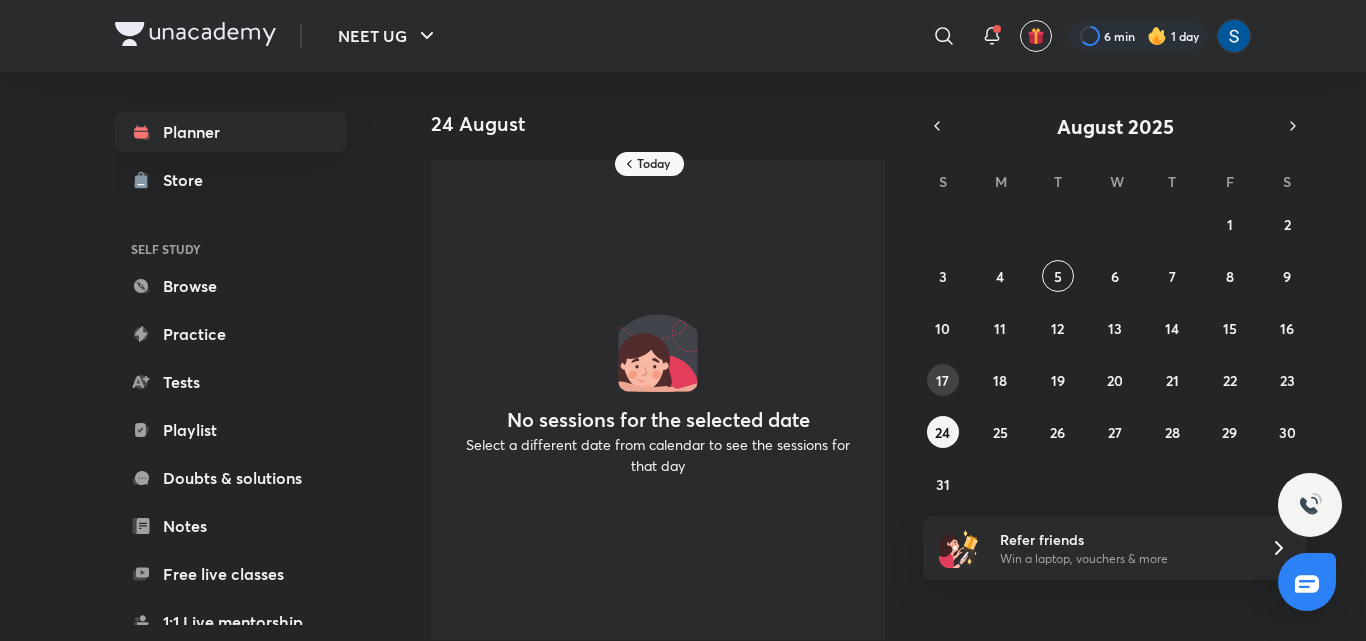 click on "17" at bounding box center (942, 380) 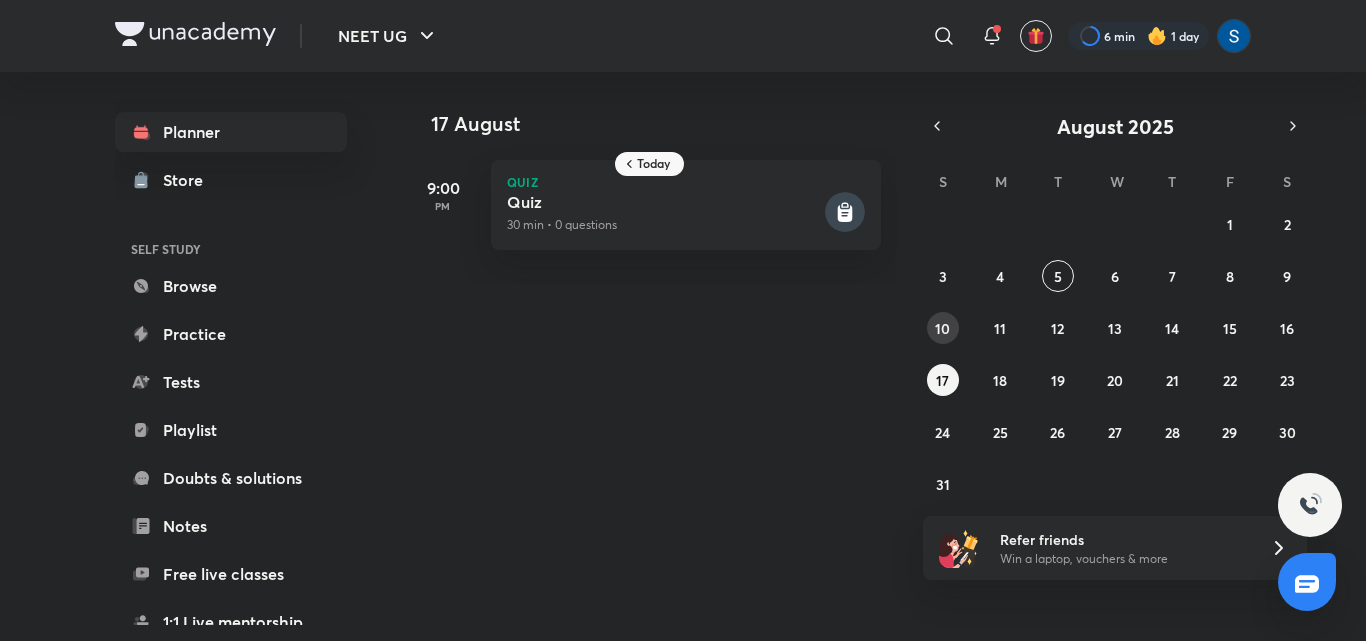 click on "10" at bounding box center (943, 328) 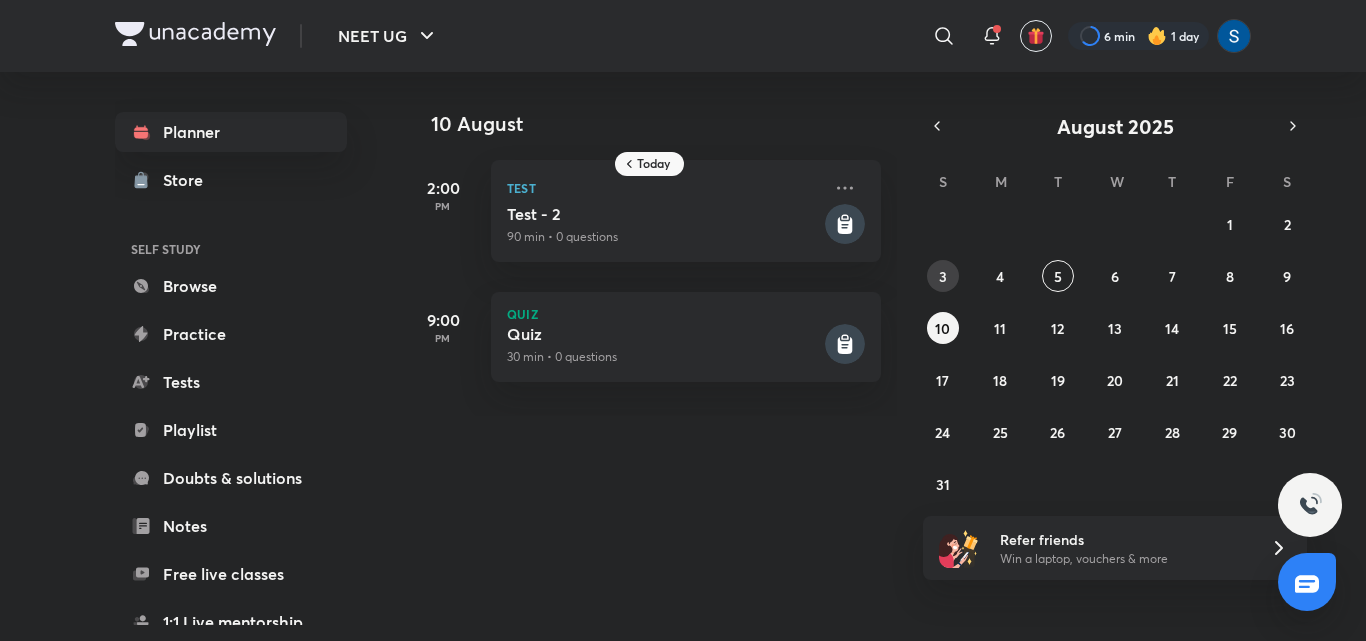 click on "3" at bounding box center [943, 276] 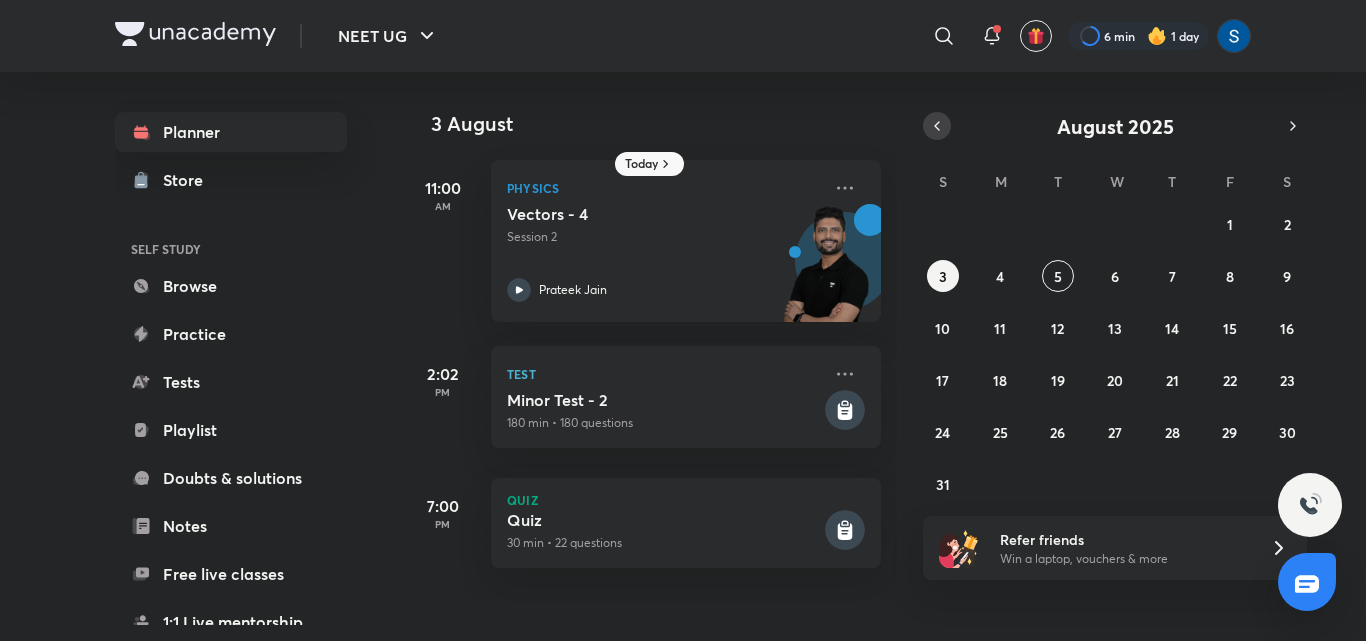 click 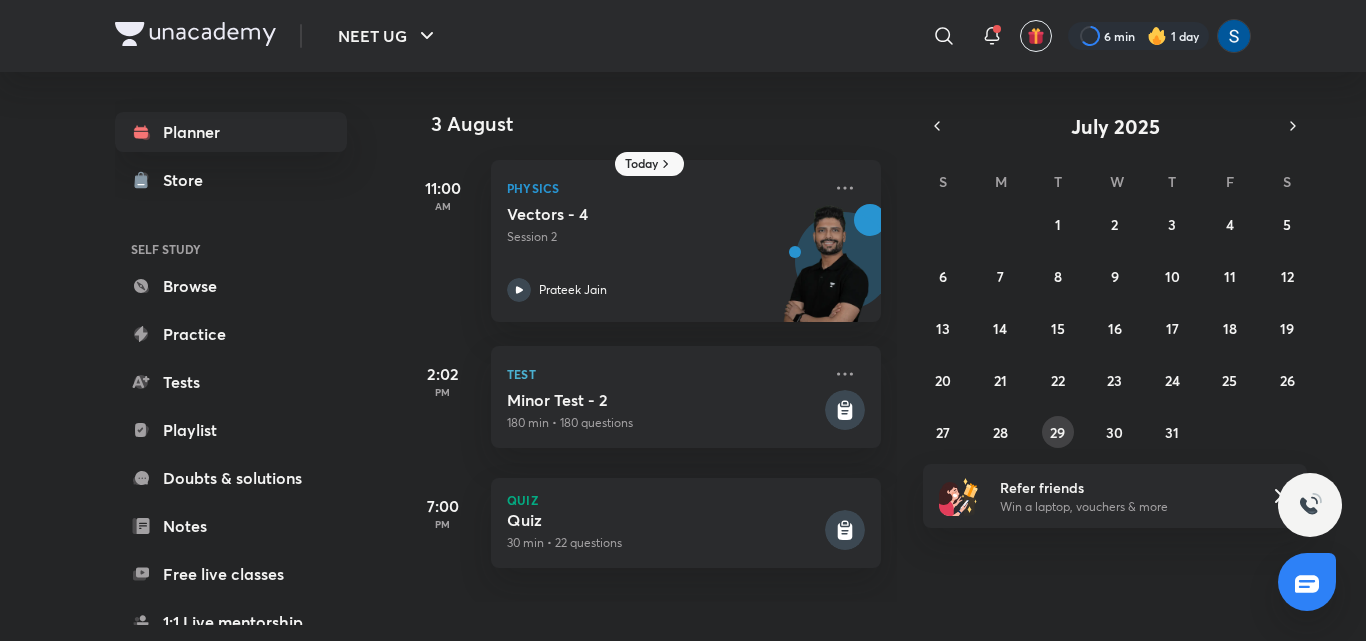 click on "29" at bounding box center [1057, 432] 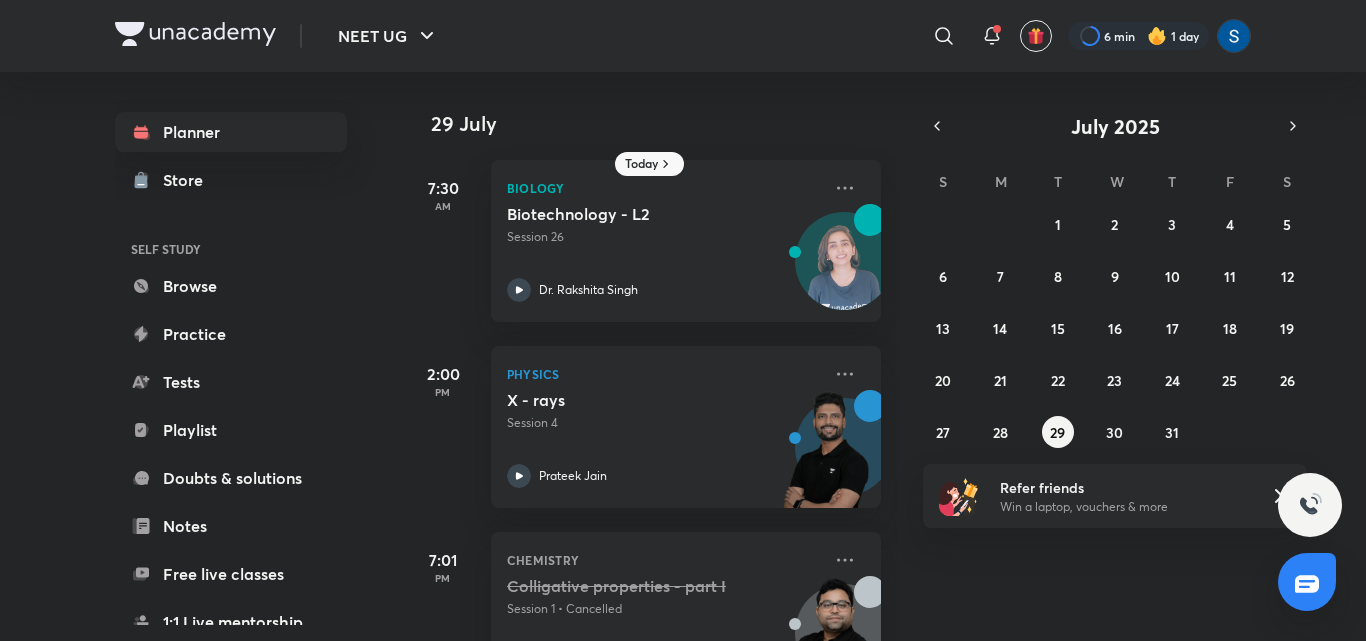 scroll, scrollTop: 270, scrollLeft: 0, axis: vertical 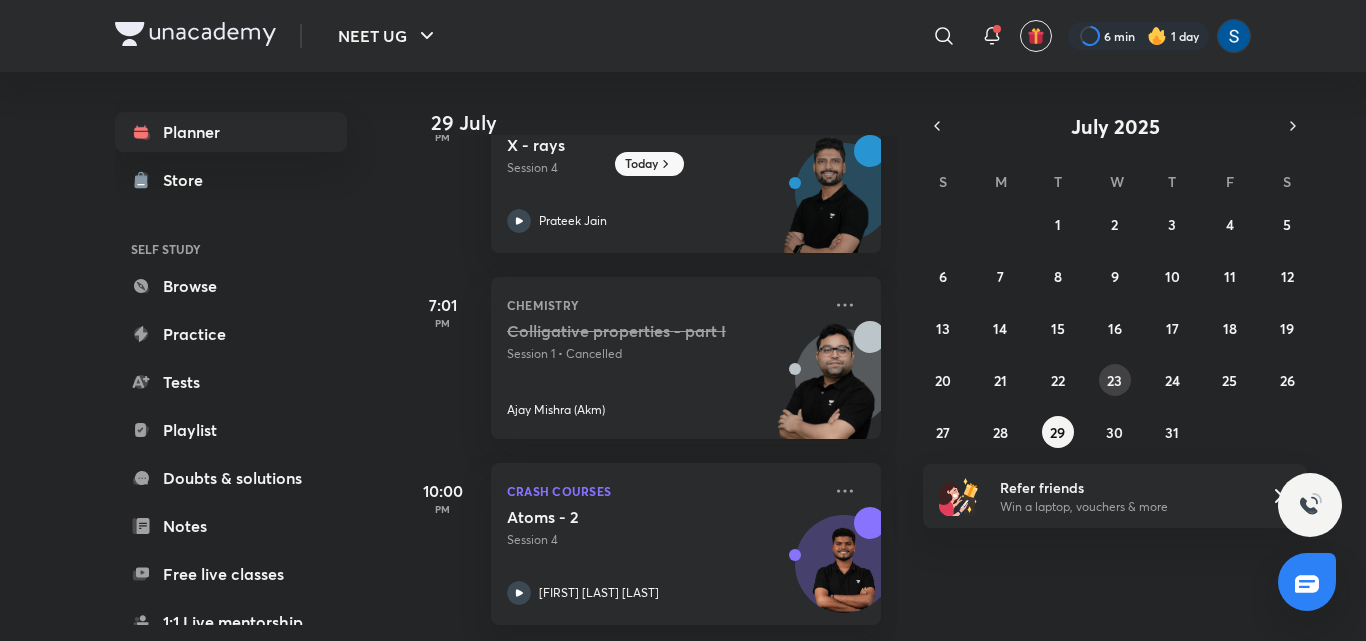 click on "23" at bounding box center (1115, 380) 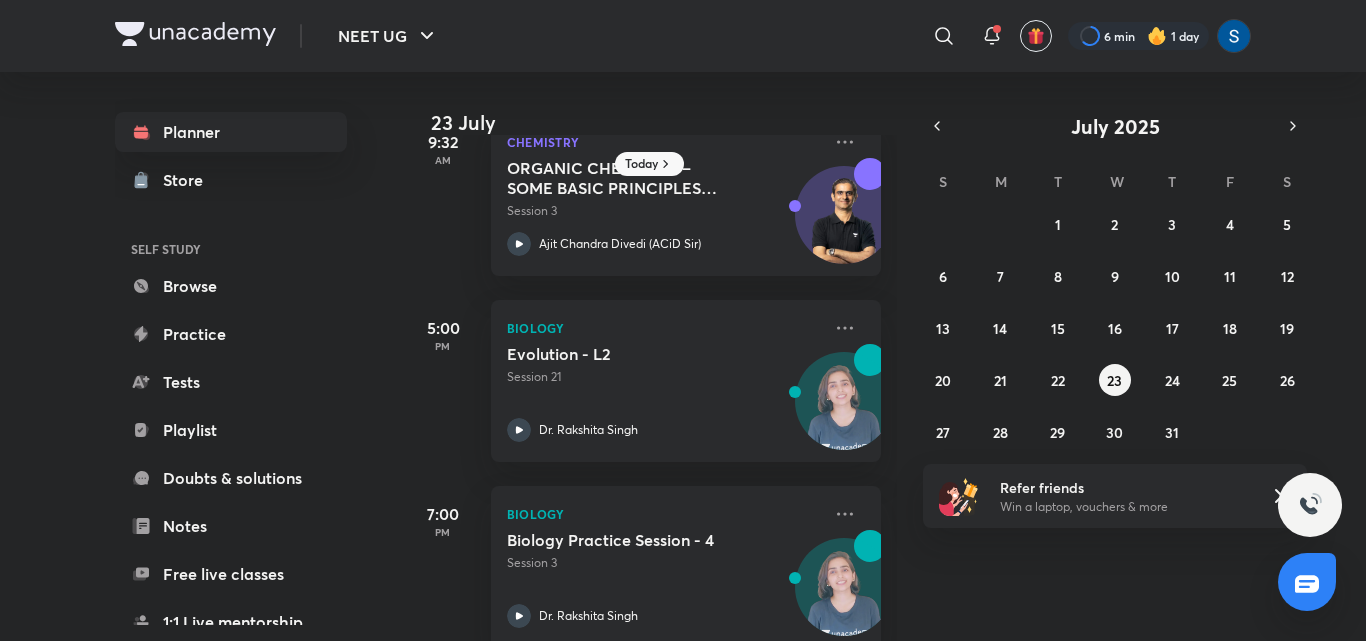 scroll, scrollTop: 84, scrollLeft: 0, axis: vertical 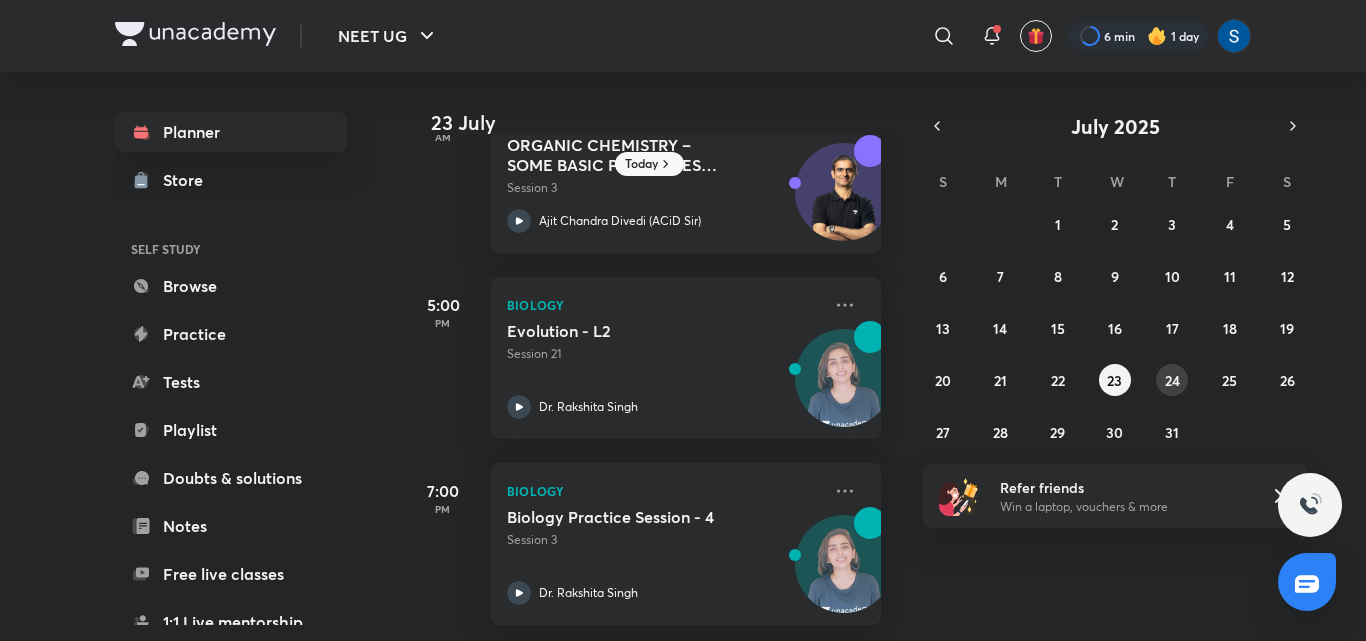click on "24" at bounding box center [1172, 380] 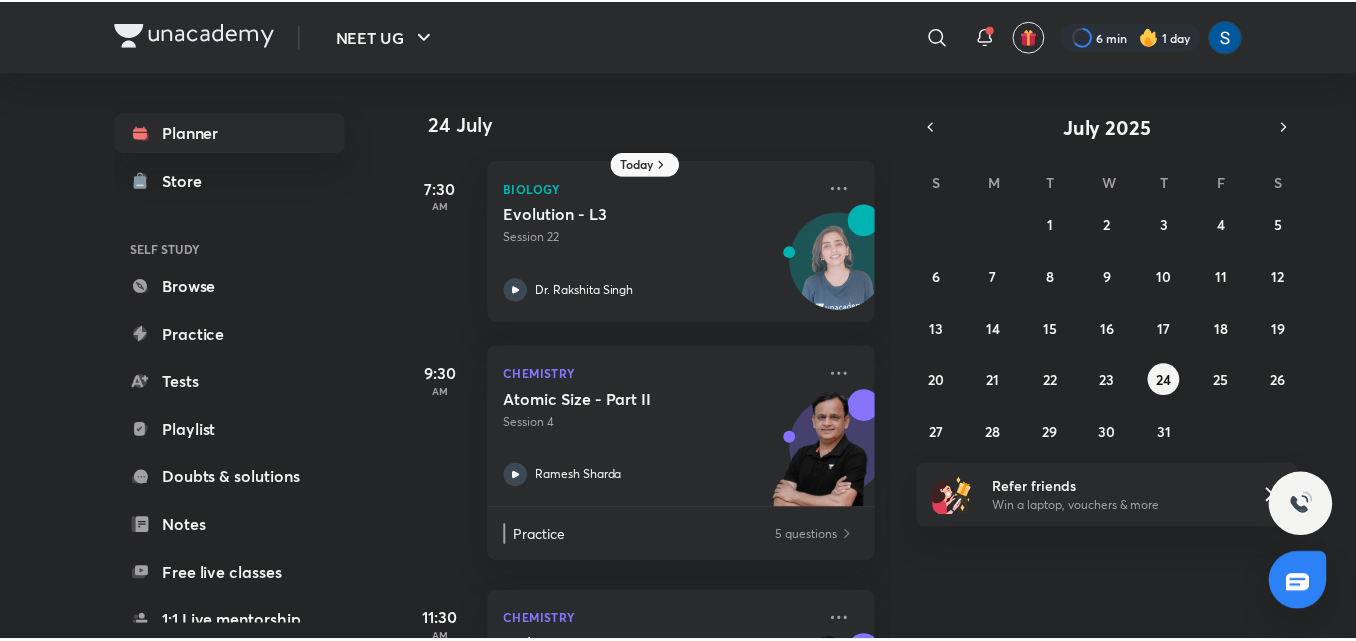 scroll, scrollTop: 485, scrollLeft: 0, axis: vertical 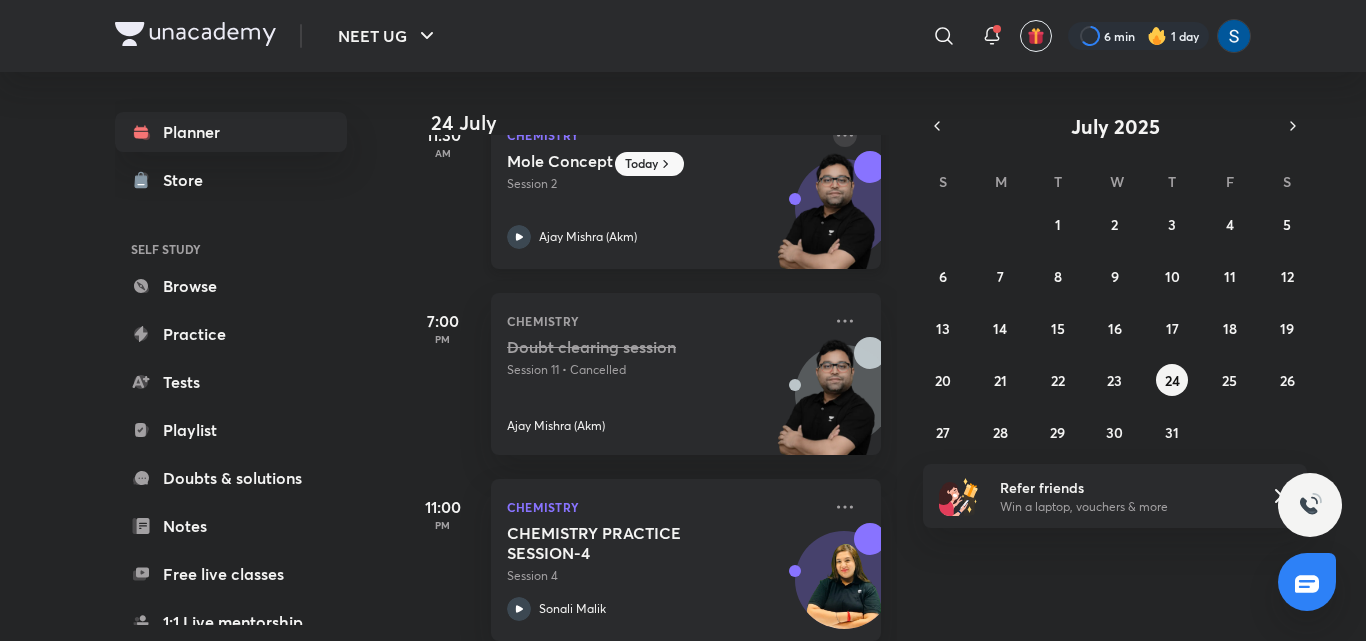 click 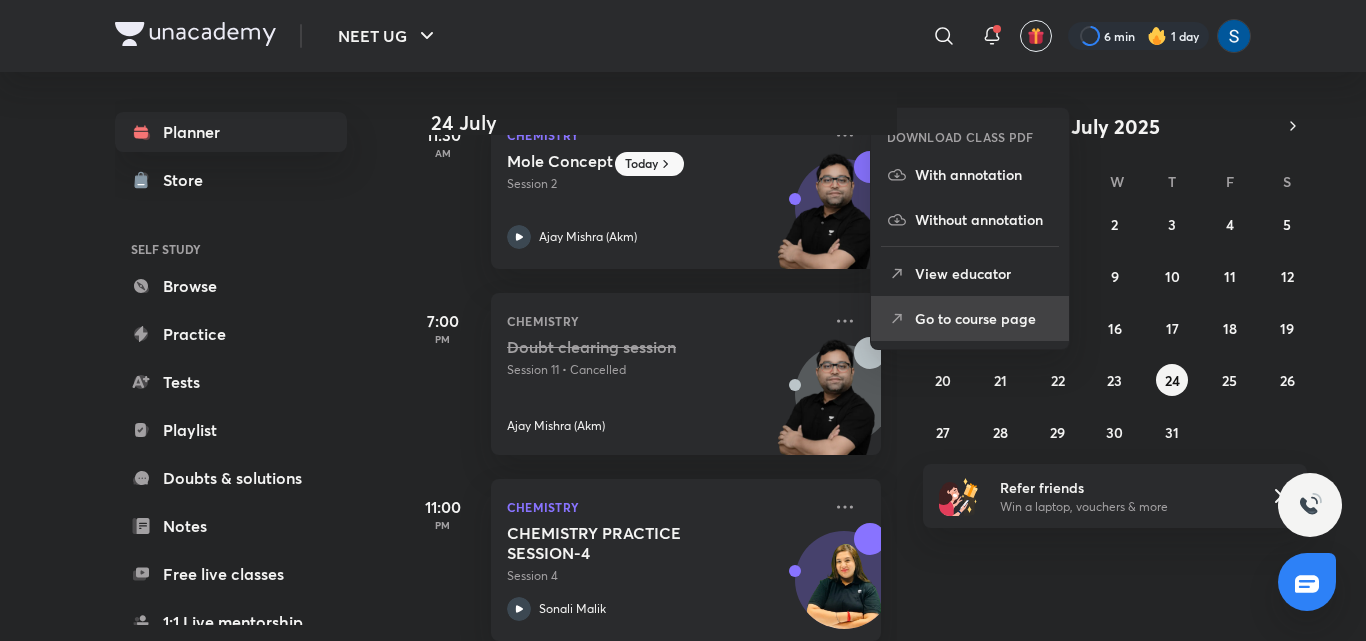 click on "Go to course page" at bounding box center (984, 318) 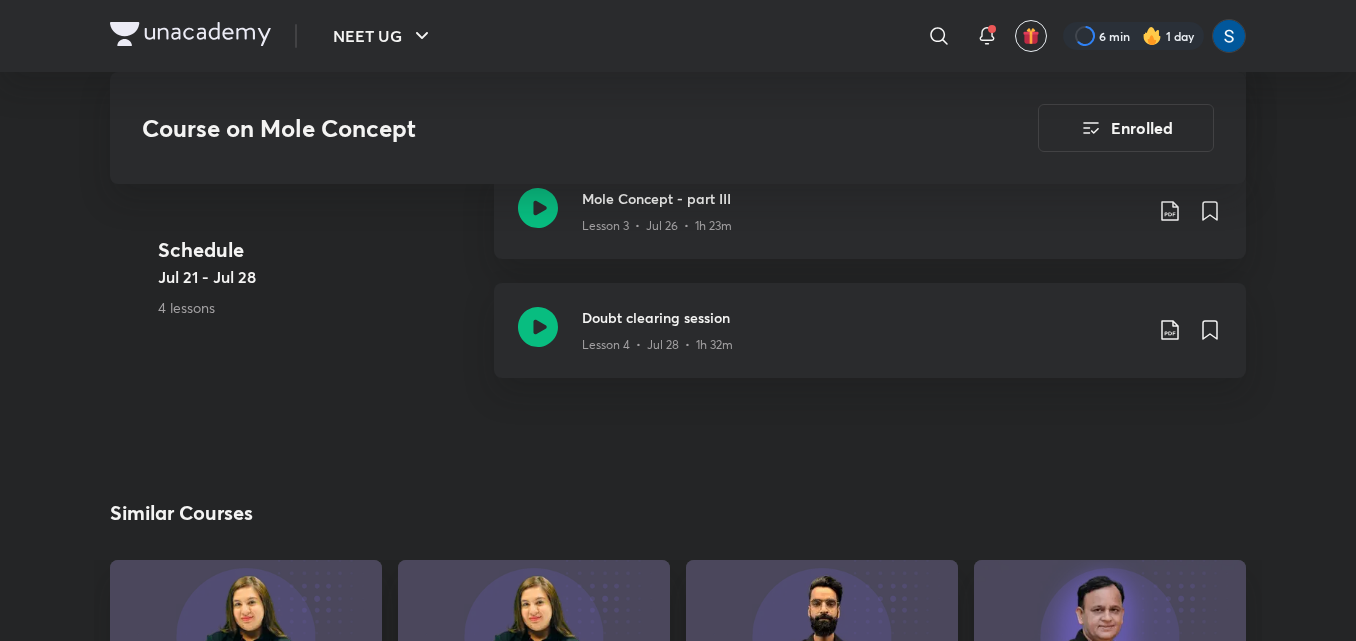 scroll, scrollTop: 1400, scrollLeft: 0, axis: vertical 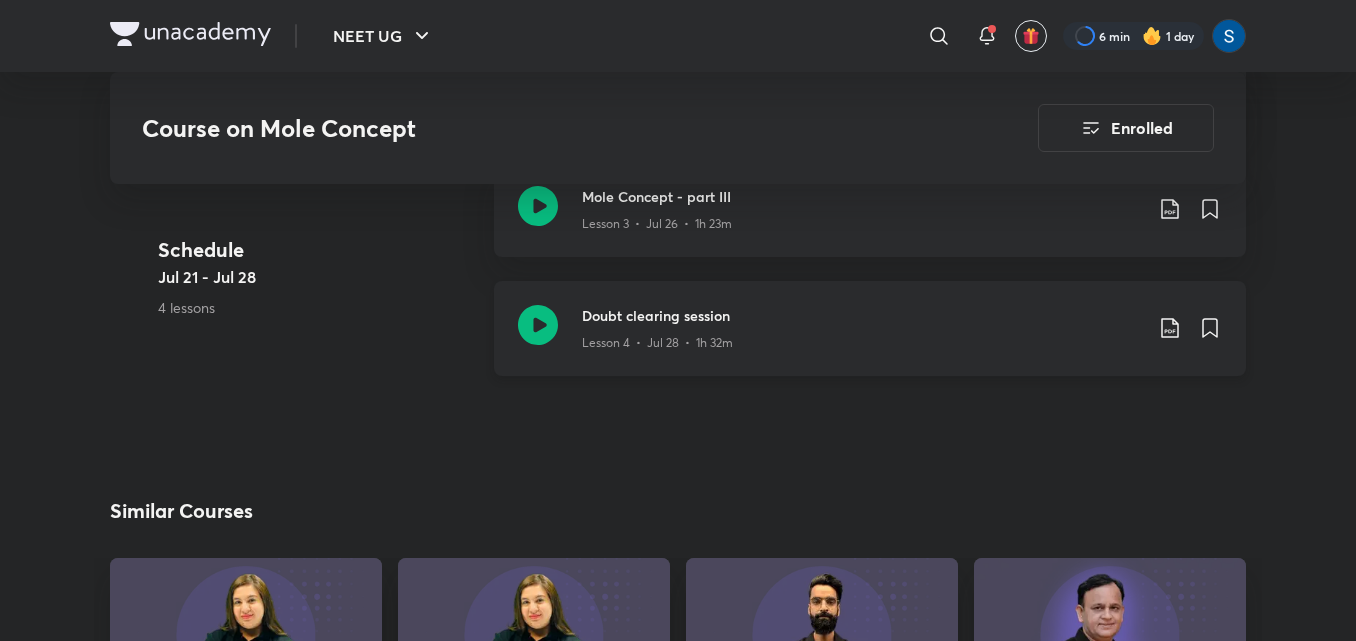click on "Doubt clearing session" at bounding box center (862, 315) 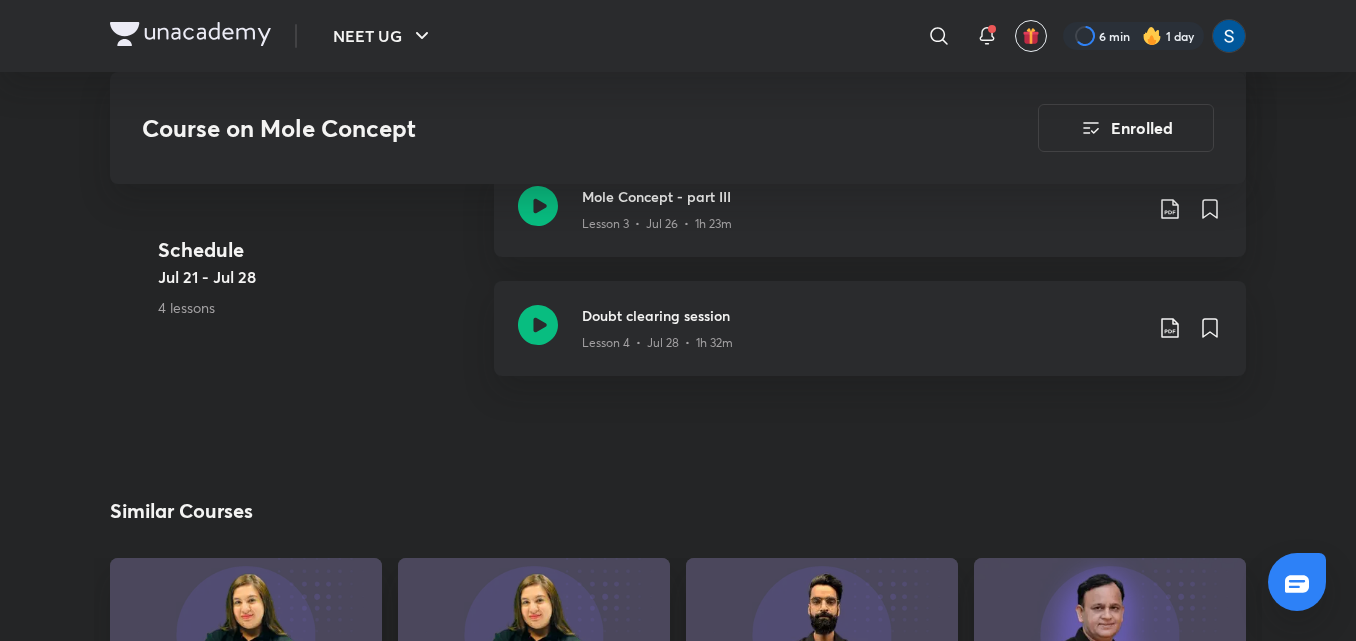 scroll, scrollTop: 0, scrollLeft: 0, axis: both 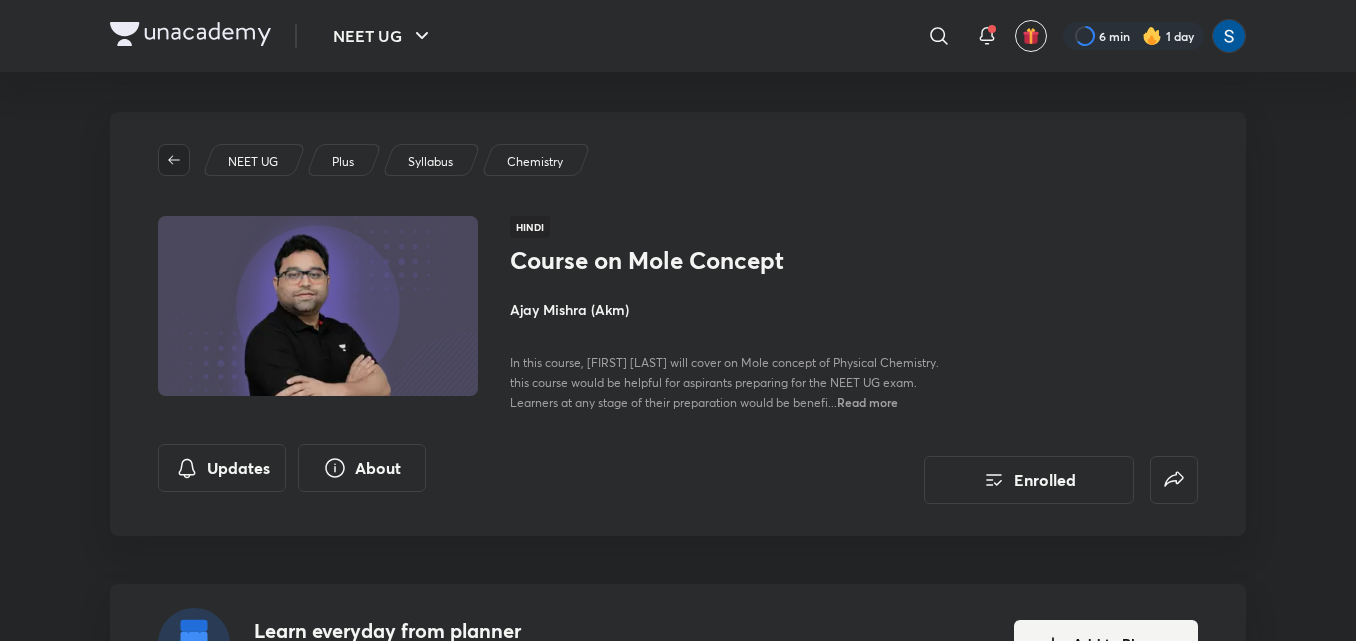 click at bounding box center [174, 160] 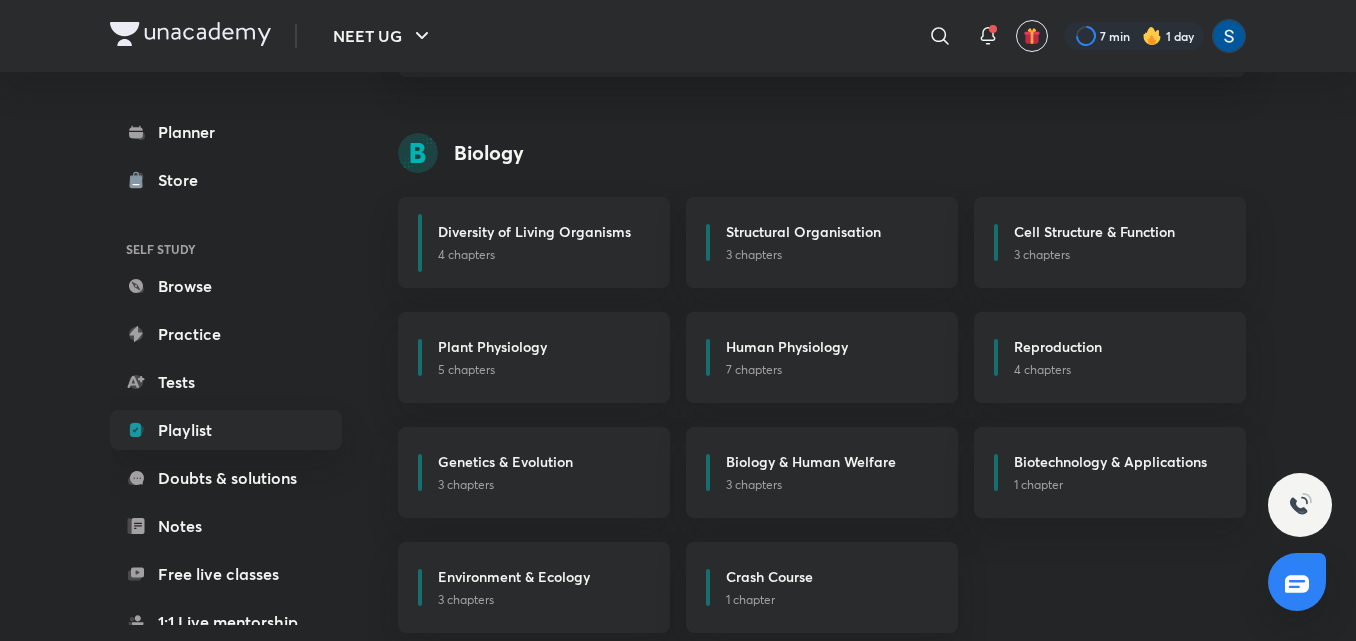 scroll, scrollTop: 836, scrollLeft: 0, axis: vertical 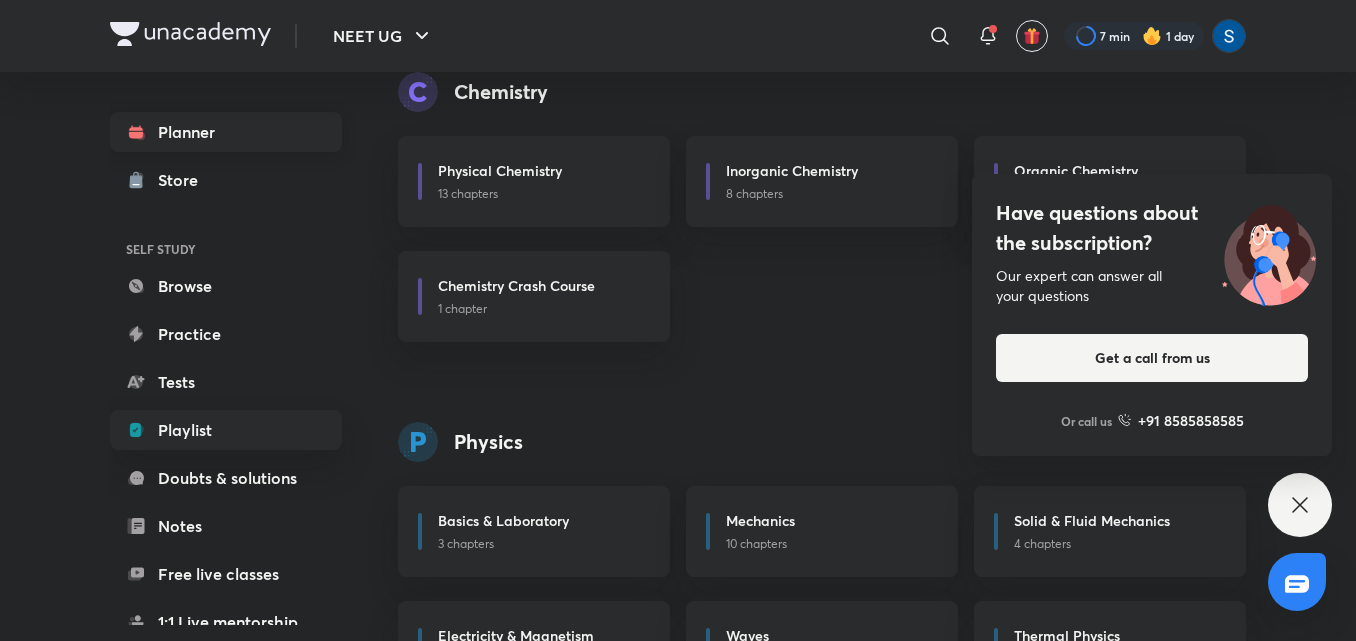 click on "Planner" at bounding box center [226, 132] 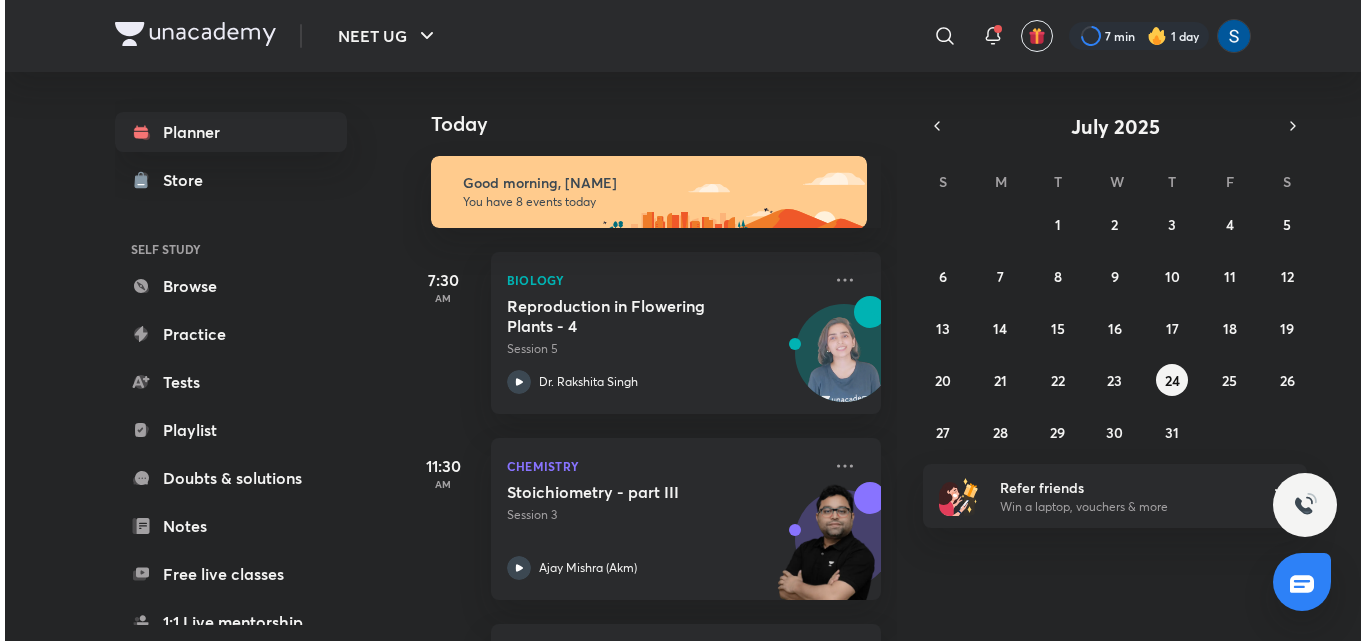 scroll, scrollTop: 0, scrollLeft: 0, axis: both 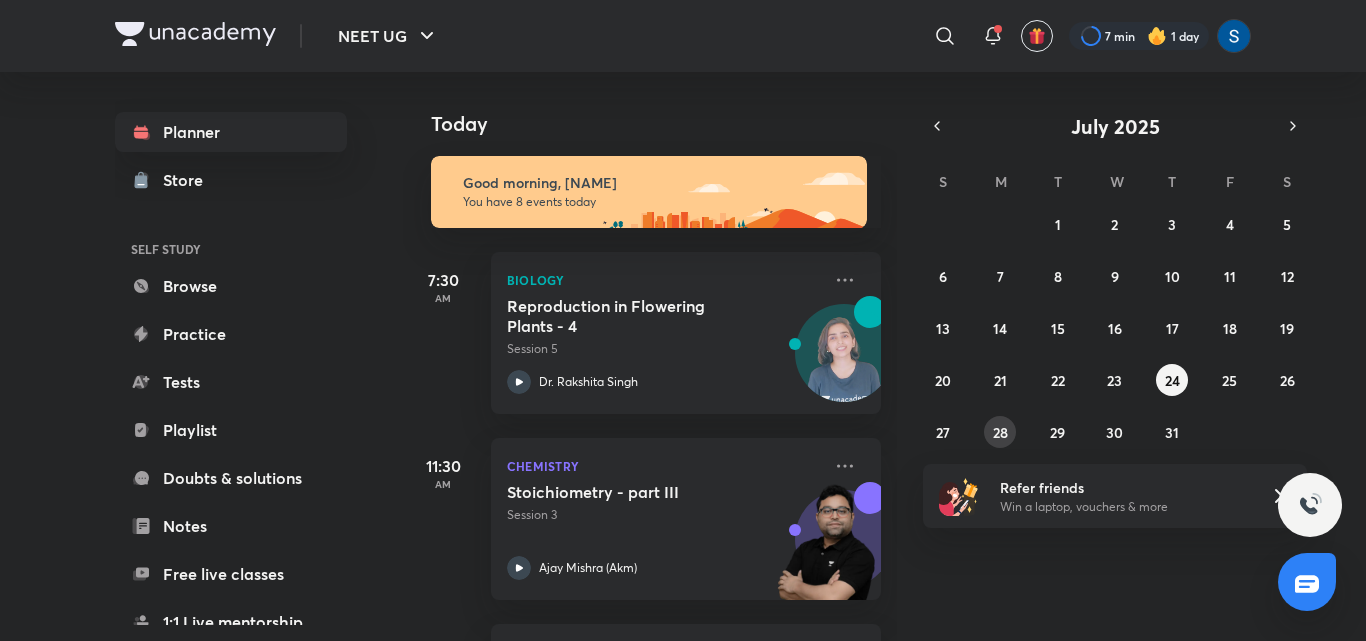 click on "28" at bounding box center [1000, 432] 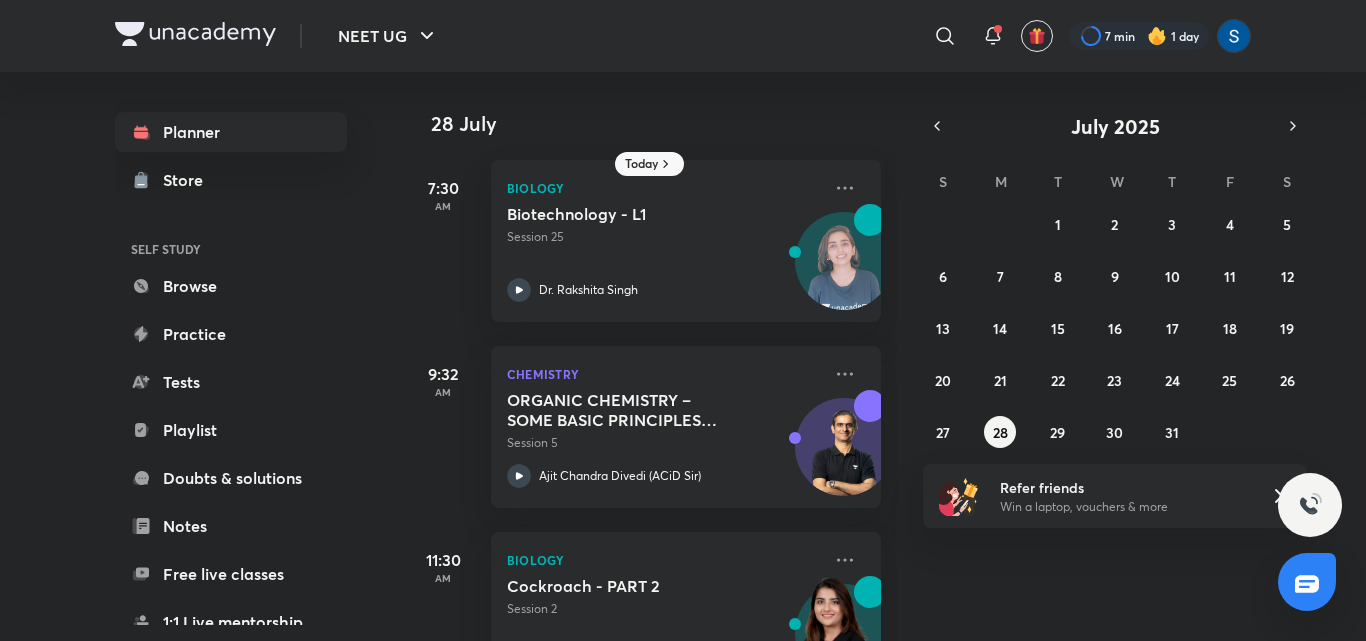 scroll, scrollTop: 485, scrollLeft: 0, axis: vertical 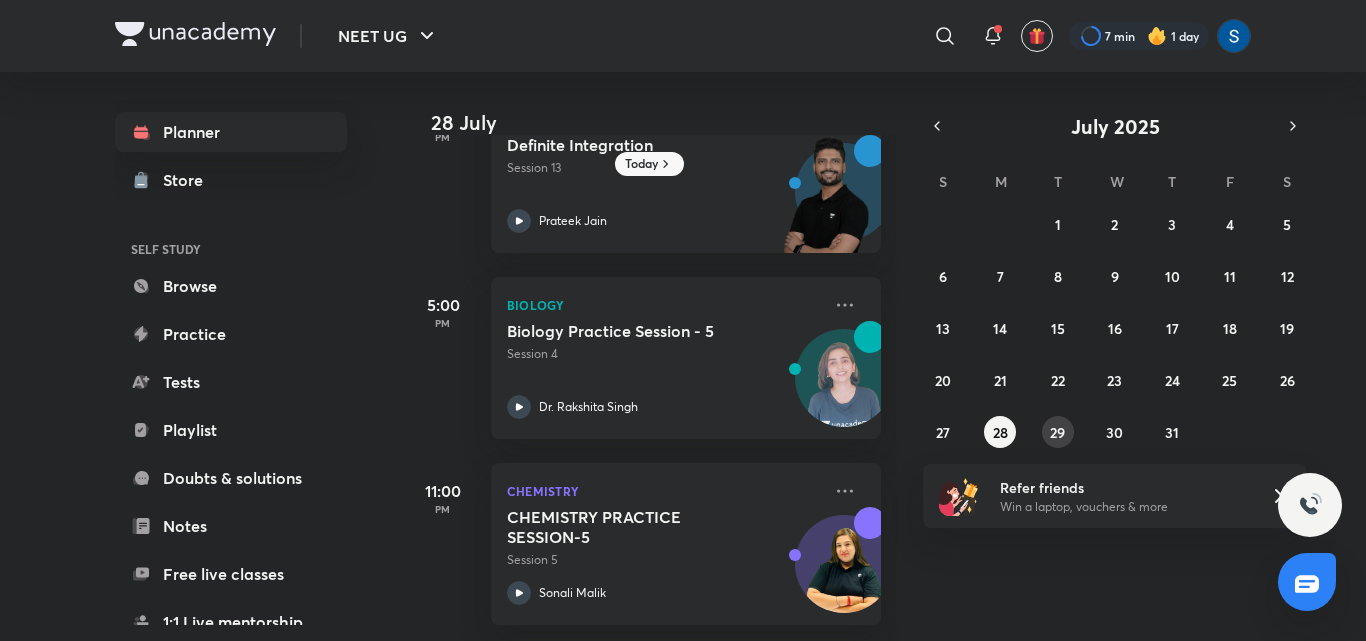 click on "29" at bounding box center [1057, 432] 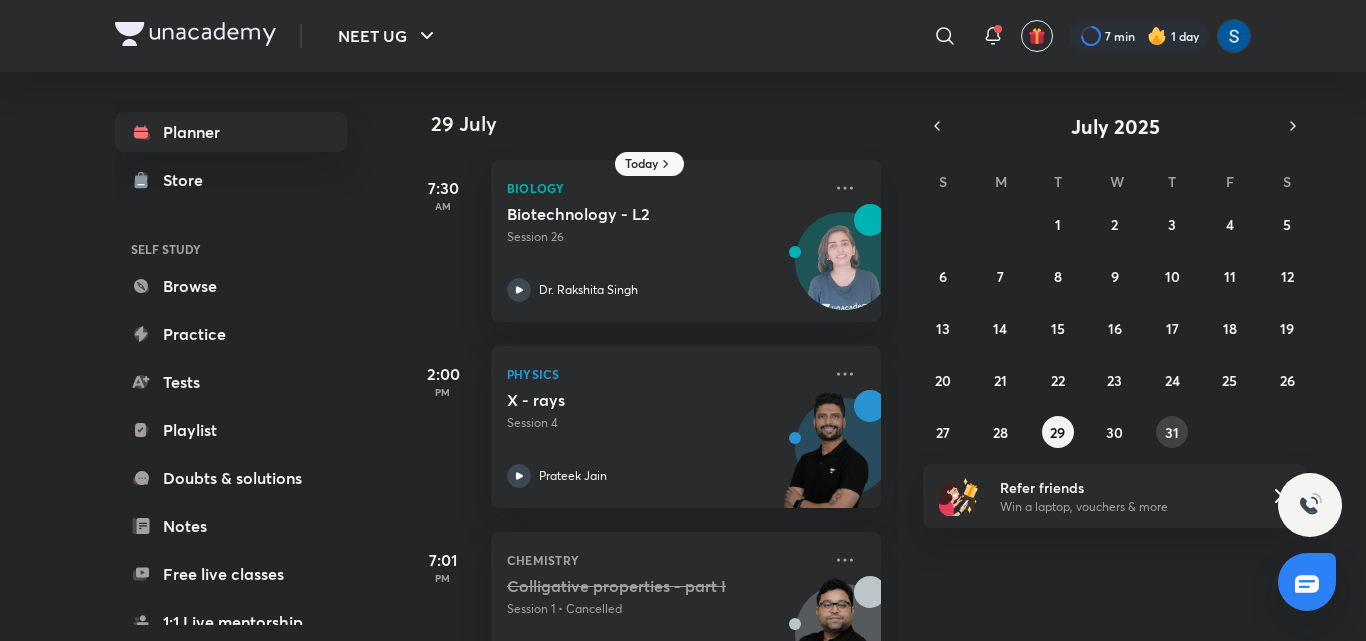 click on "31" at bounding box center (1172, 432) 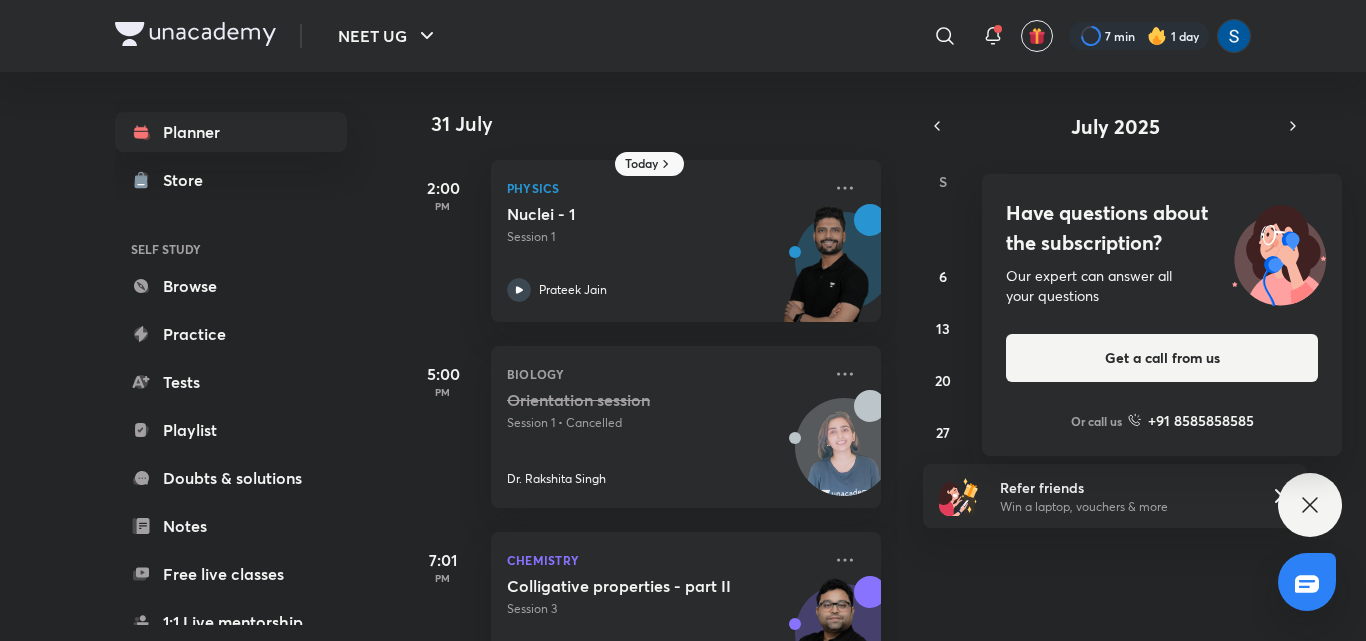 scroll, scrollTop: 456, scrollLeft: 0, axis: vertical 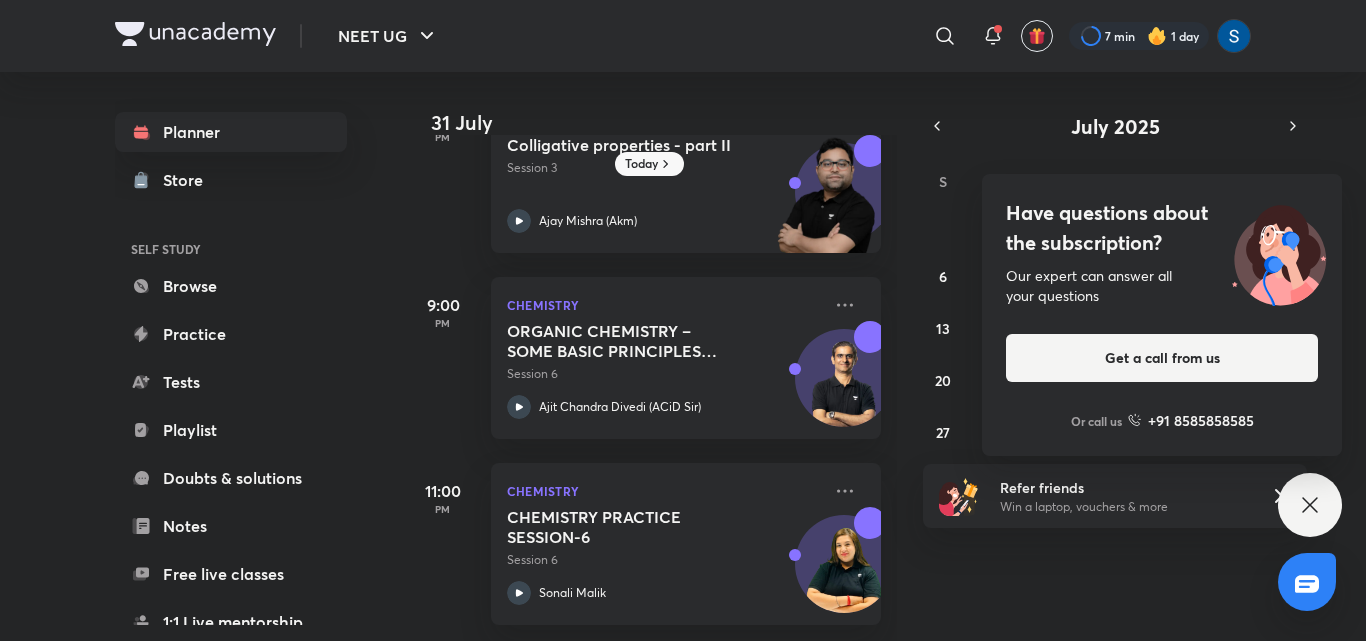 click on "Have questions about the subscription? Our expert can answer all your questions Get a call from us Or call us +91 8585858585" at bounding box center [1310, 505] 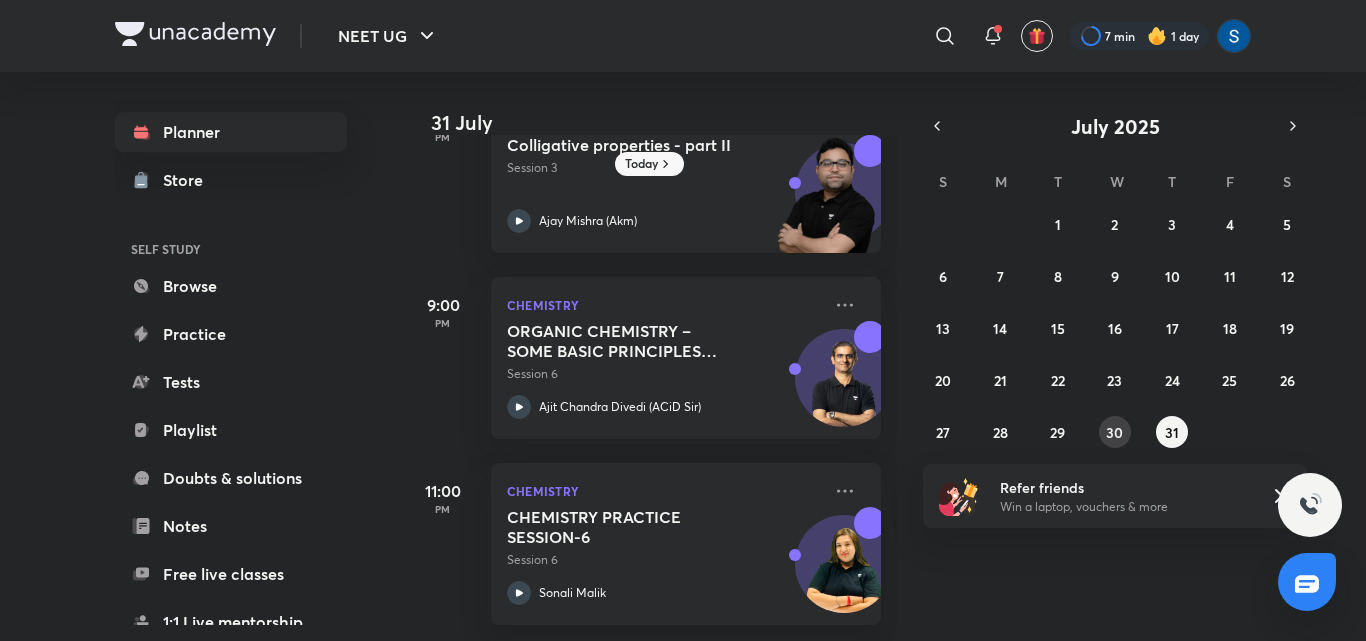 click on "30" at bounding box center (1114, 432) 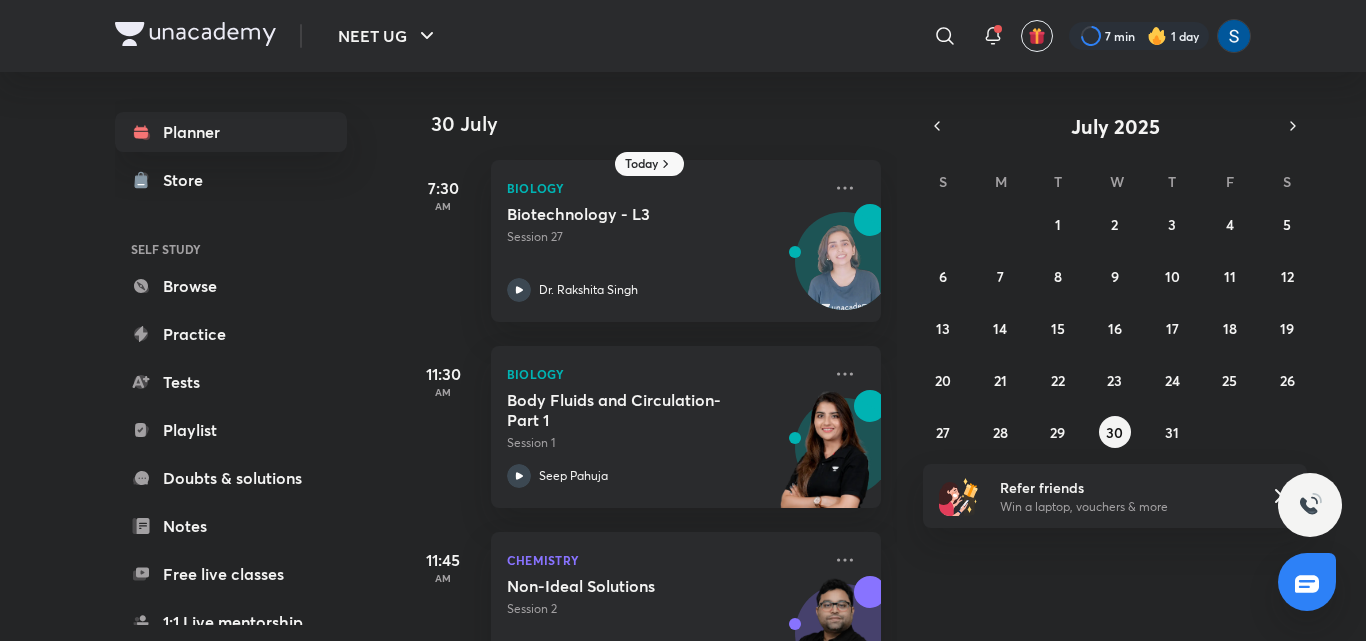 scroll, scrollTop: 270, scrollLeft: 0, axis: vertical 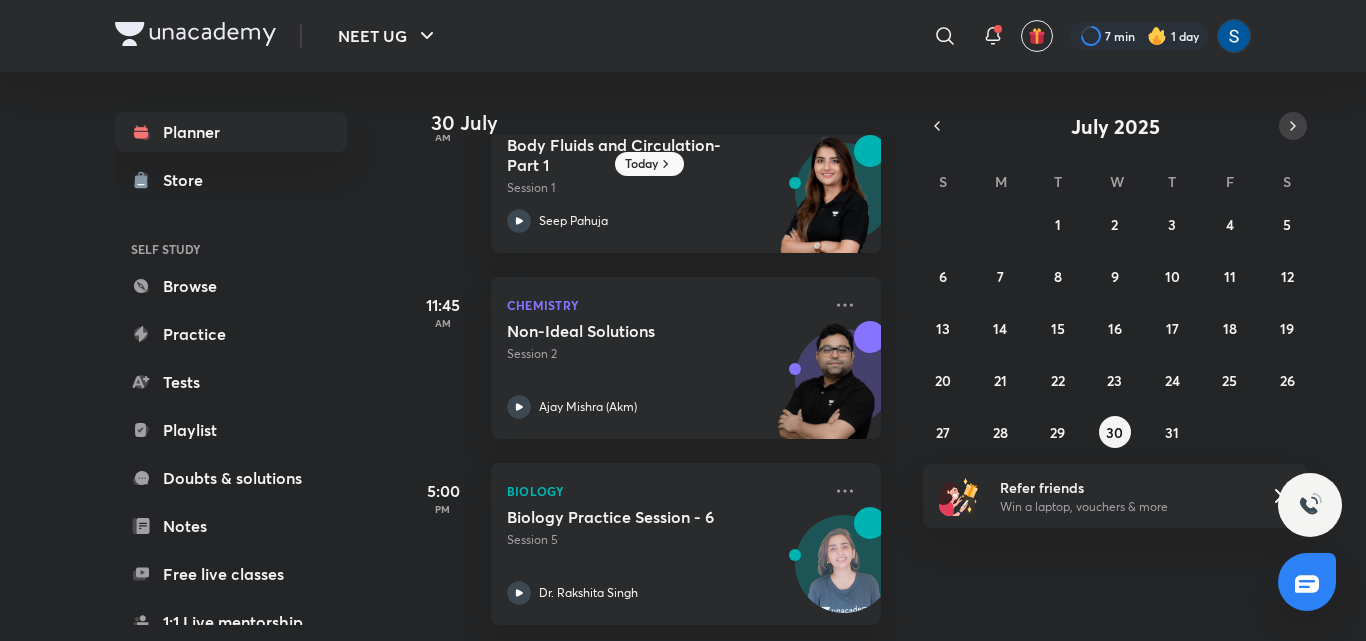 click 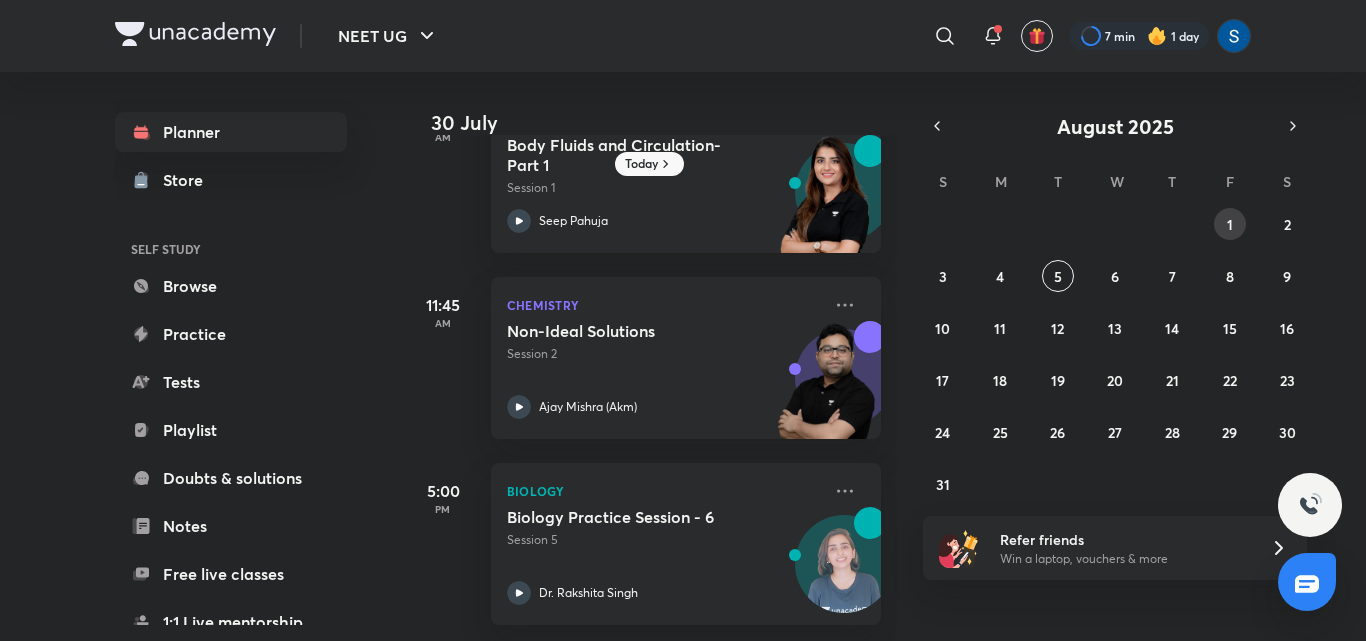 click on "1" at bounding box center (1230, 224) 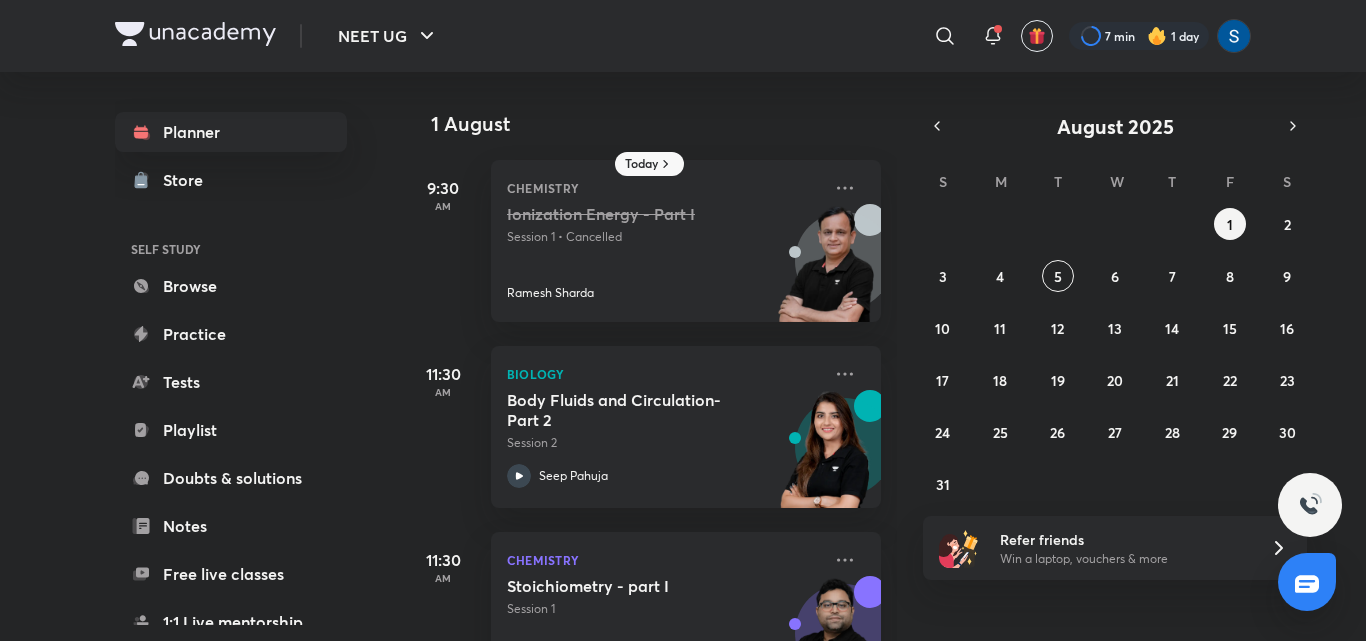 scroll, scrollTop: 485, scrollLeft: 0, axis: vertical 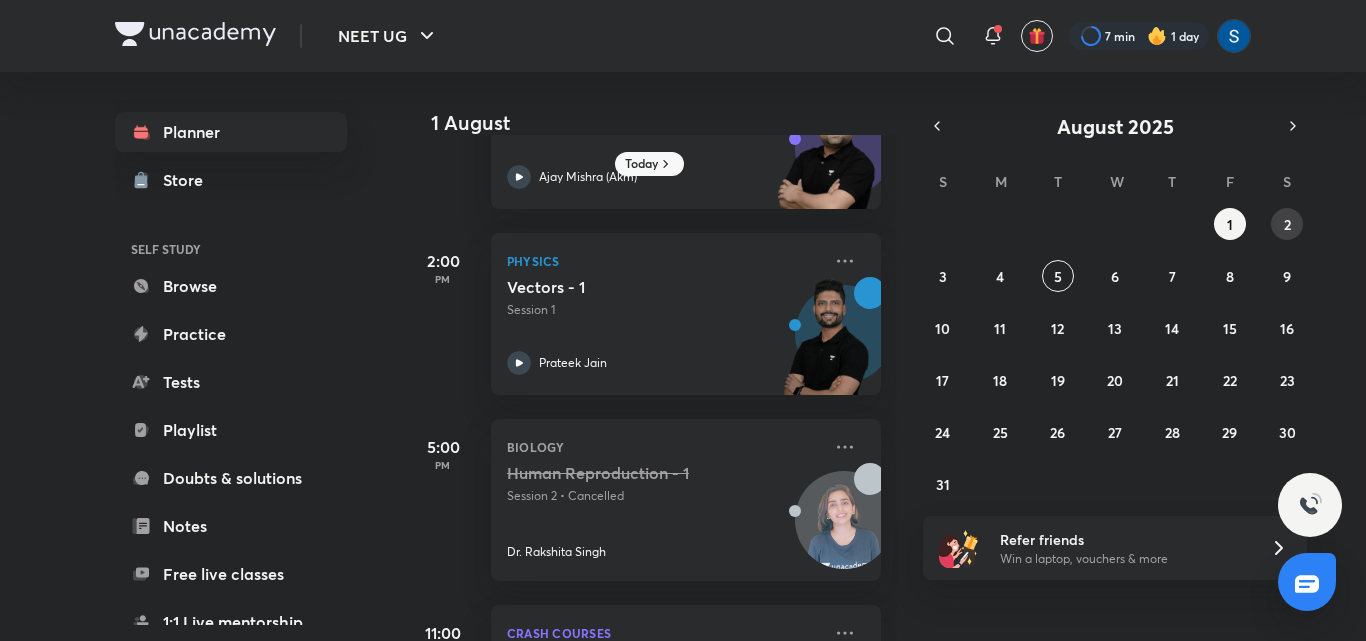 click on "2" at bounding box center [1287, 224] 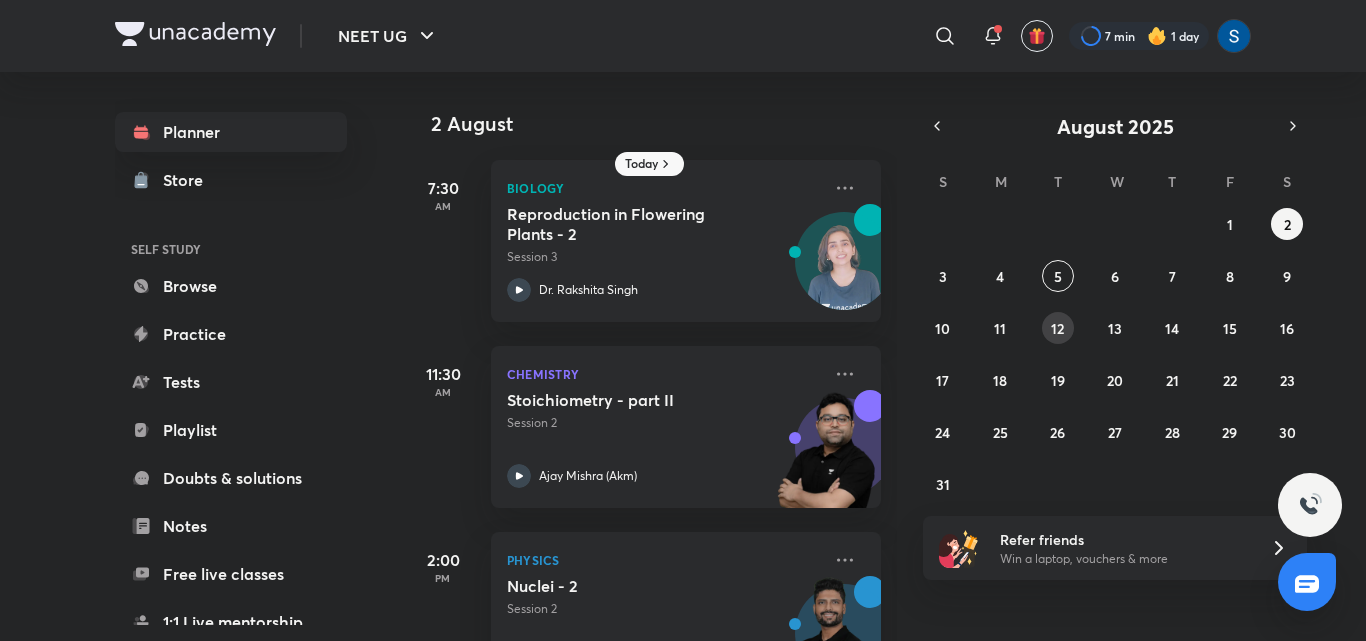 click on "12" at bounding box center (1057, 328) 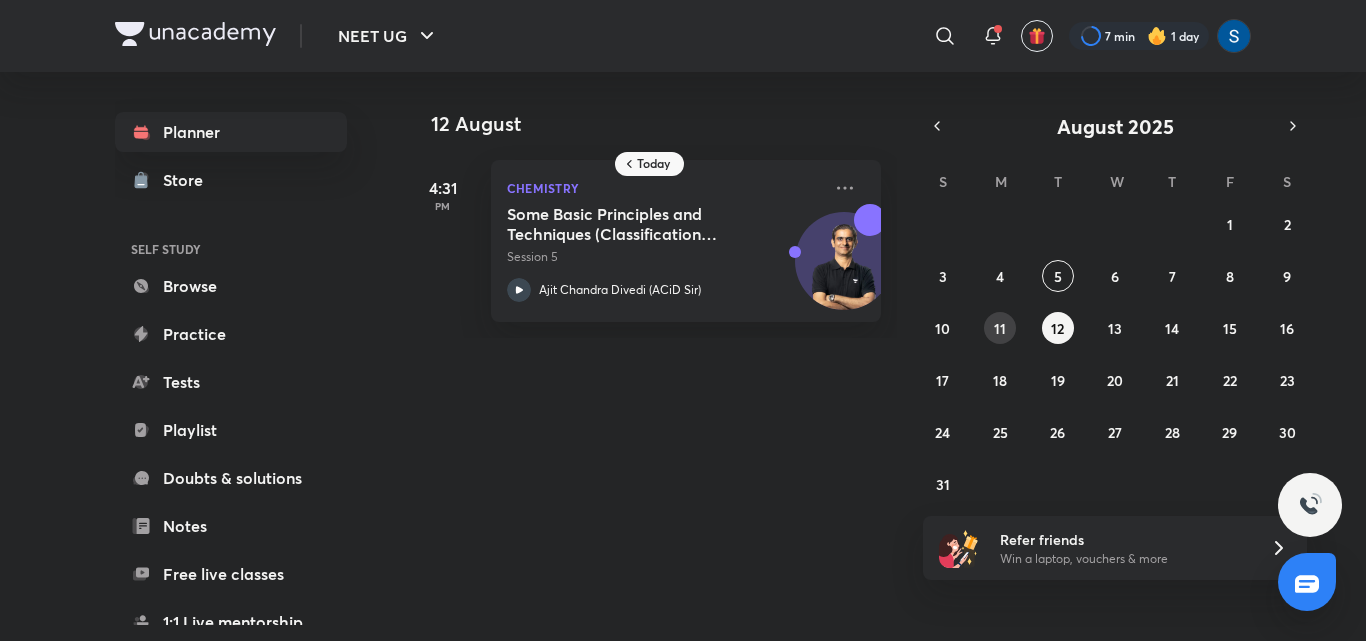 click on "11" at bounding box center (1000, 328) 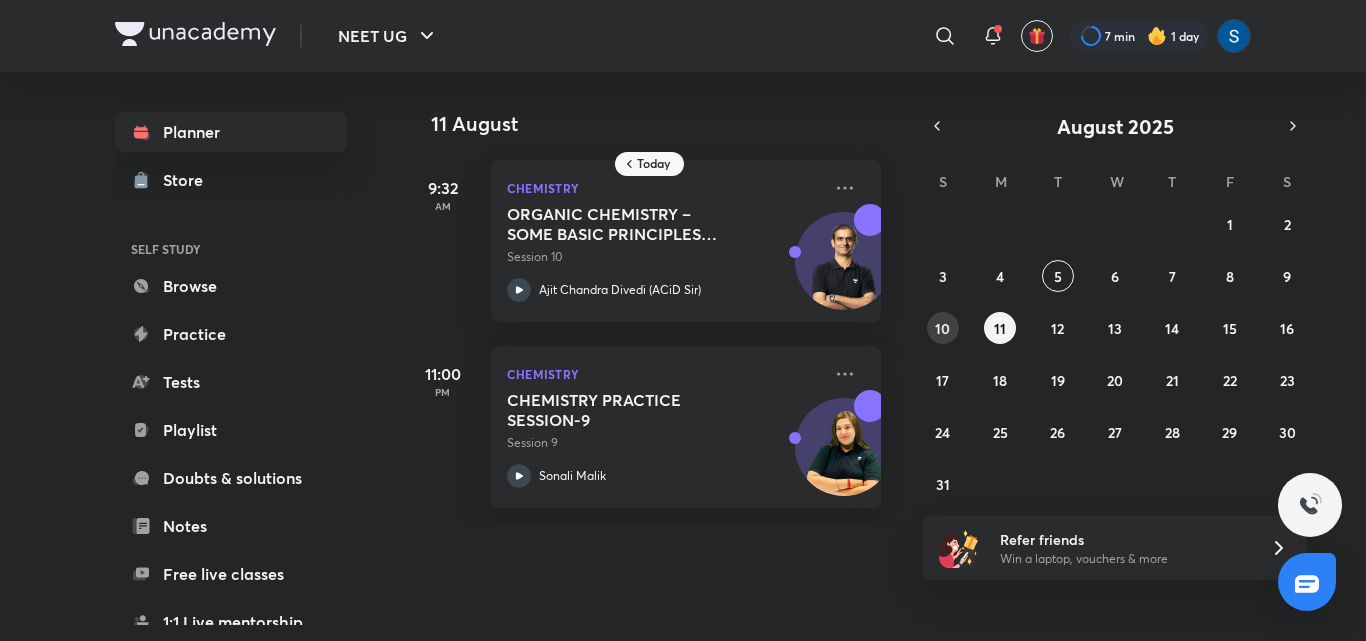click on "10" at bounding box center (943, 328) 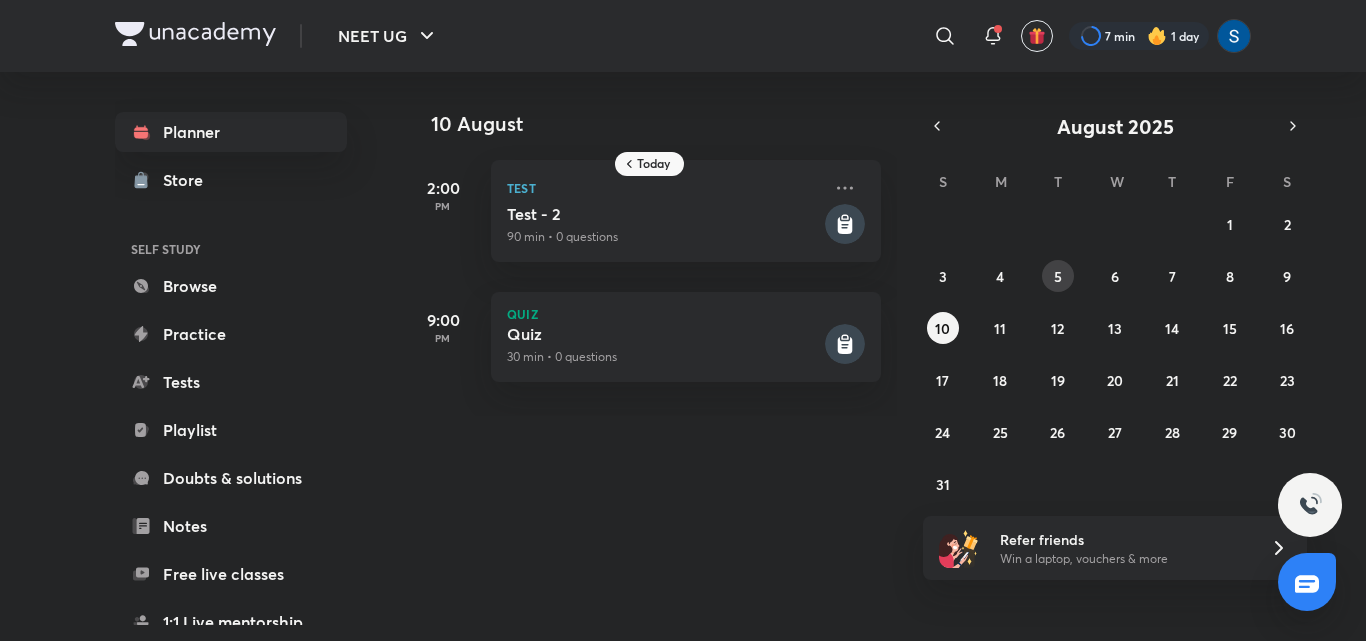 click on "5" at bounding box center (1058, 276) 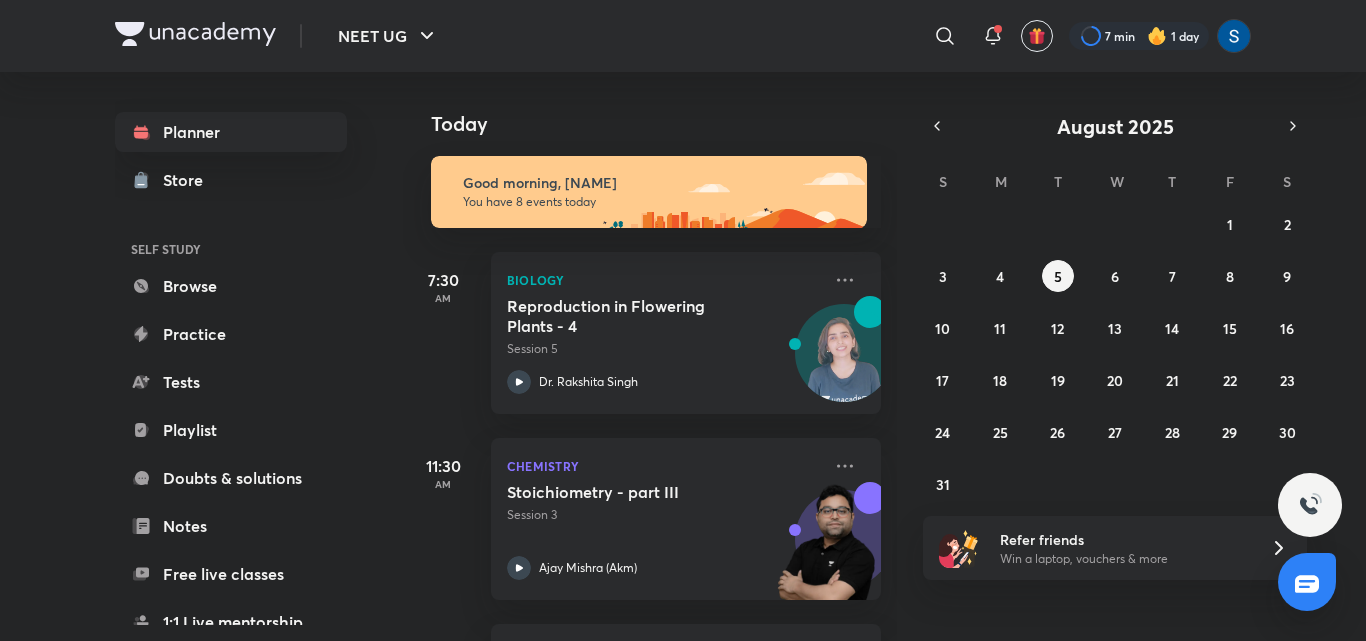 scroll, scrollTop: 485, scrollLeft: 0, axis: vertical 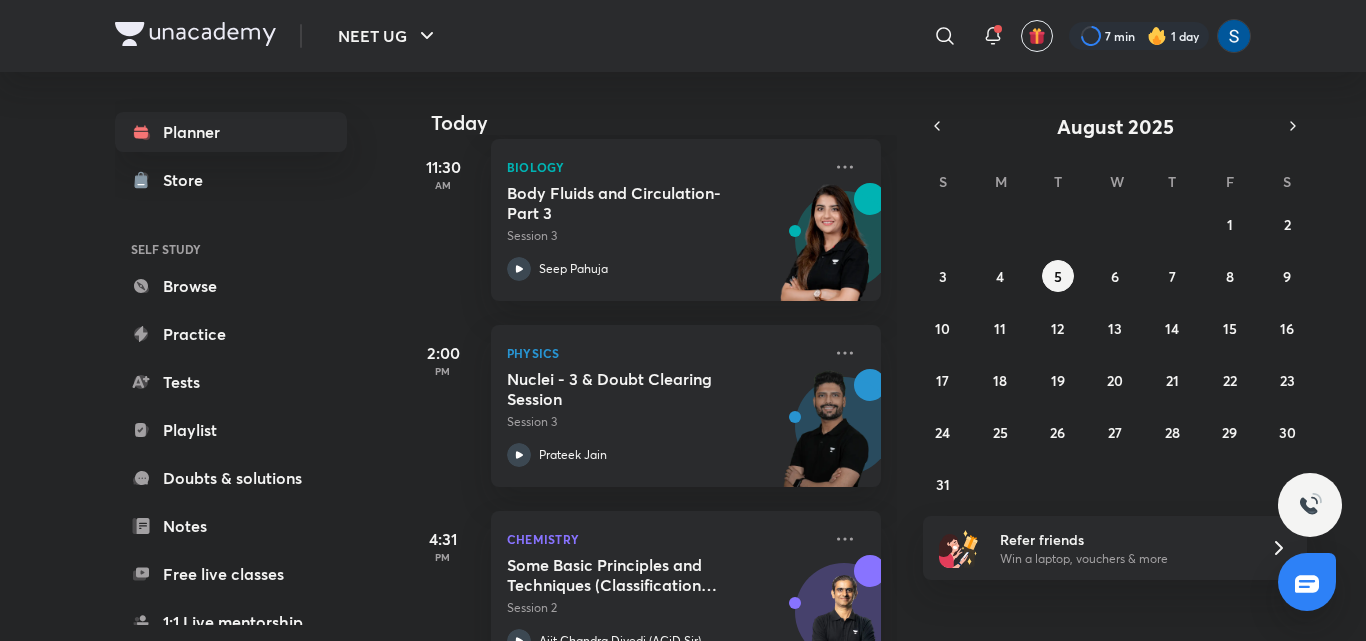 click on "Today Good morning, Saloni You have 8 events today 7:30 AM Biology Reproduction in Flowering Plants - 4 Session 5 Dr. Rakshita Singh 11:30 AM Chemistry Stoichiometry - part III Session 3 Ajay Mishra (Akm) 11:30 AM Biology Body Fluids and Circulation- Part 3 Session 3 Seep Pahuja 2:00 PM Physics Nuclei - 3 & Doubt Clearing Session Session 3 Prateek Jain 4:31 PM Chemistry Some Basic Principles and Techniques (Classification and Nomenclature) - 2 Session 2 Ajit Chandra Divedi (ACiD Sir) 6:00 PM Biology Body Fluids and Circulation- part 4 Session 4 Seep Pahuja 7:01 PM Chemistry Doubt clearing session Session 4 Ajay Mishra (Akm) 10:00 PM Crash Courses Dual Nature + Atoms Session 6 Jonathan Josh Mathew" at bounding box center [882, 356] 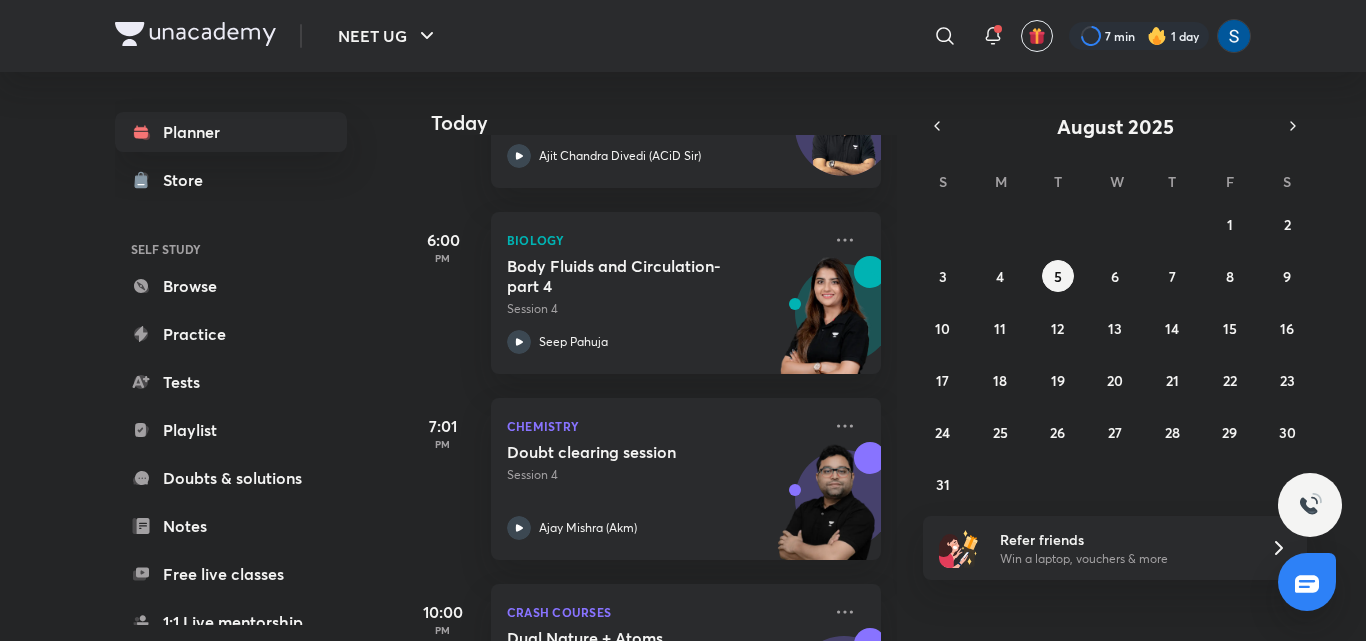scroll, scrollTop: 1106, scrollLeft: 0, axis: vertical 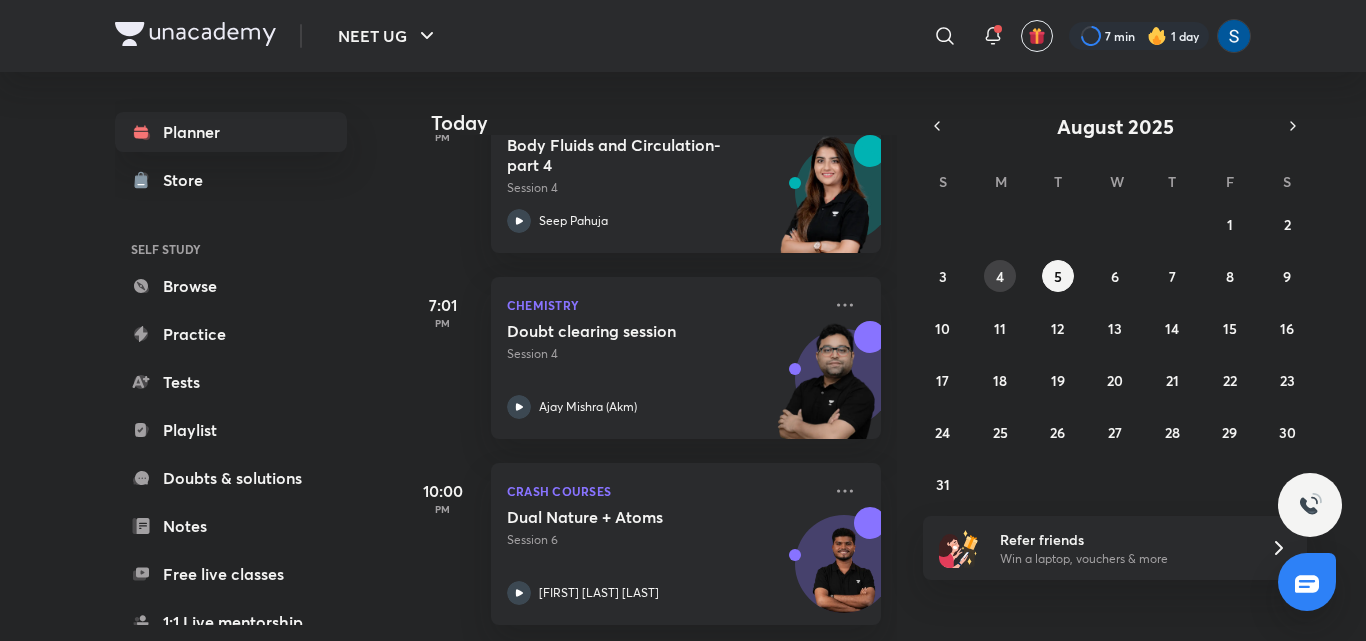drag, startPoint x: 994, startPoint y: 296, endPoint x: 998, endPoint y: 286, distance: 10.770329 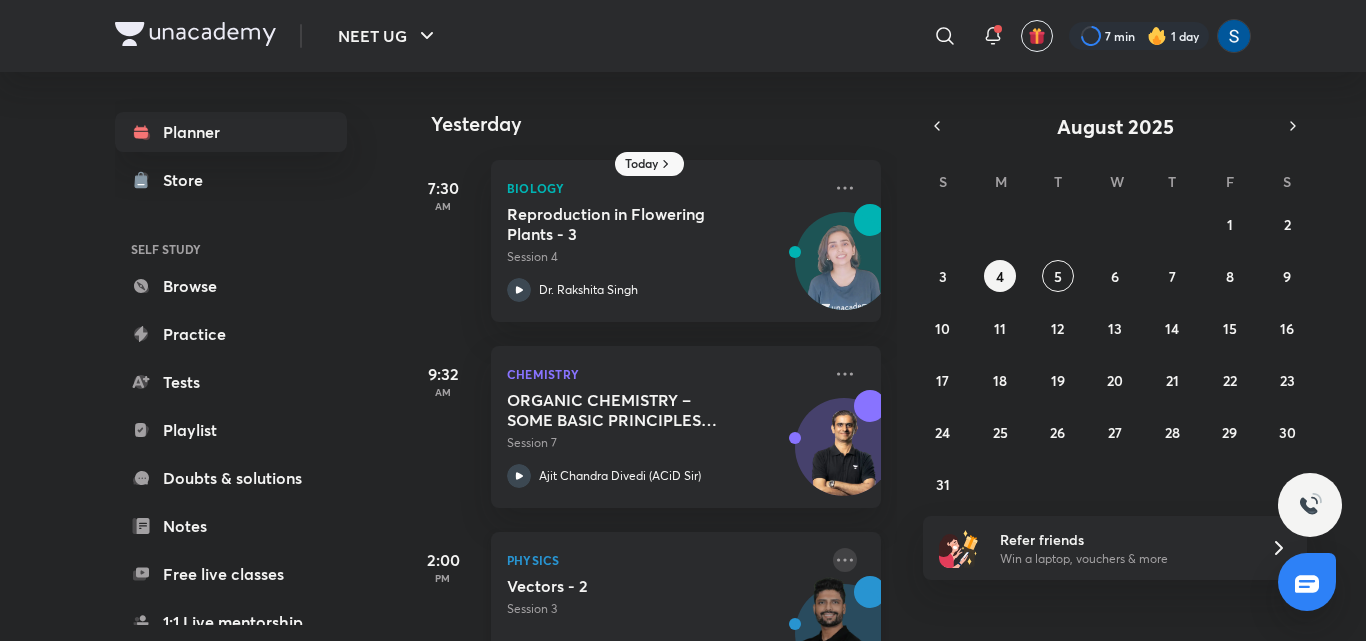 click 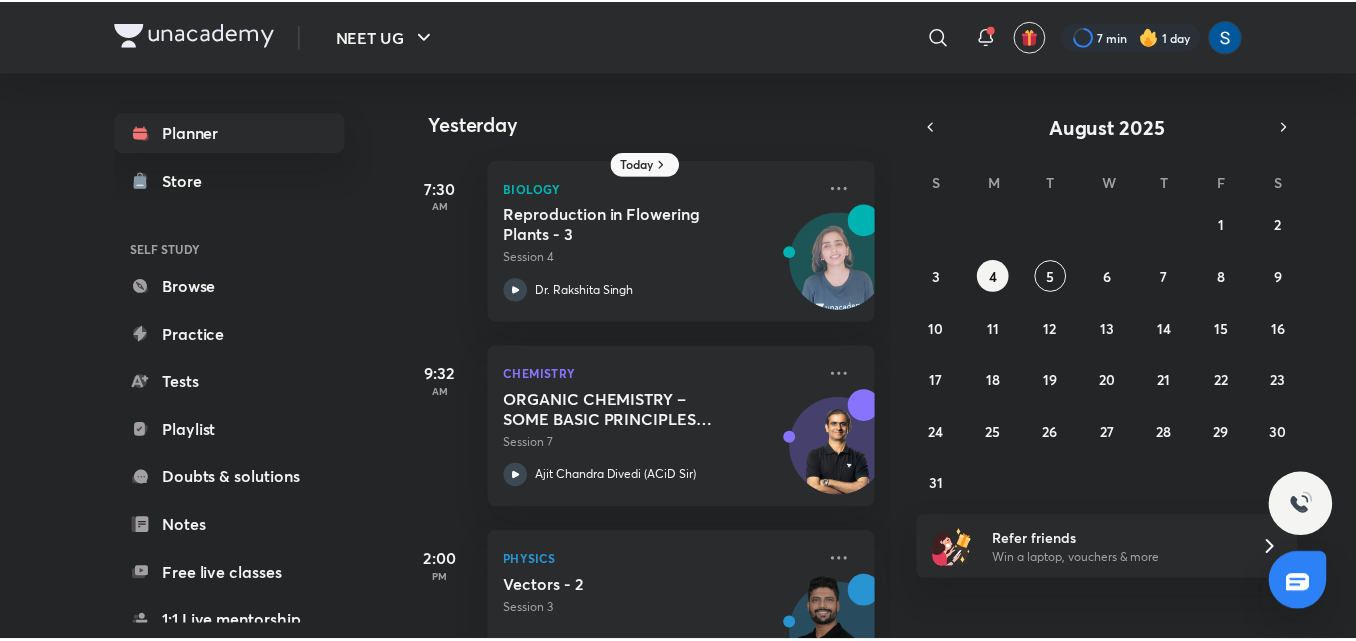 scroll, scrollTop: 270, scrollLeft: 0, axis: vertical 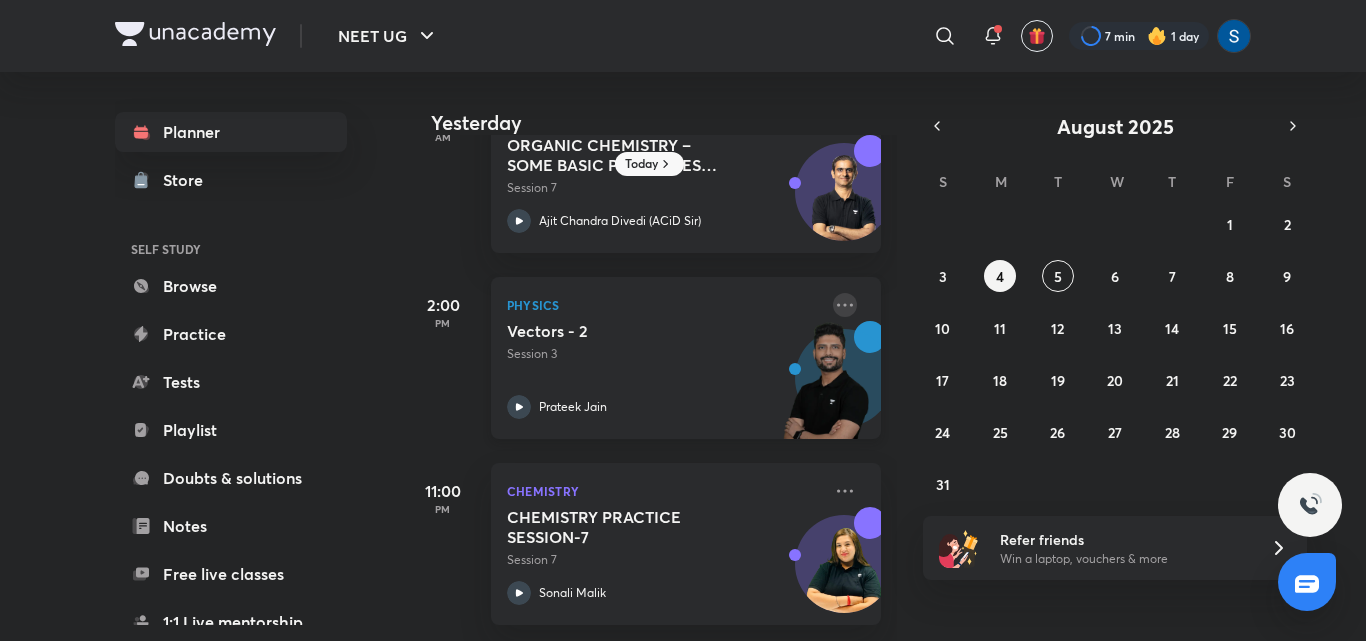 click 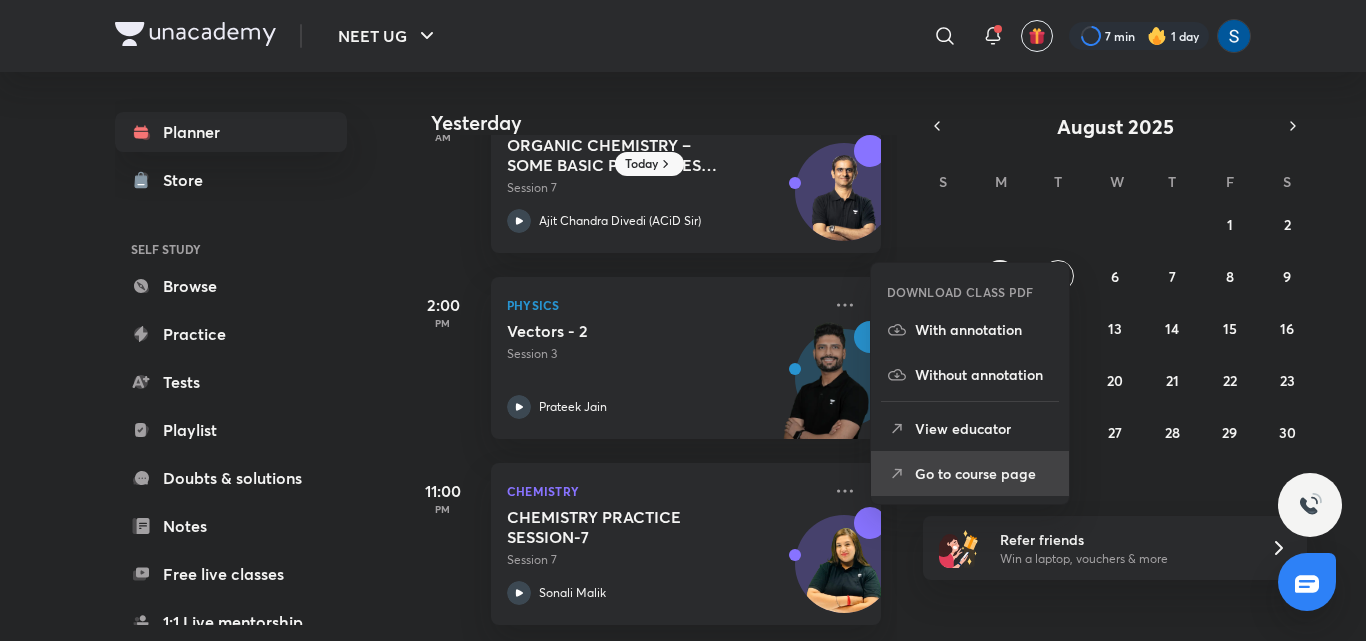 click on "Go to course page" at bounding box center [984, 473] 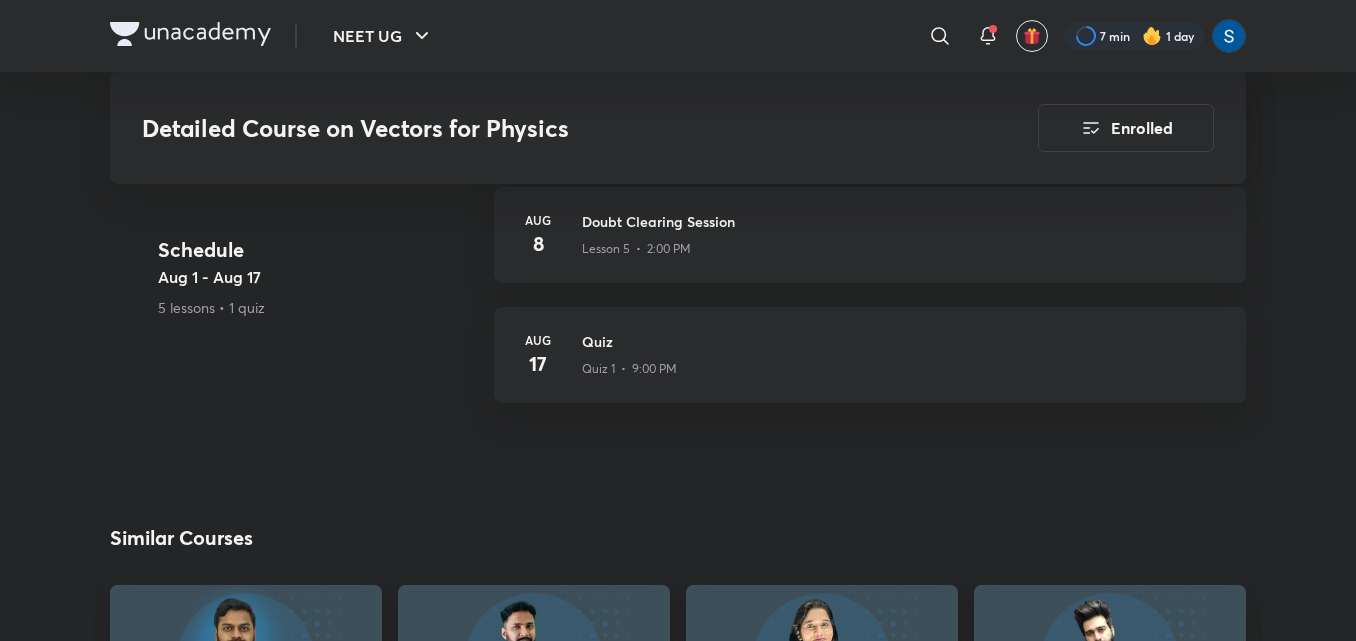 scroll, scrollTop: 1560, scrollLeft: 0, axis: vertical 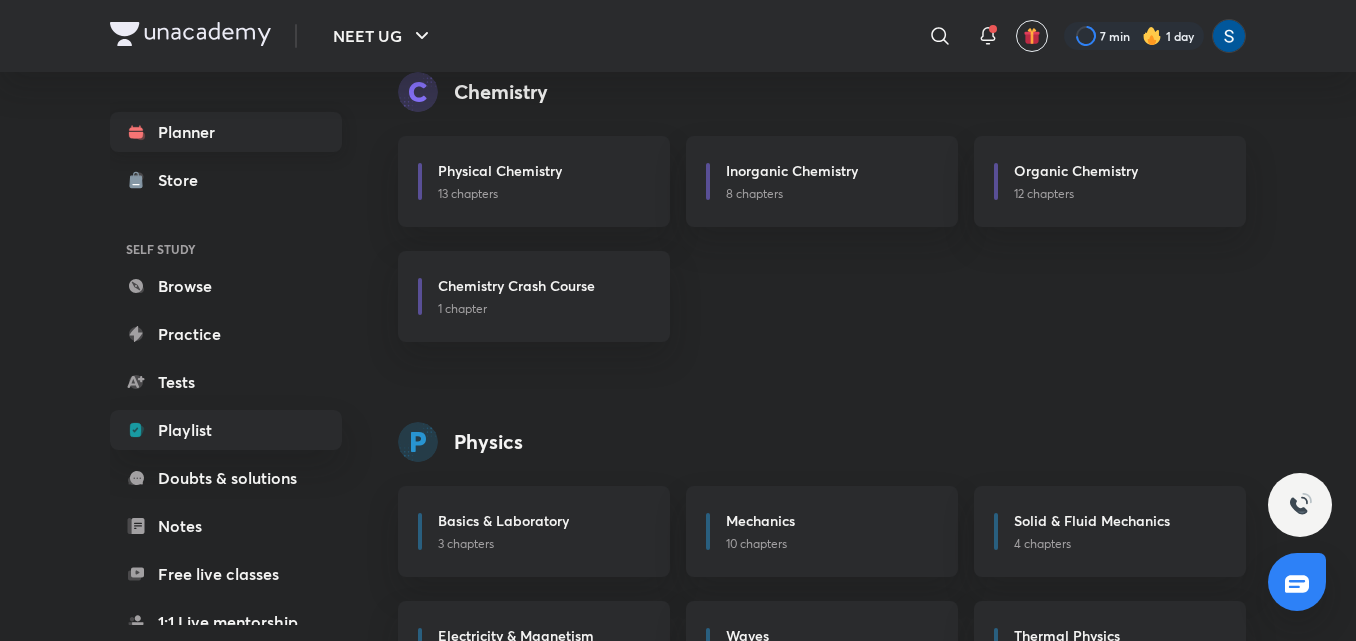 click on "Planner" at bounding box center [226, 132] 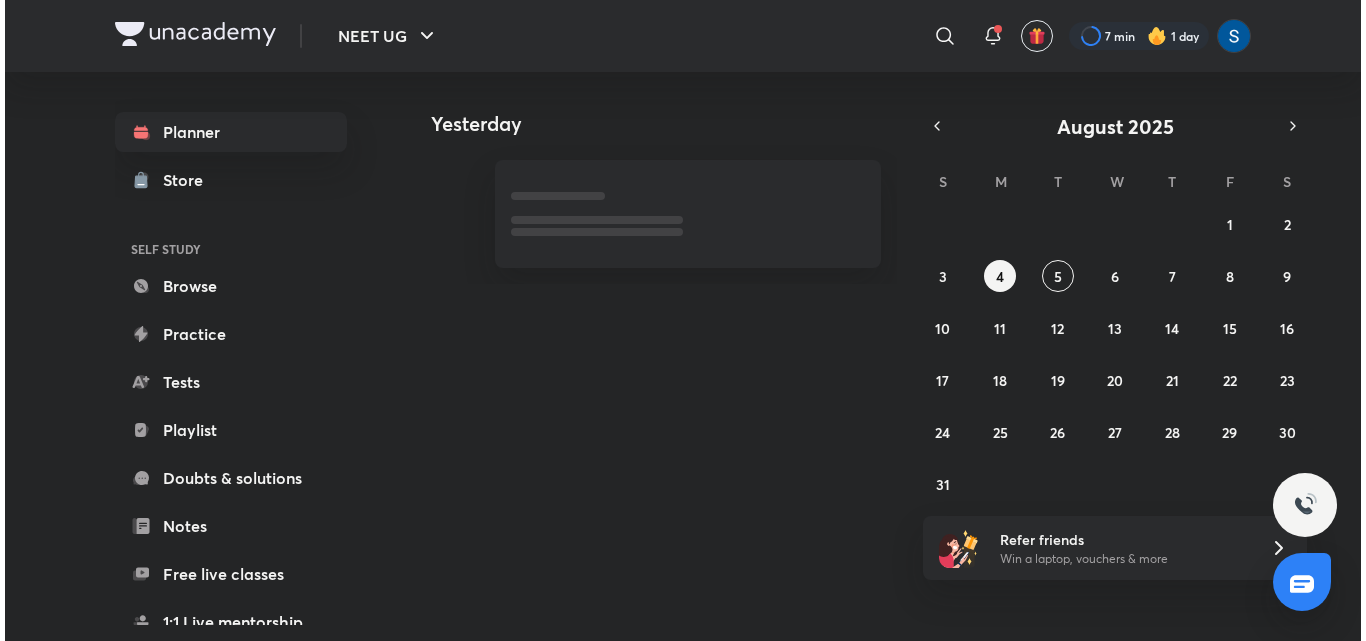 scroll, scrollTop: 0, scrollLeft: 0, axis: both 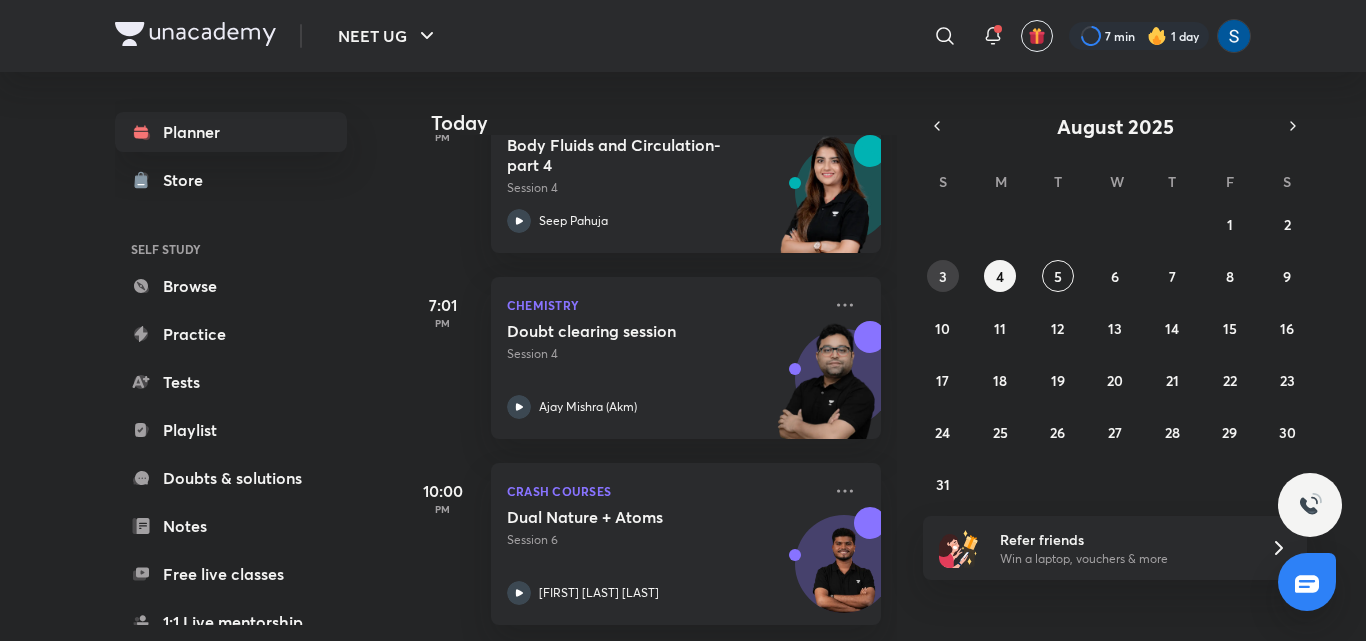 click on "3" at bounding box center [943, 276] 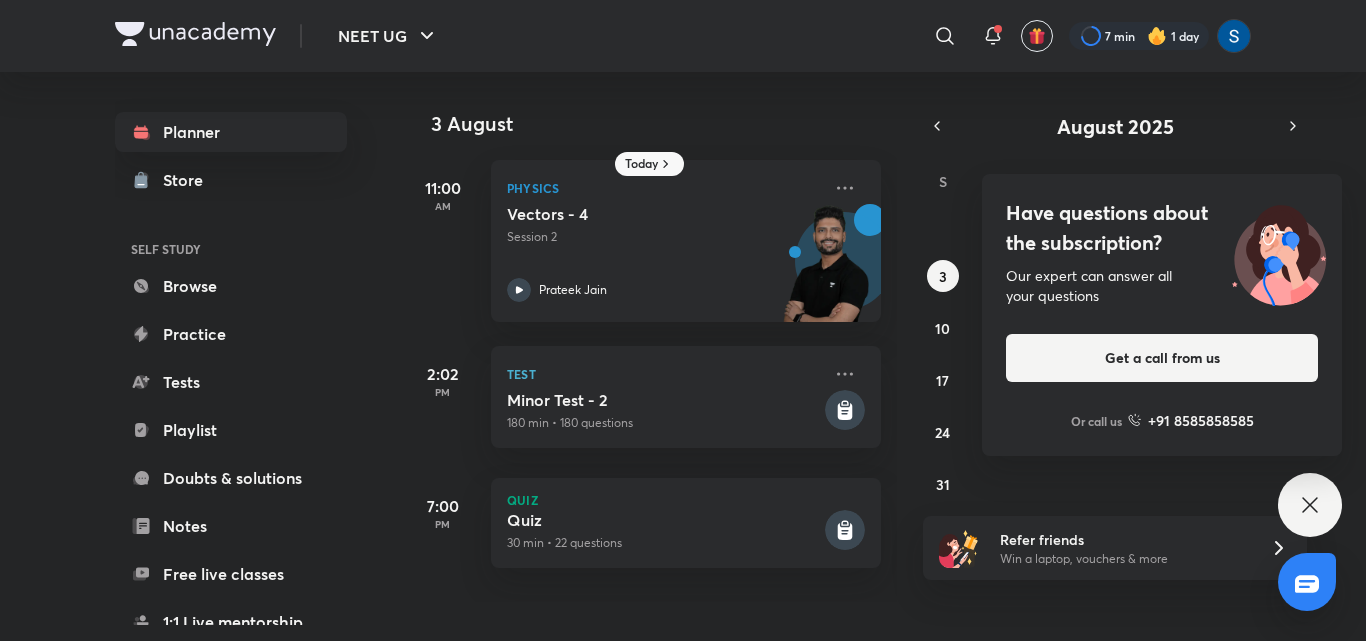 click 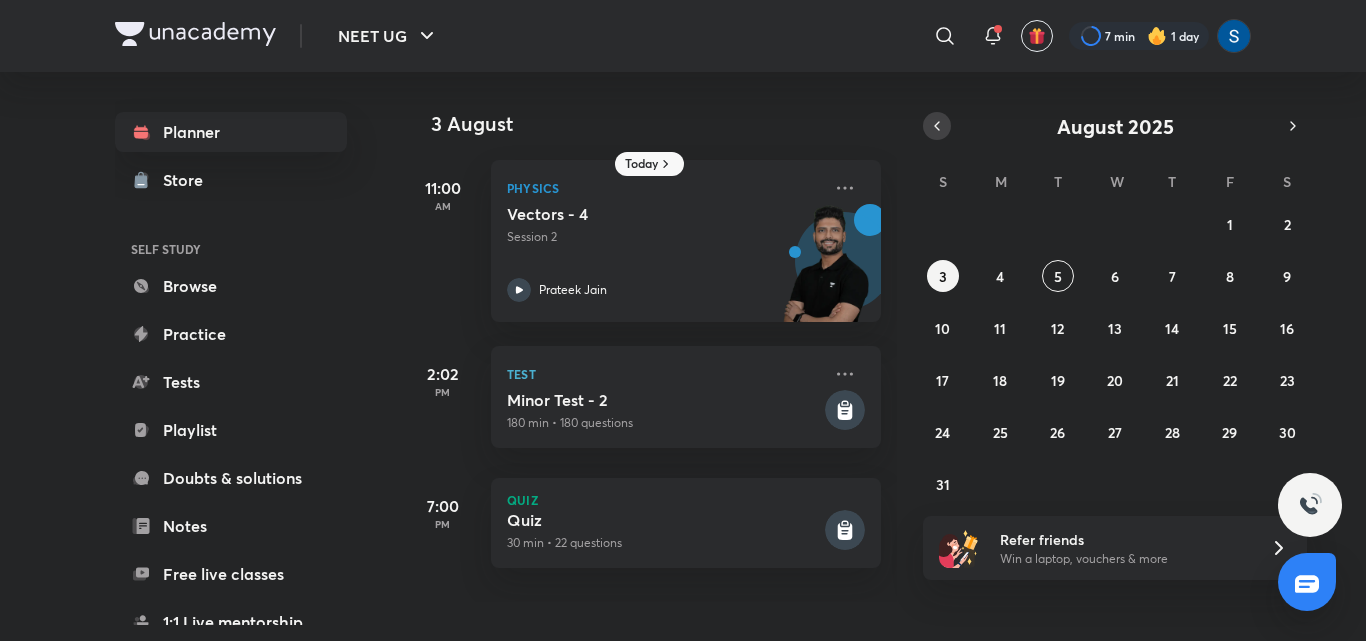 click 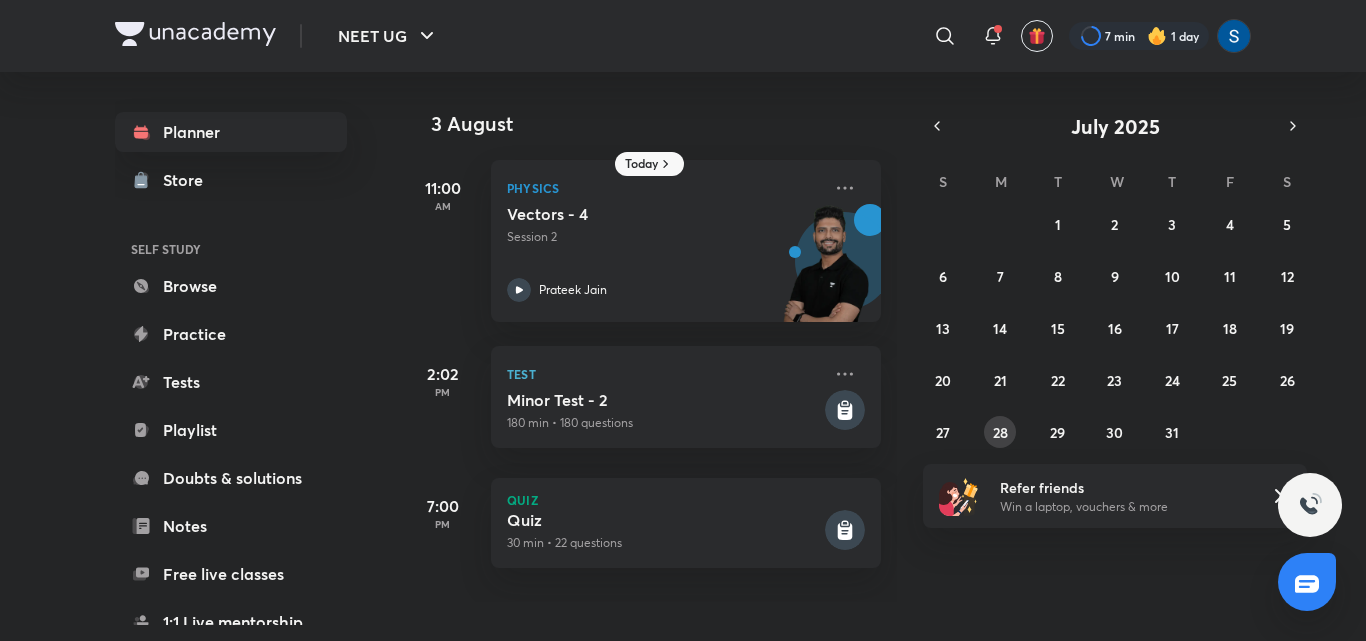 click on "28" at bounding box center [1000, 432] 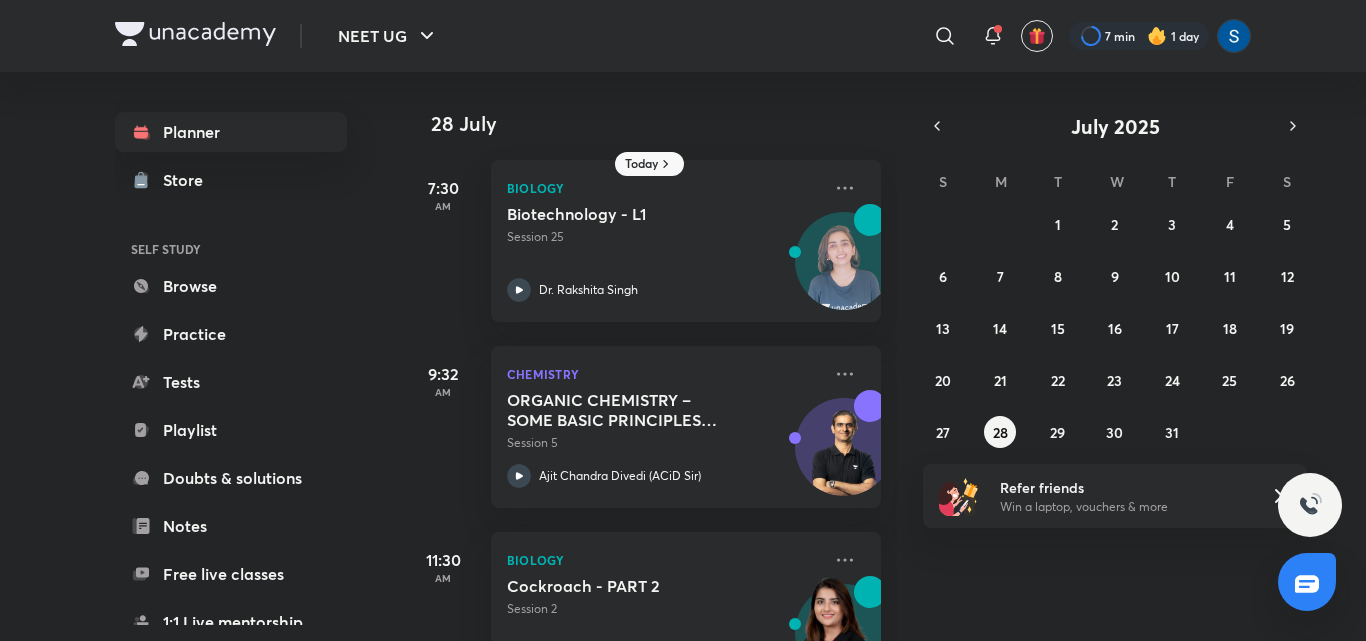 scroll, scrollTop: 485, scrollLeft: 0, axis: vertical 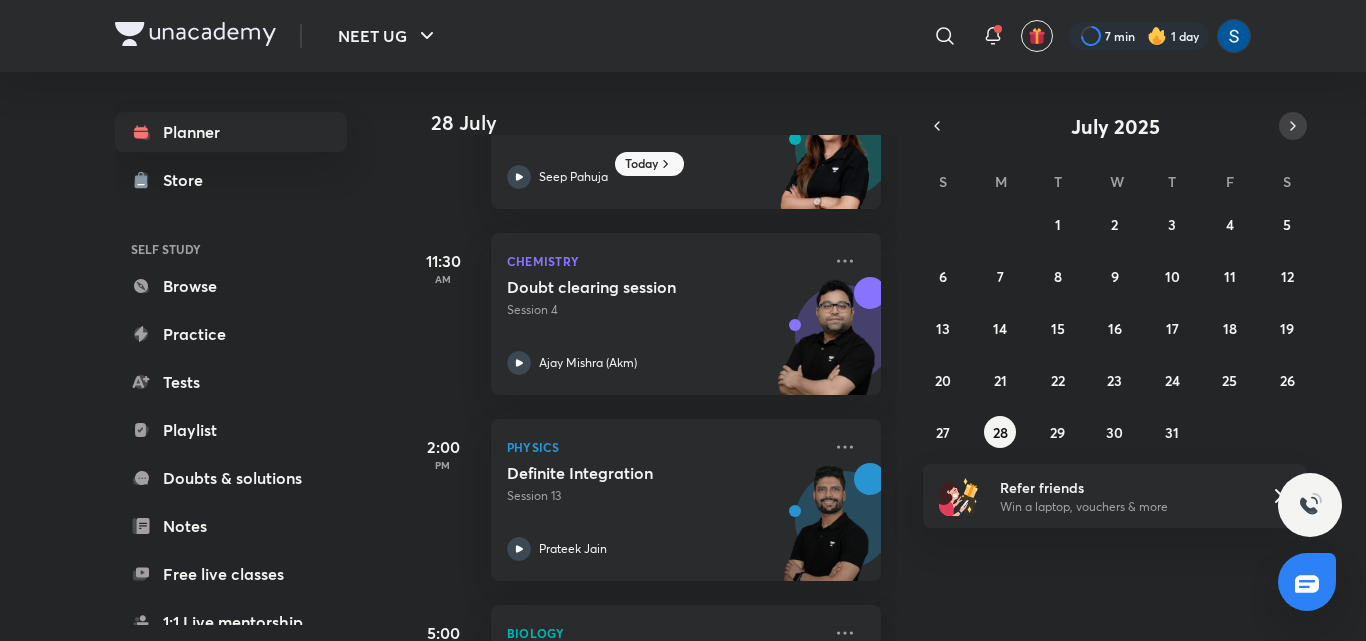 click at bounding box center [1293, 126] 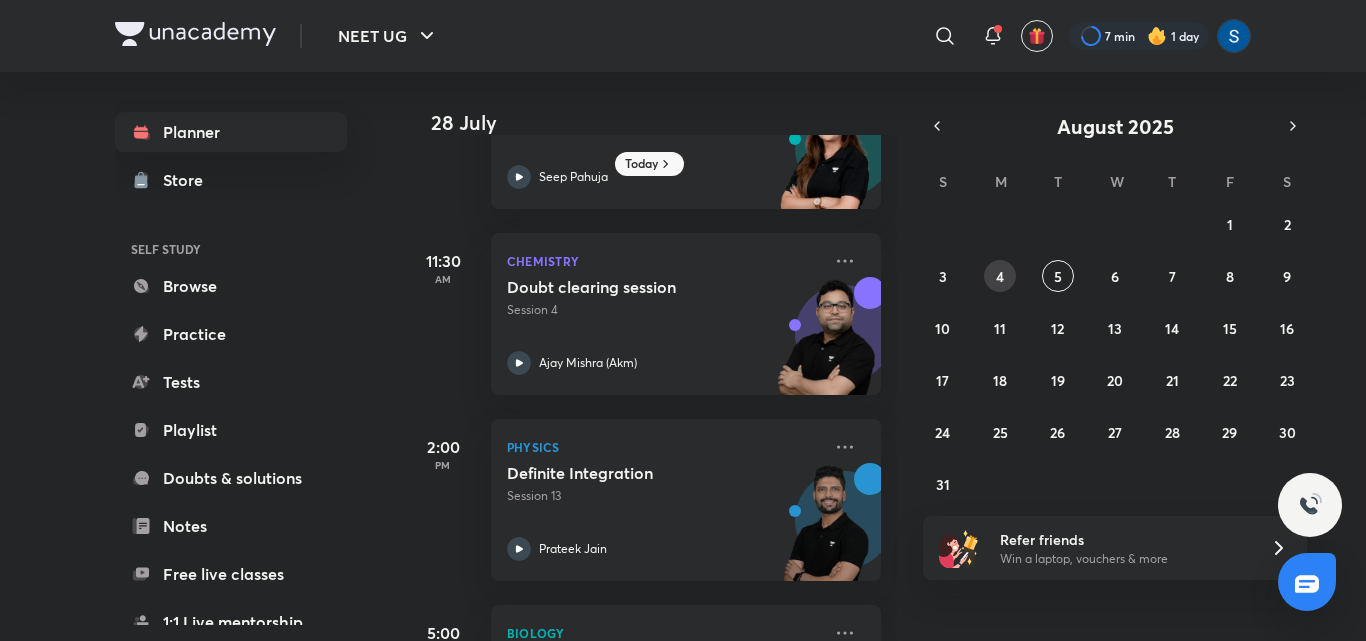 click on "4" at bounding box center (1000, 276) 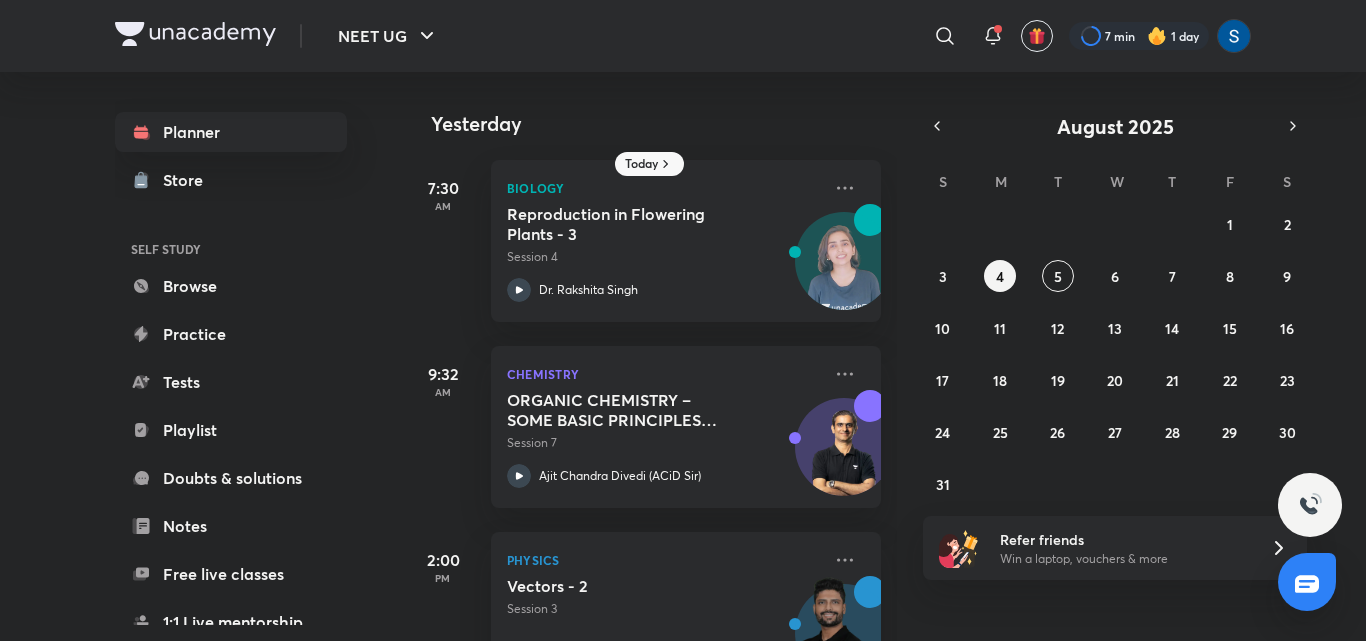scroll, scrollTop: 270, scrollLeft: 0, axis: vertical 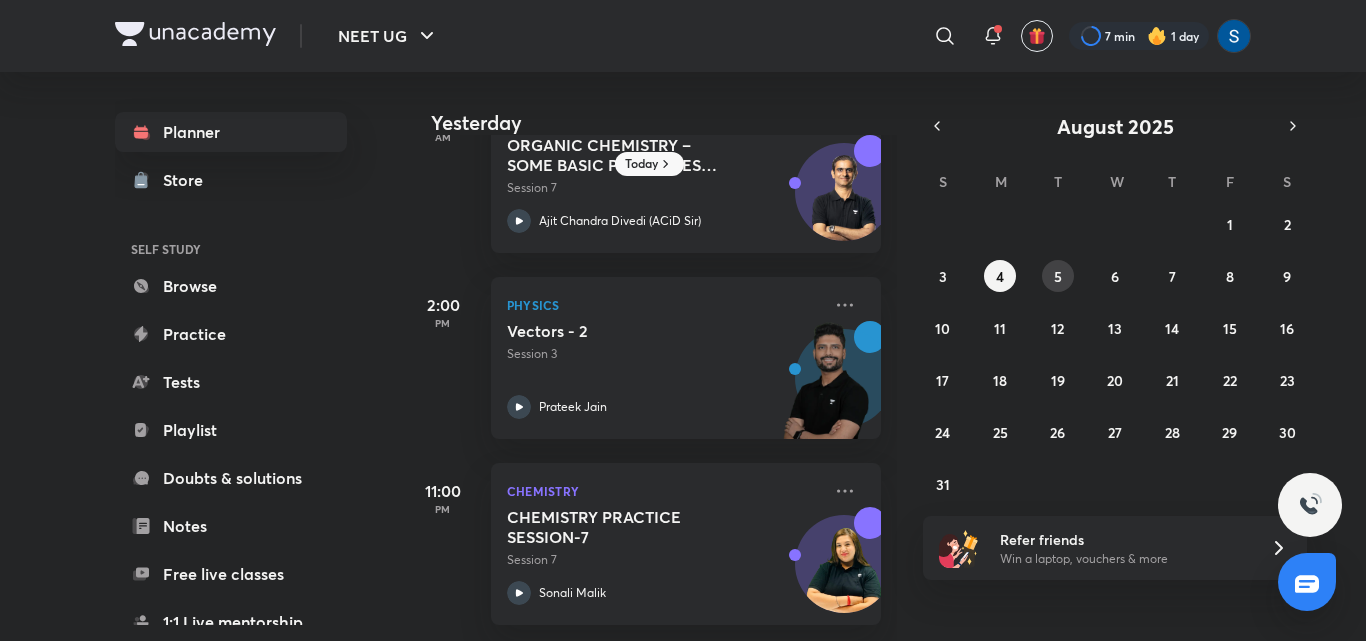 click on "5" at bounding box center (1058, 276) 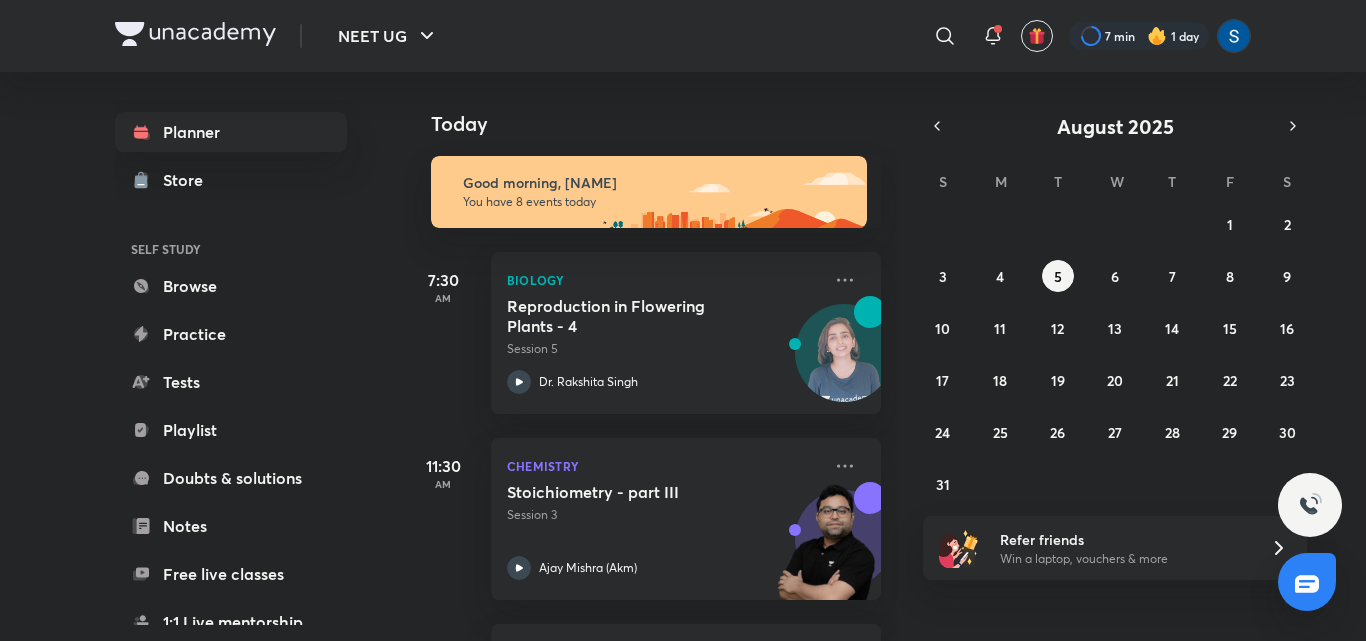 click on "Today Good morning, Saloni You have 8 events today 7:30 AM Biology Reproduction in Flowering Plants - 4 Session 5 Dr. Rakshita Singh 11:30 AM Chemistry Stoichiometry - part III Session 3 Ajay Mishra (Akm) 11:30 AM Biology Body Fluids and Circulation- Part 3 Session 3 Seep Pahuja 2:00 PM Physics Nuclei - 3 & Doubt Clearing Session Session 3 Prateek Jain 4:31 PM Chemistry Some Basic Principles and Techniques (Classification and Nomenclature) - 2 Session 2 Ajit Chandra Divedi (ACiD Sir) 6:00 PM Biology Body Fluids and Circulation- part 4 Session 4 Seep Pahuja 7:01 PM Chemistry Doubt clearing session Session 4 Ajay Mishra (Akm) 10:00 PM Crash Courses Dual Nature + Atoms Session 6 Jonathan Josh Mathew" at bounding box center [650, 356] 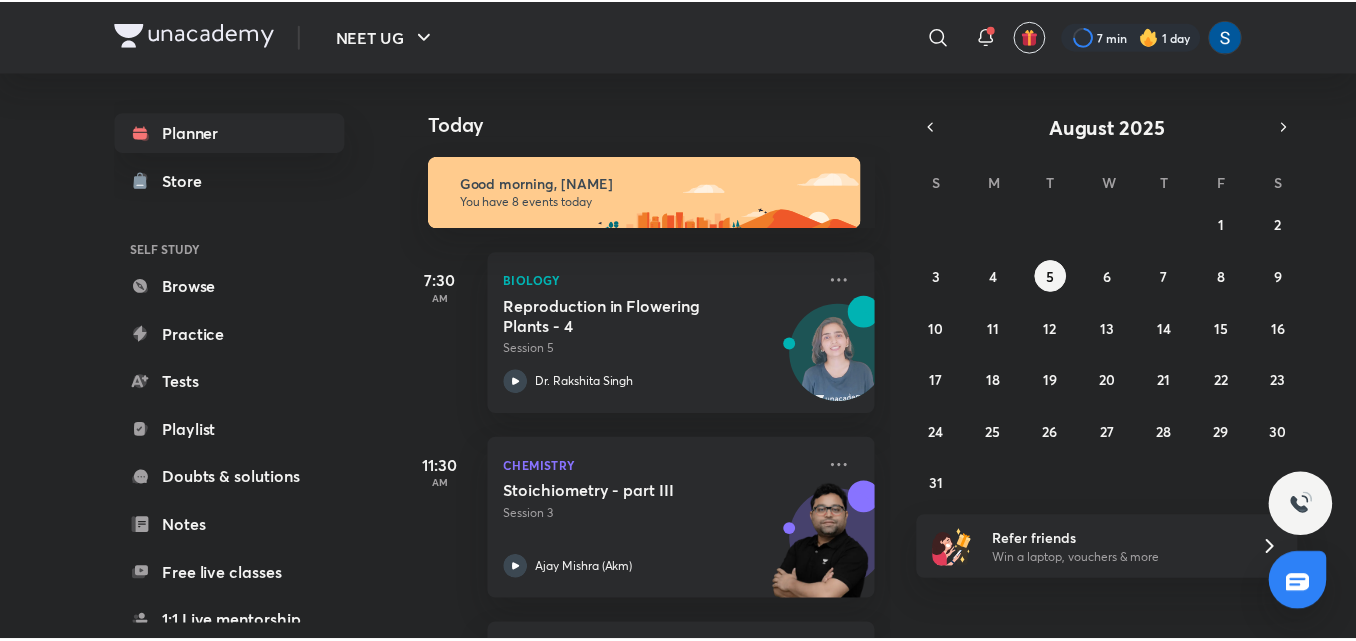scroll, scrollTop: 485, scrollLeft: 0, axis: vertical 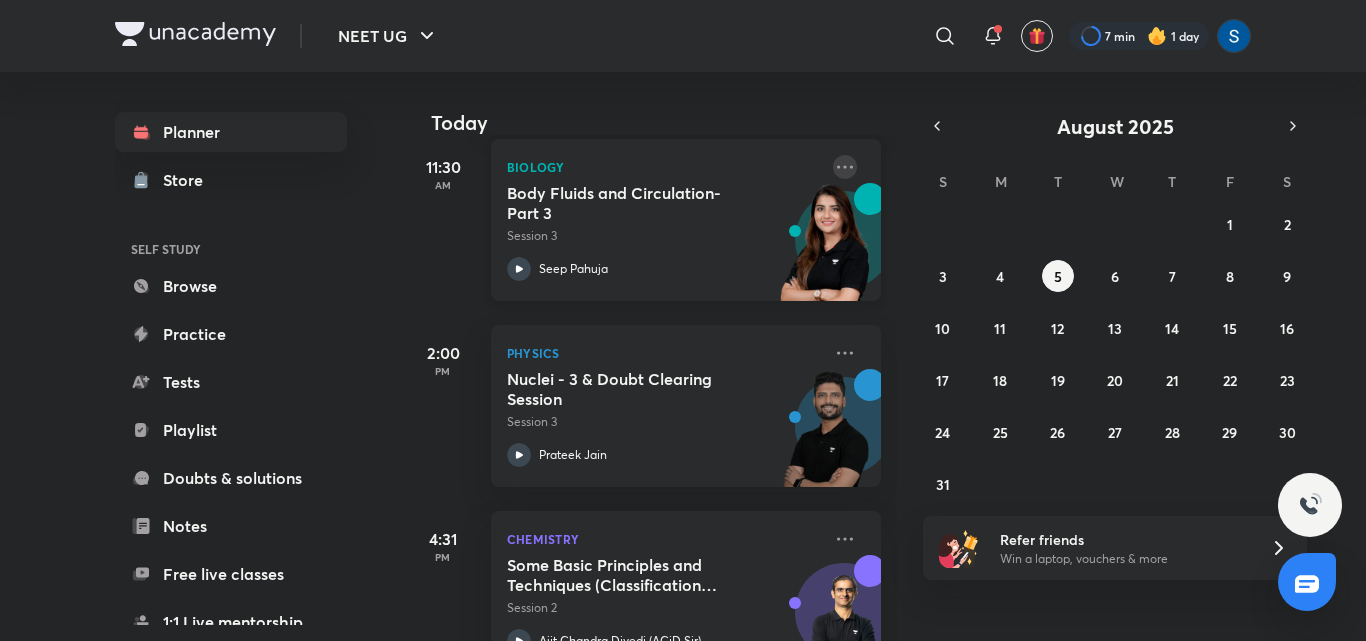 click 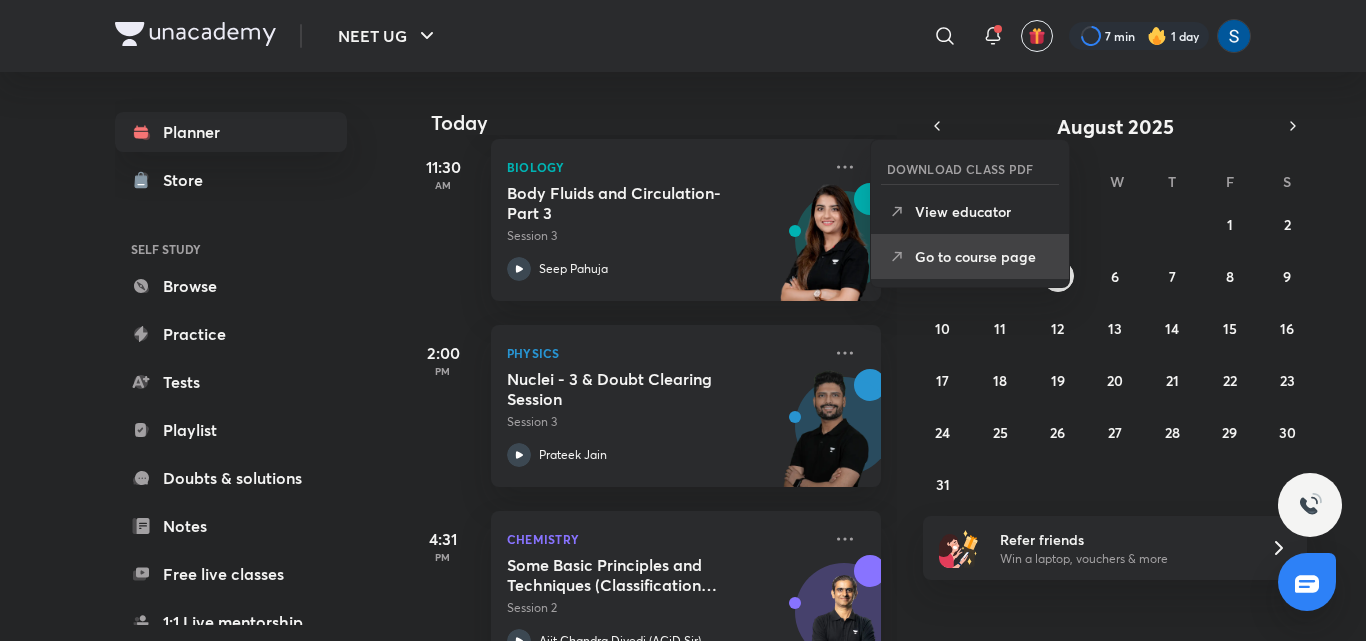 click on "Go to course page" at bounding box center [984, 256] 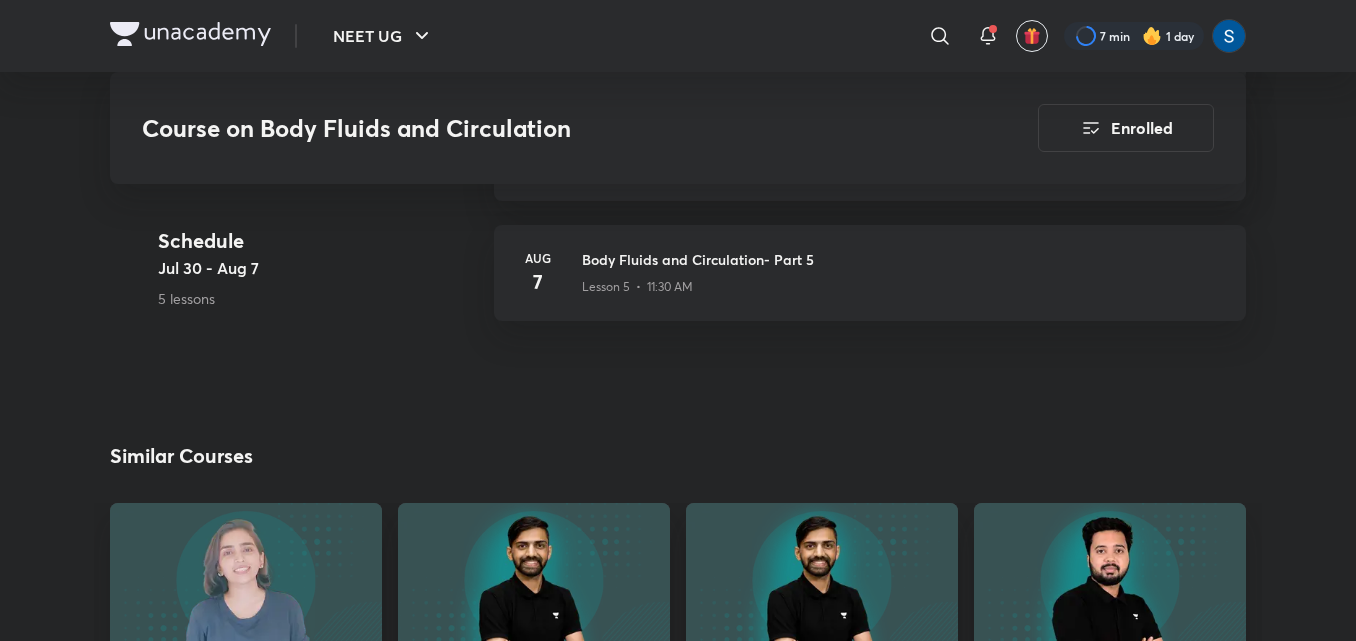 scroll, scrollTop: 1520, scrollLeft: 0, axis: vertical 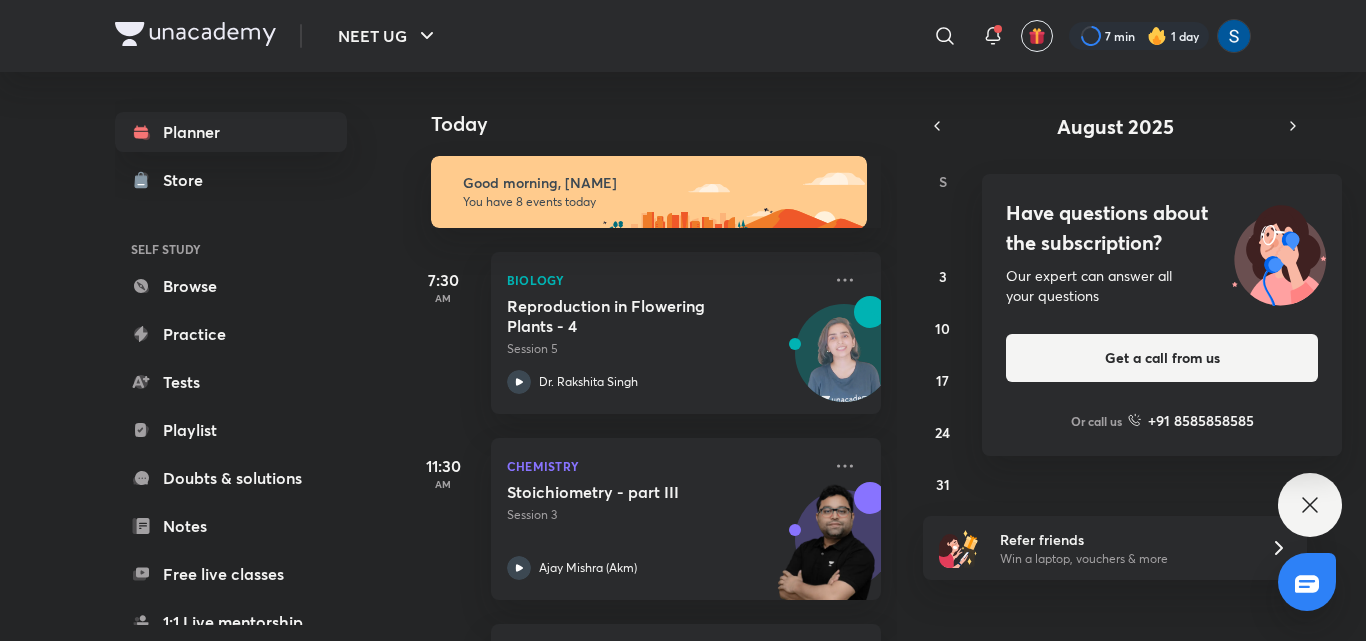 click on "Have questions about the subscription? Our expert can answer all your questions Get a call from us Or call us +91 8585858585" at bounding box center (1310, 505) 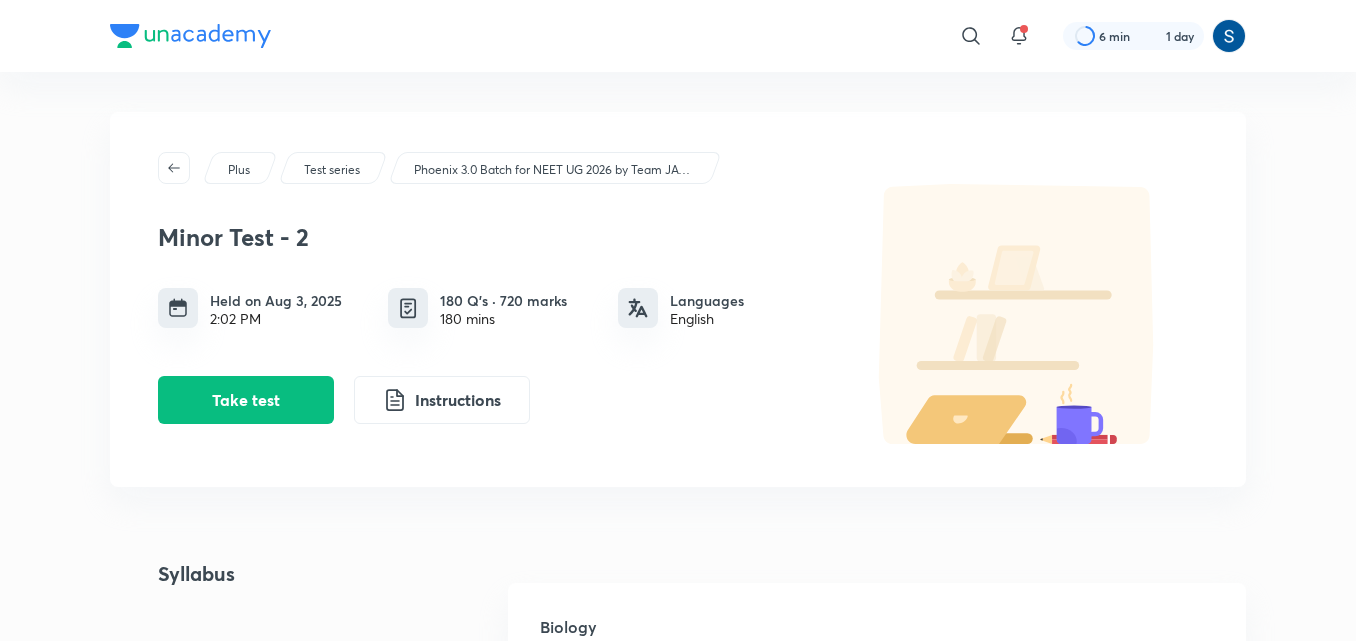 scroll, scrollTop: 280, scrollLeft: 0, axis: vertical 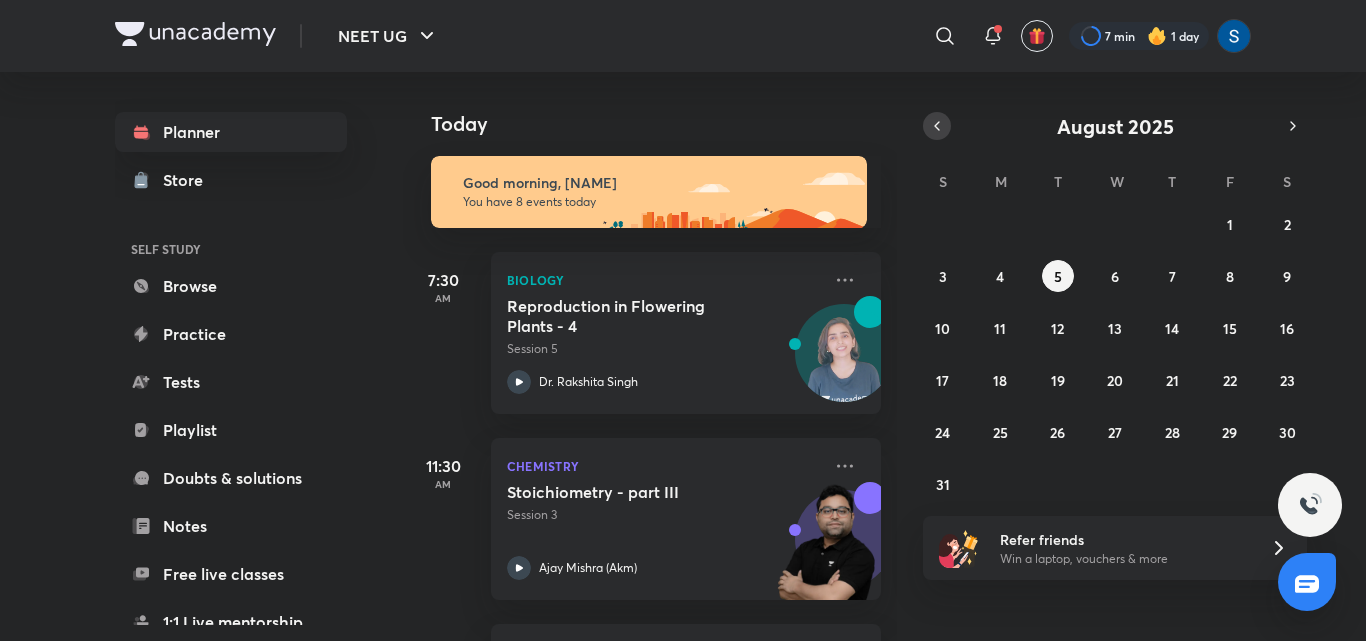 click 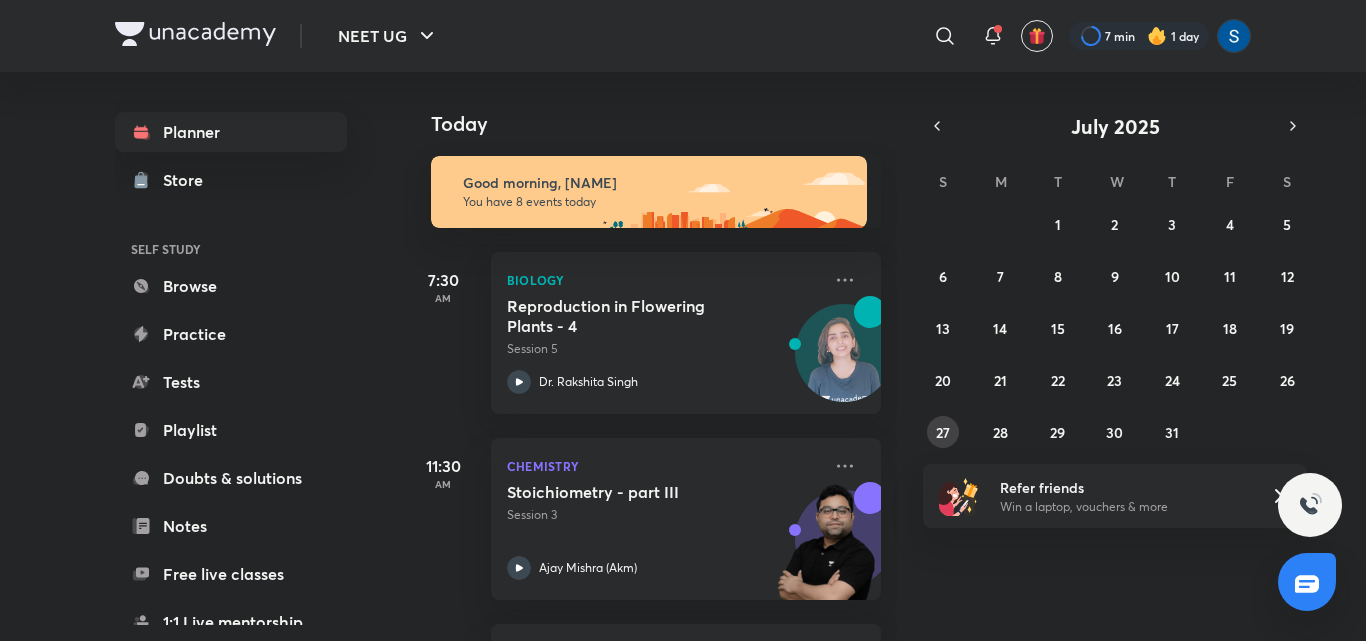 click on "27" at bounding box center (943, 432) 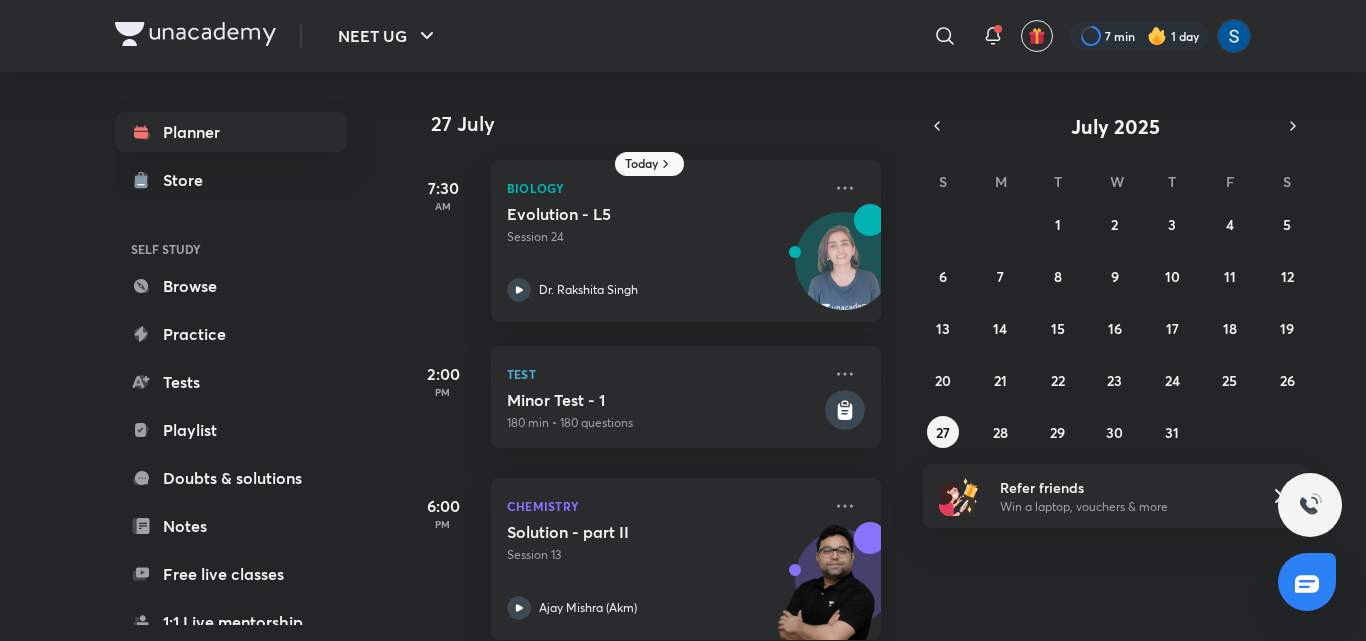 scroll, scrollTop: 162, scrollLeft: 0, axis: vertical 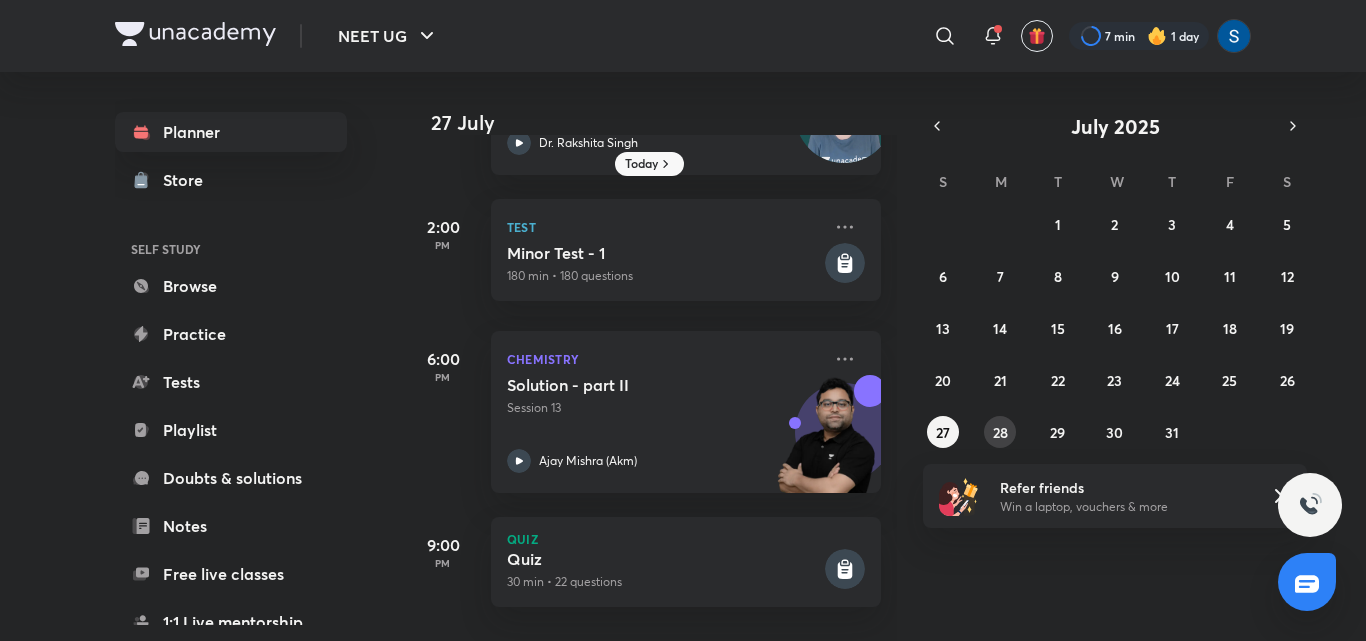 click on "29 30 1 2 3 4 5 6 7 8 9 10 11 12 13 14 15 16 17 18 19 20 21 22 23 24 25 26 27 28 29 30 31 1 2" at bounding box center [1115, 328] 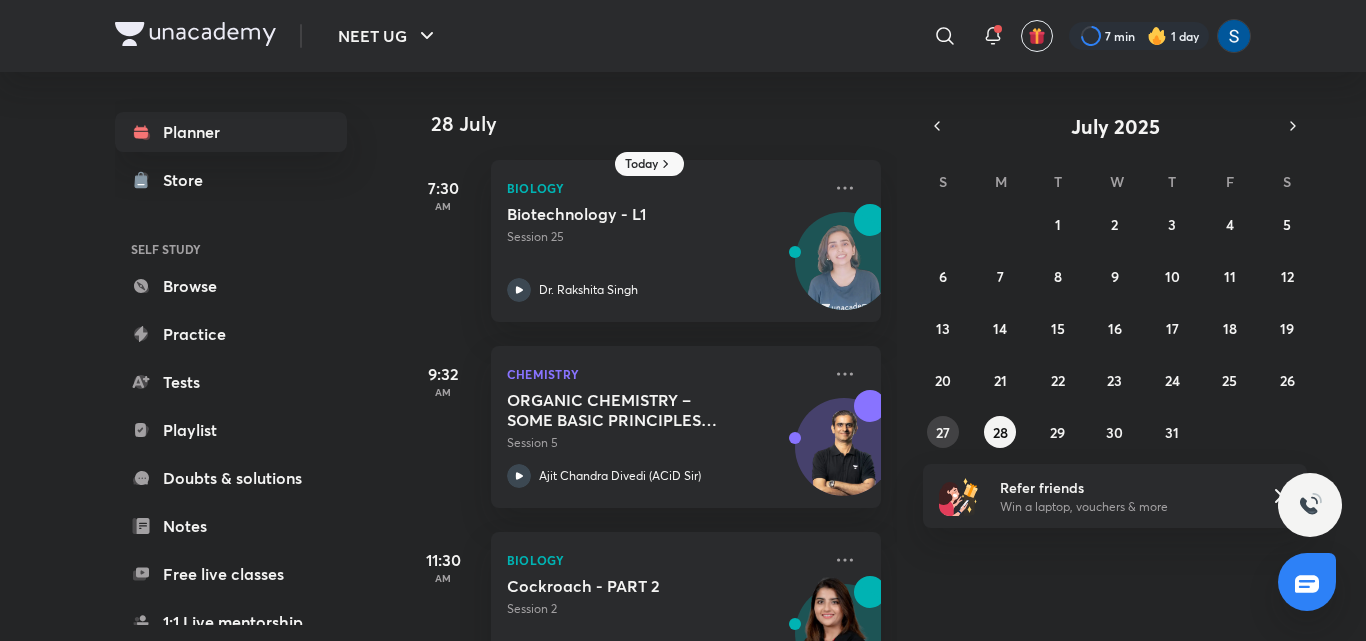 click on "29 30 1 2 3 4 5 6 7 8 9 10 11 12 13 14 15 16 17 18 19 20 21 22 23 24 25 26 27 28 29 30 31 1 2" at bounding box center (1115, 328) 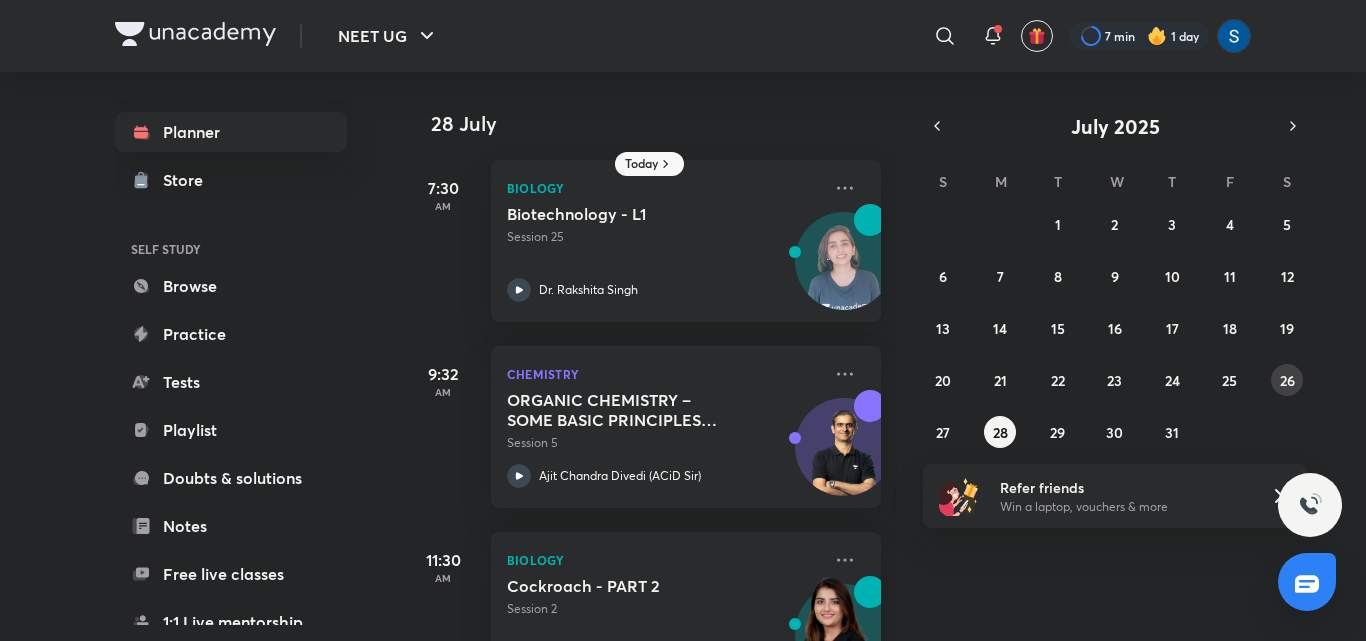 click on "26" at bounding box center [1287, 380] 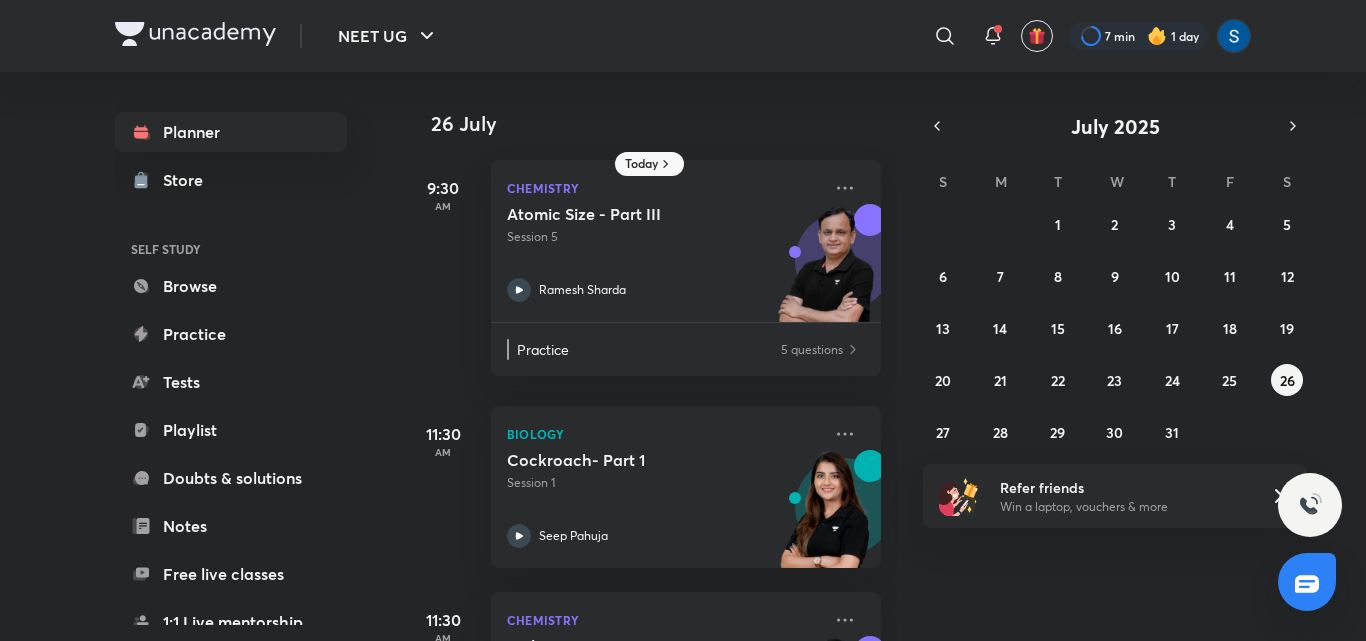 scroll, scrollTop: 485, scrollLeft: 0, axis: vertical 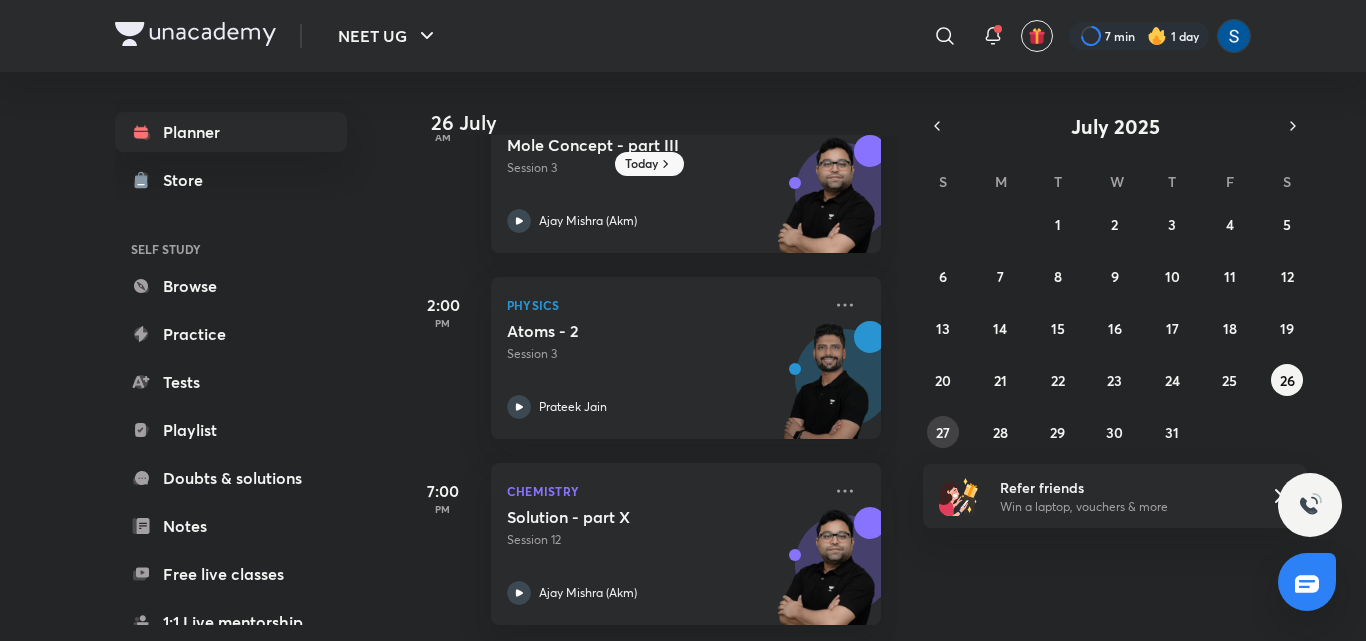 click on "27" at bounding box center [943, 432] 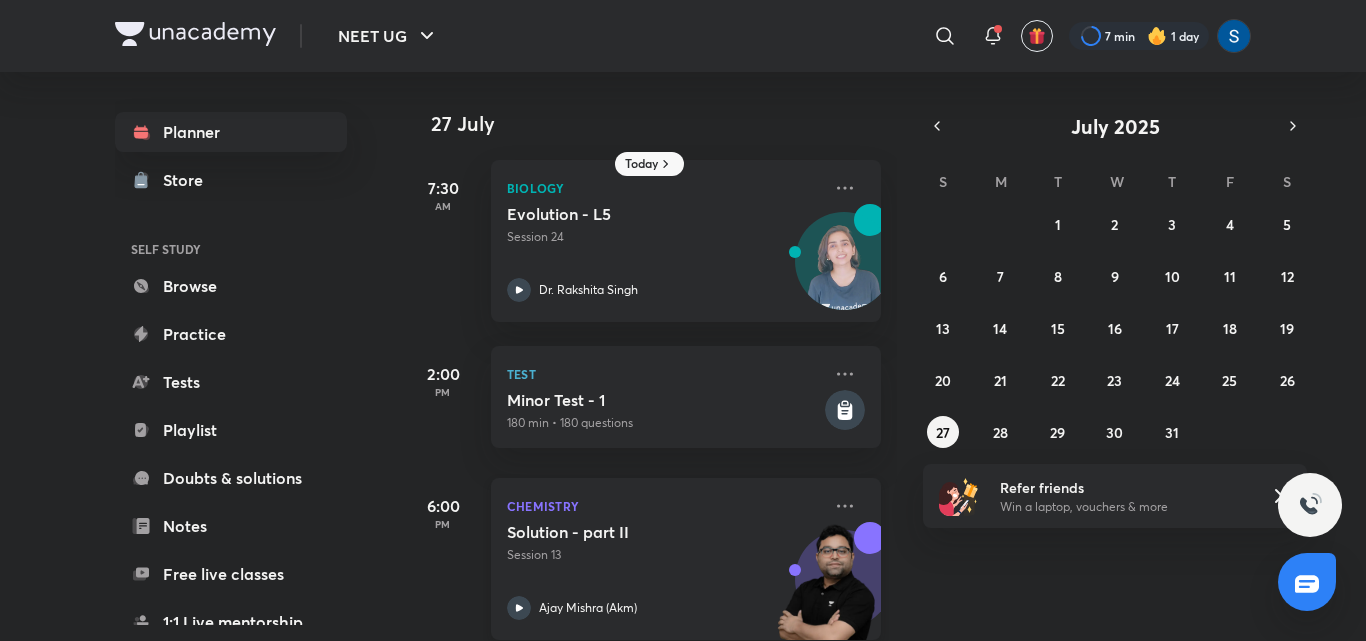 click on "Chemistry" at bounding box center (664, 506) 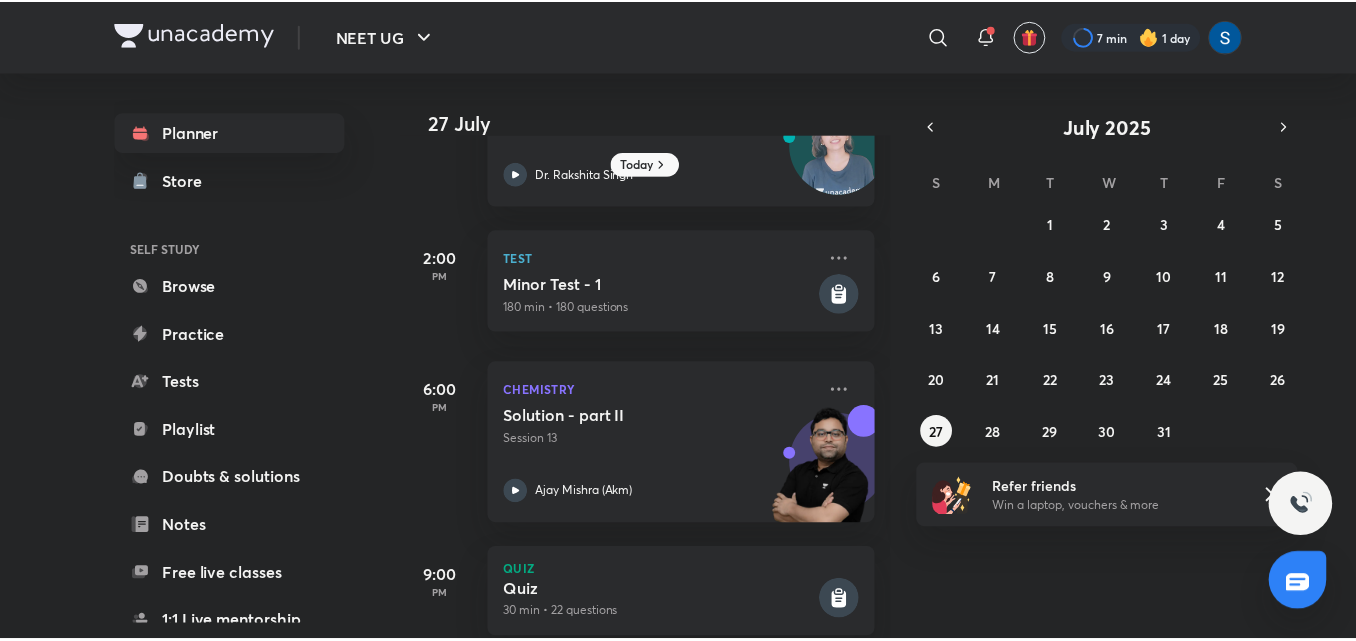 scroll, scrollTop: 162, scrollLeft: 0, axis: vertical 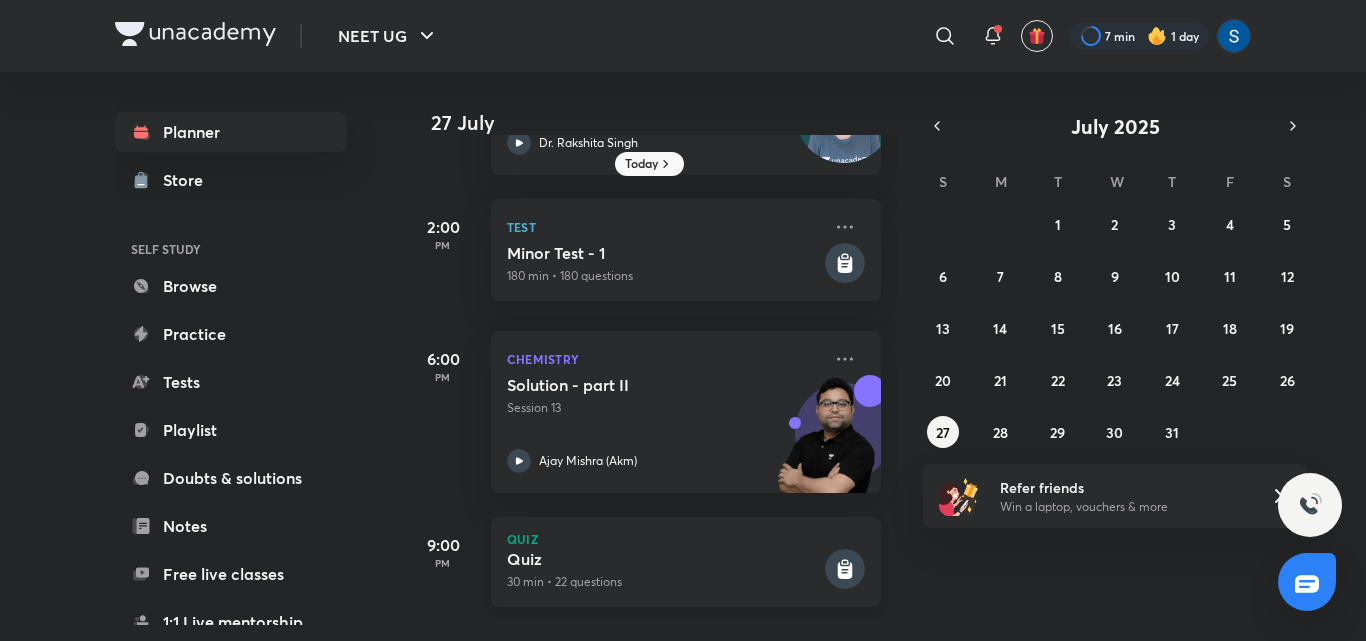 click on "30 min • 22 questions" at bounding box center [664, 582] 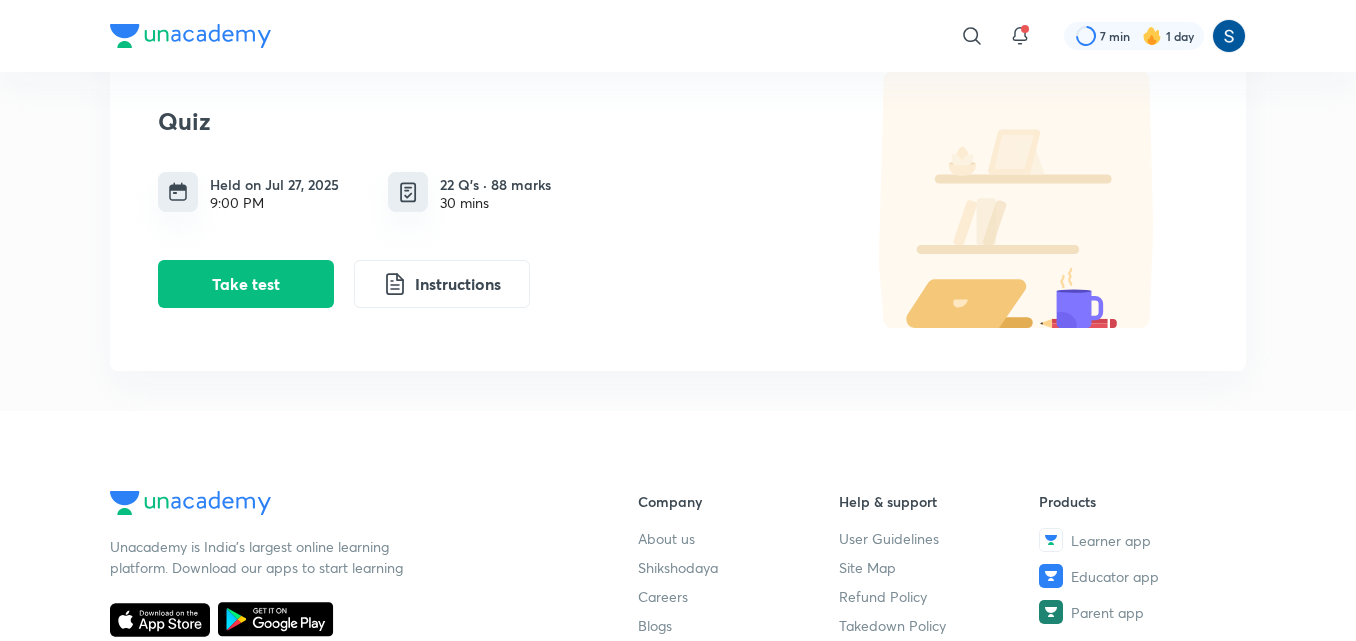 scroll, scrollTop: 120, scrollLeft: 0, axis: vertical 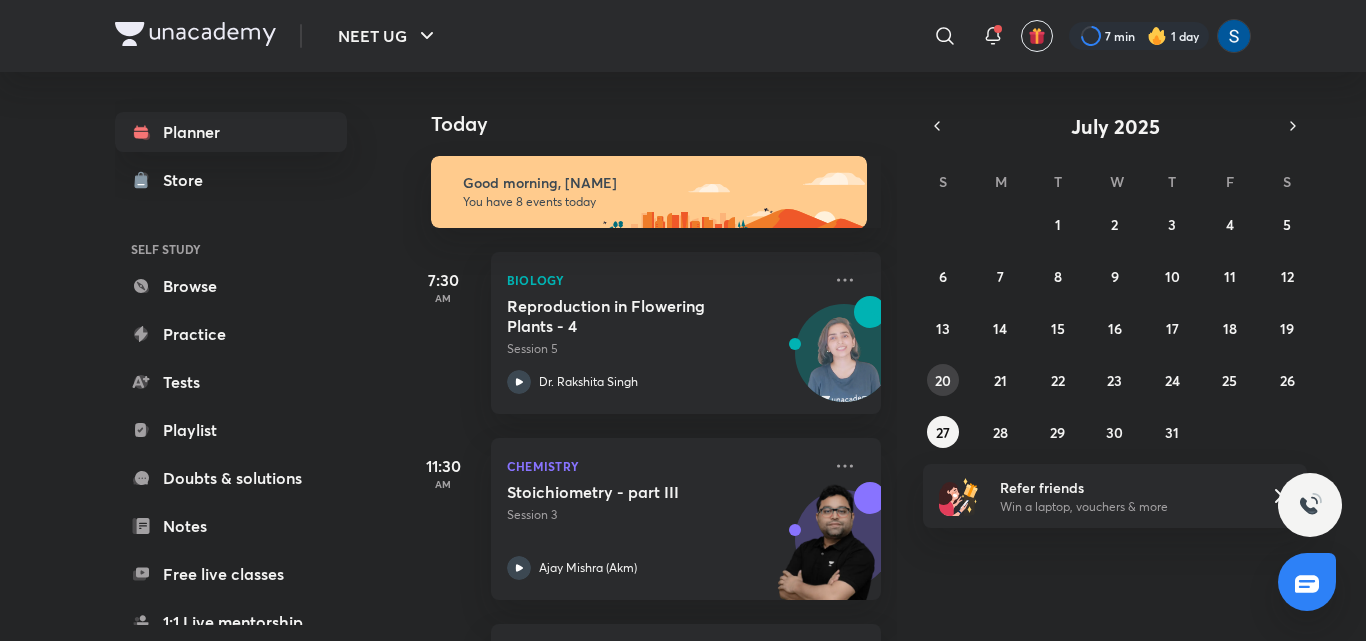 click on "20" at bounding box center [943, 380] 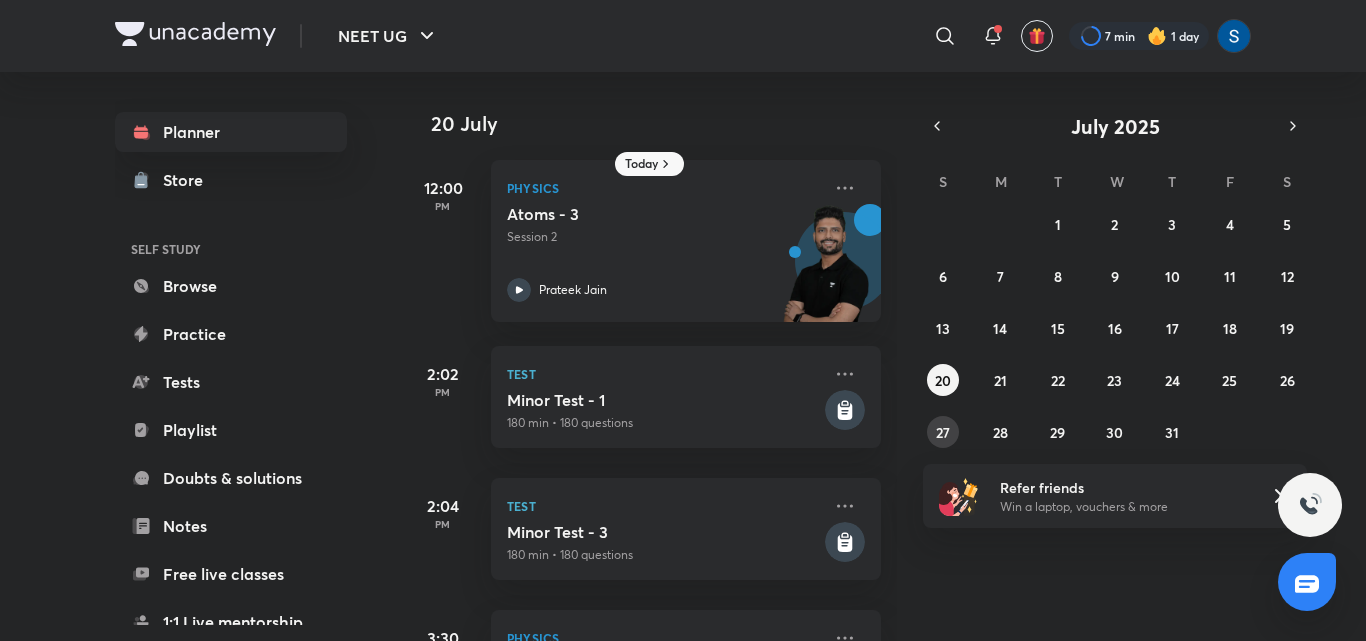 click on "27" at bounding box center [943, 432] 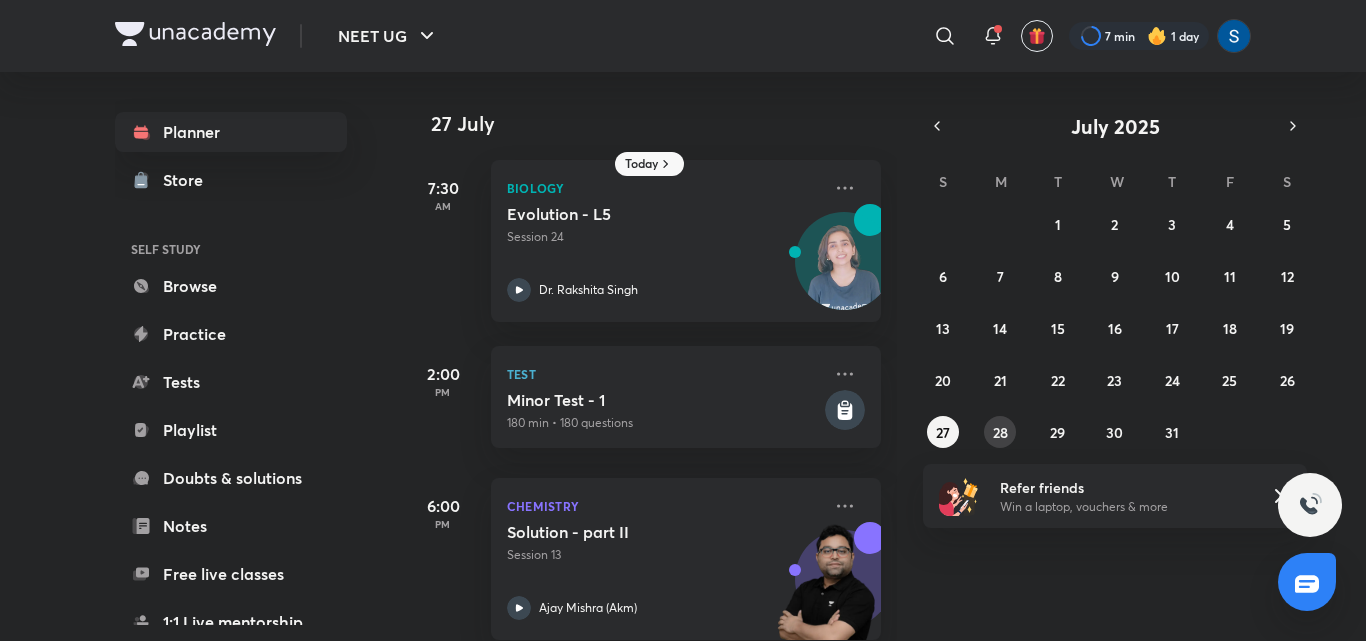 click on "28" at bounding box center (1000, 432) 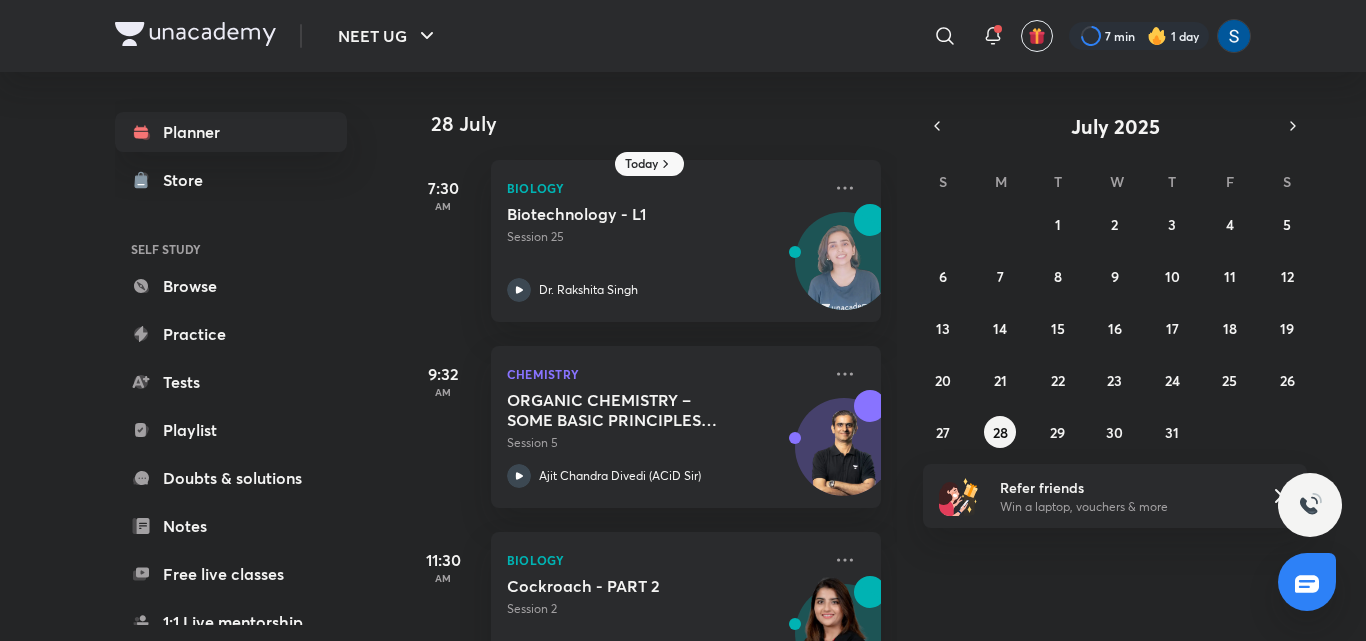 scroll, scrollTop: 485, scrollLeft: 0, axis: vertical 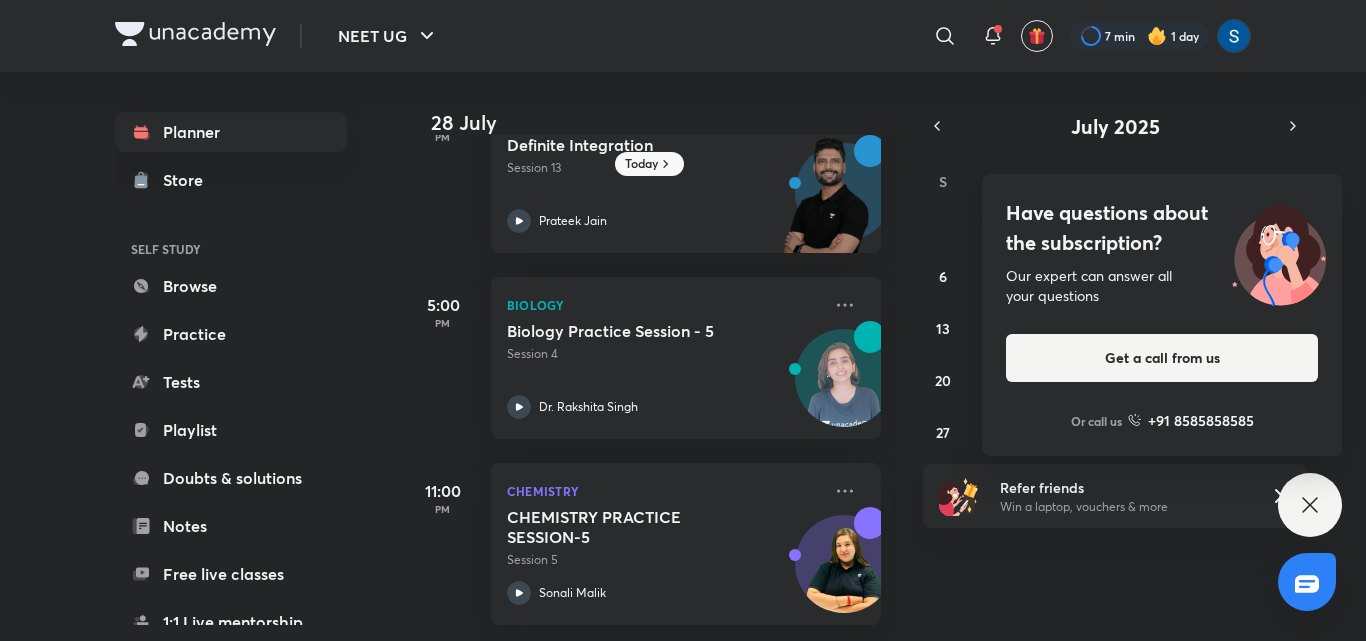 click on "Have questions about the subscription? Our expert can answer all your questions Get a call from us Or call us +91 8585858585" at bounding box center [1310, 505] 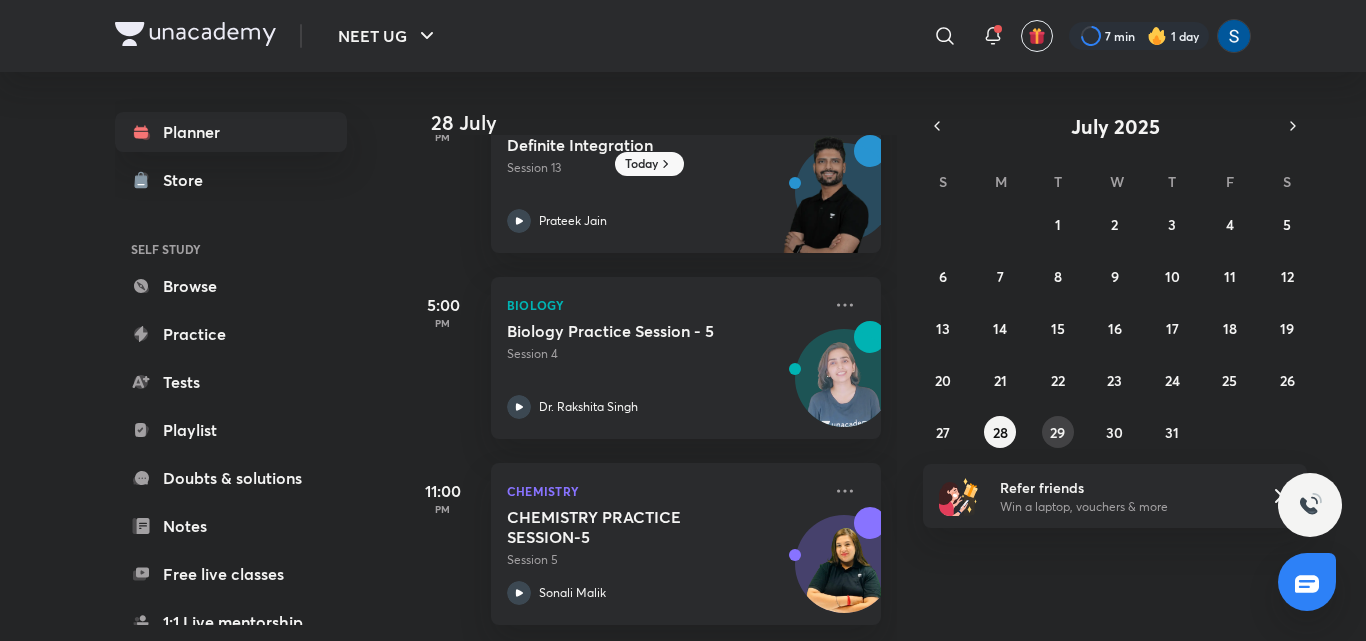 click on "29" at bounding box center (1057, 432) 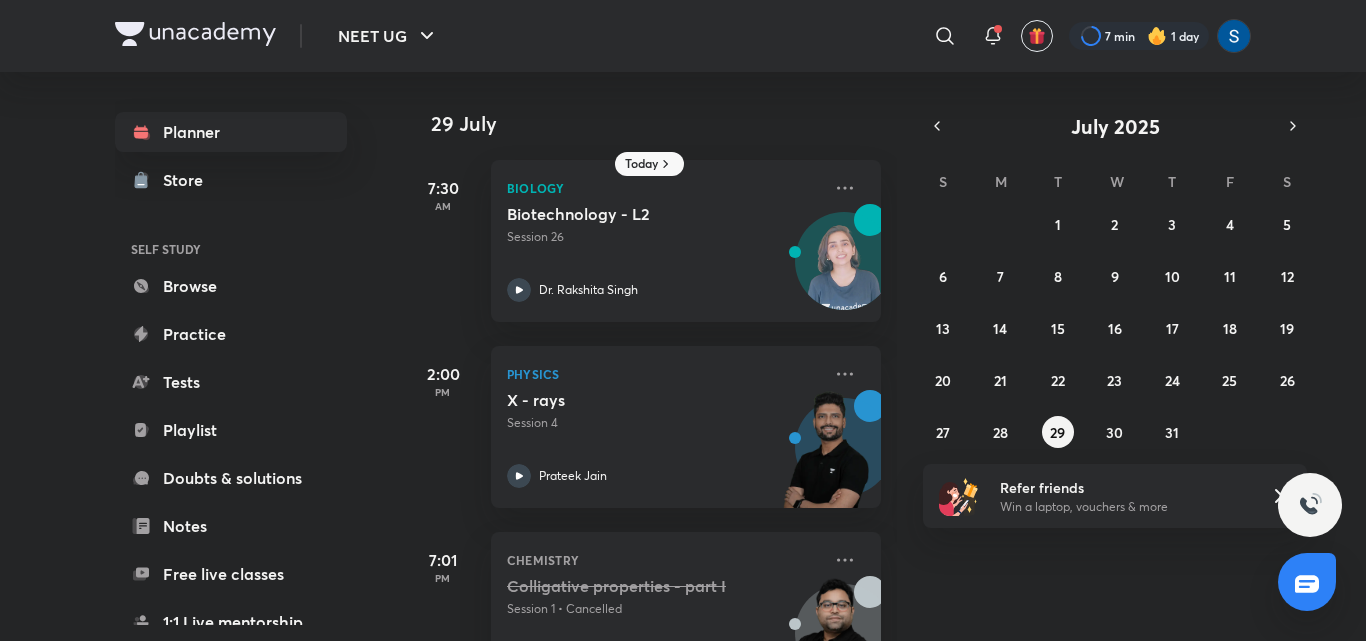 scroll, scrollTop: 270, scrollLeft: 0, axis: vertical 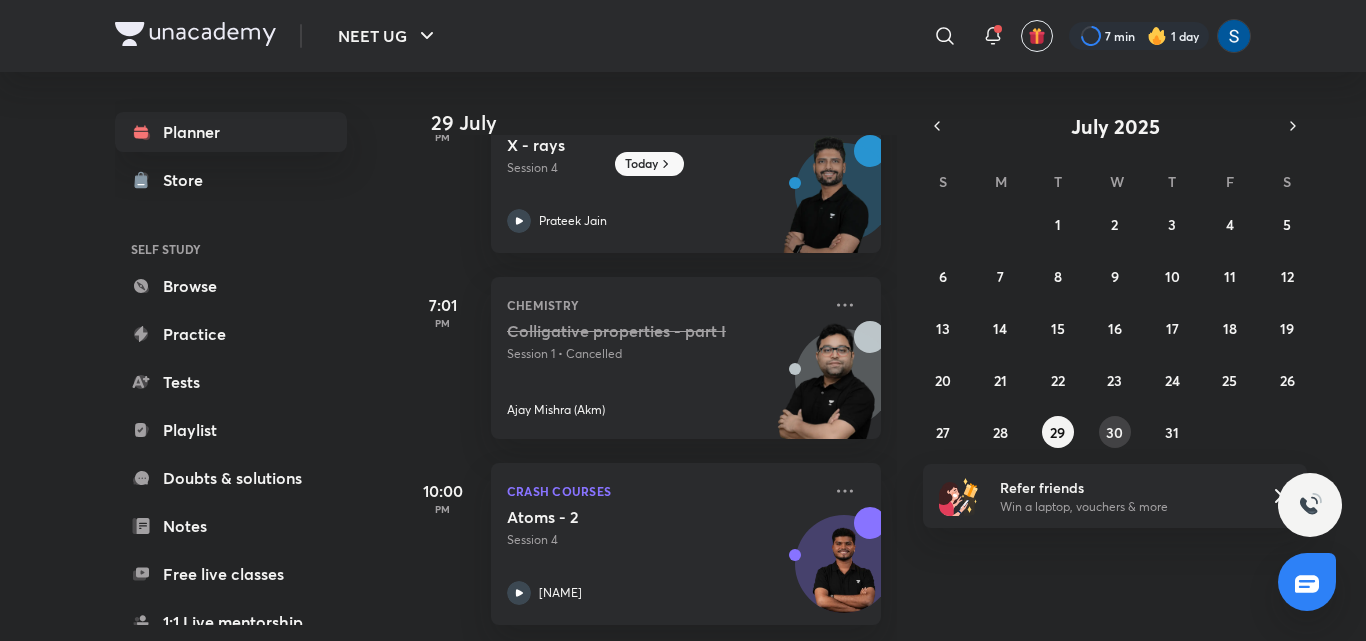 click on "30" at bounding box center (1114, 432) 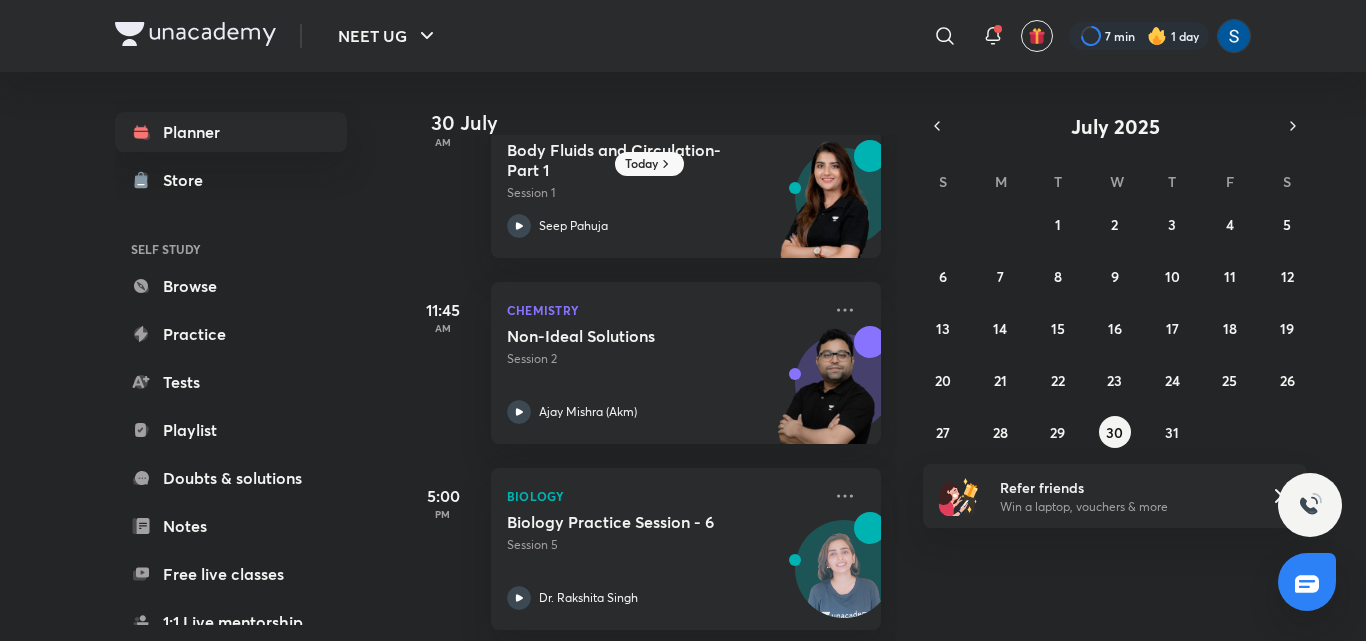 scroll, scrollTop: 270, scrollLeft: 0, axis: vertical 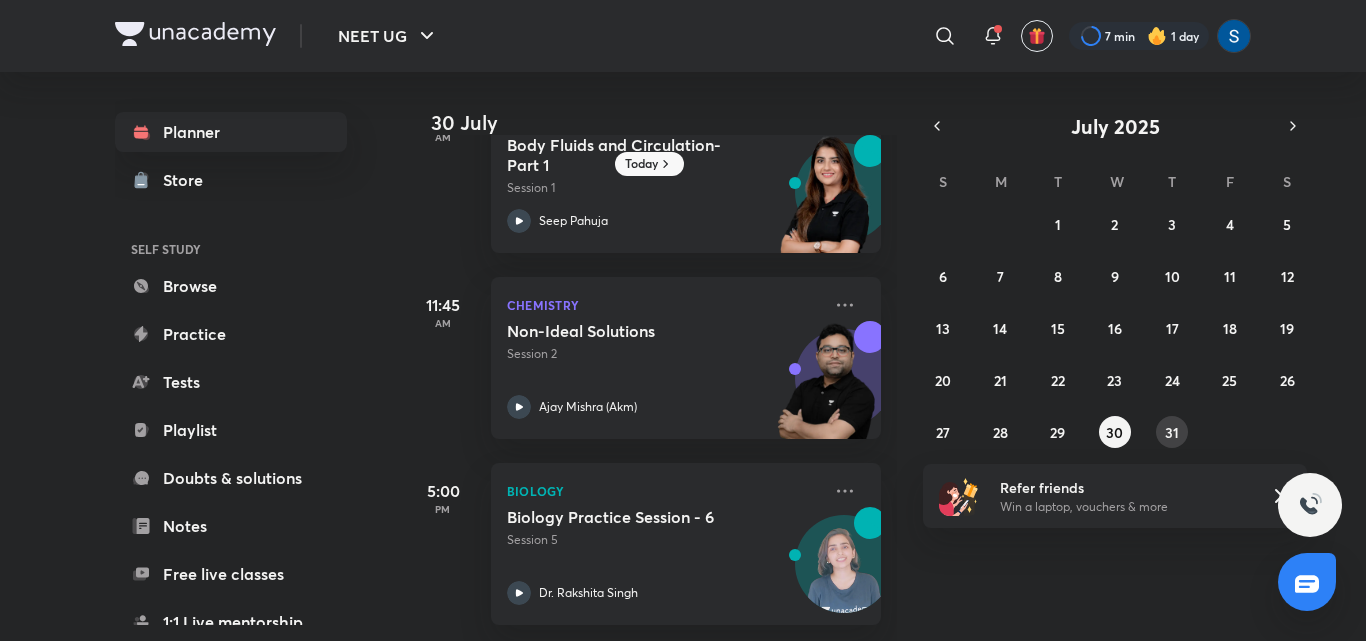 click on "31" at bounding box center [1172, 432] 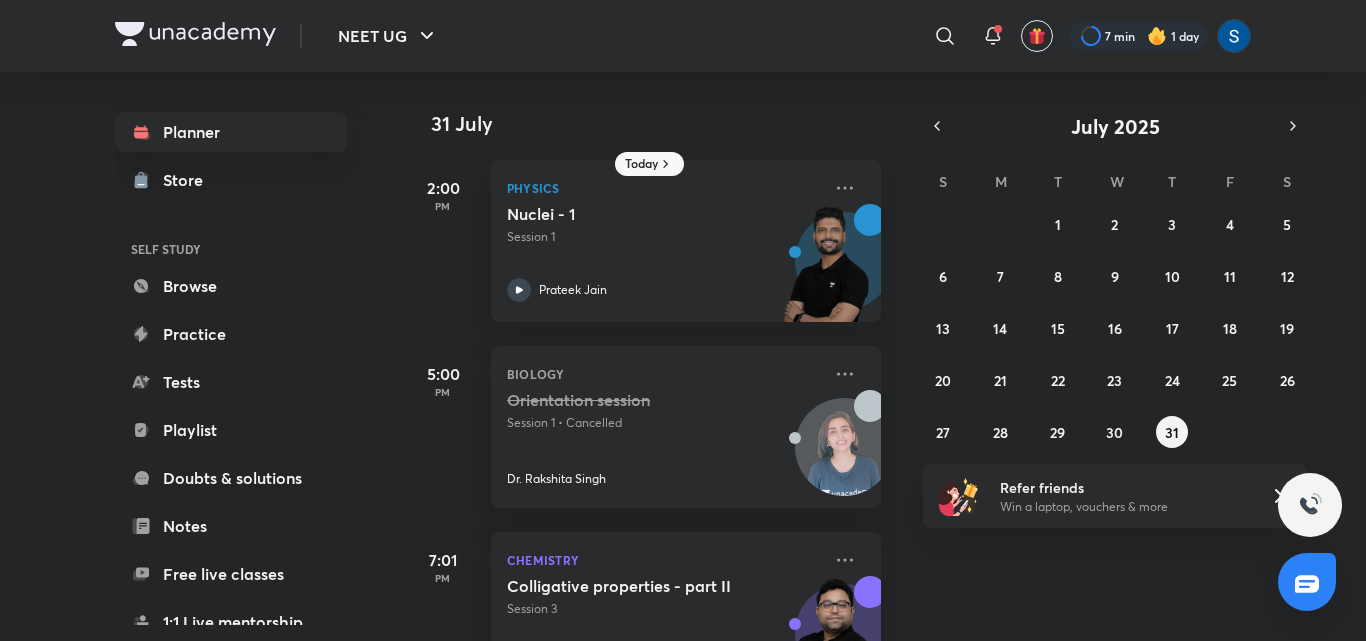 scroll, scrollTop: 456, scrollLeft: 0, axis: vertical 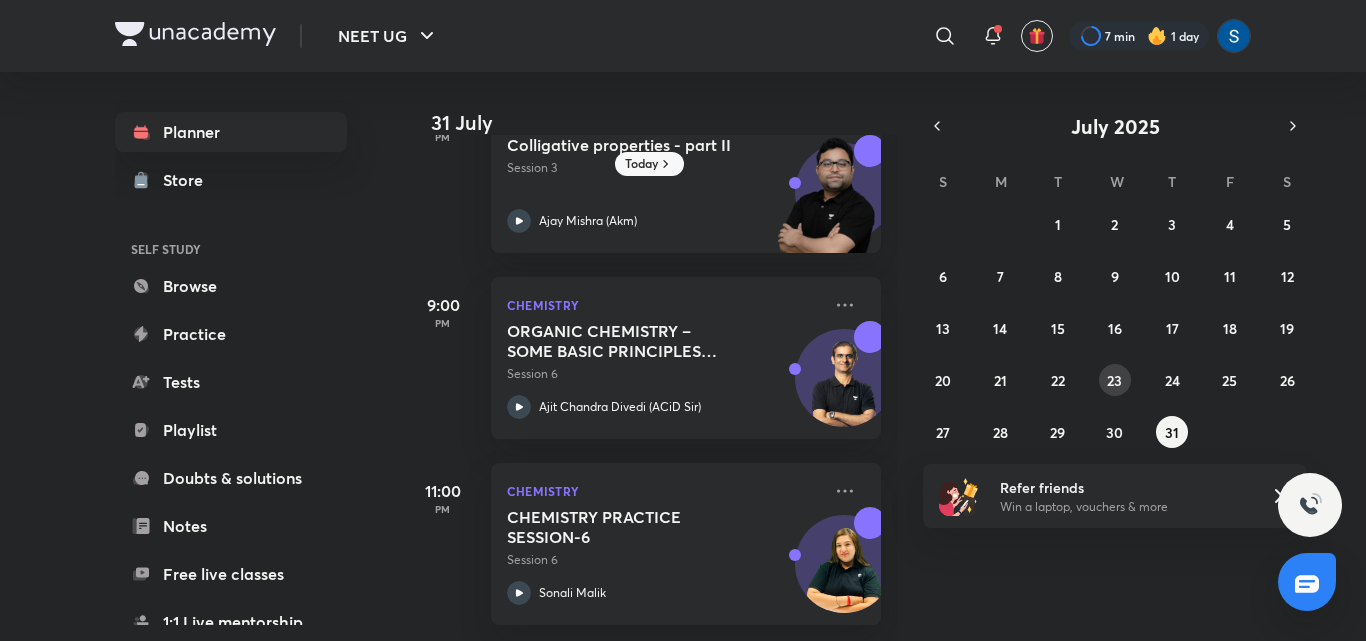 click on "23" at bounding box center [1114, 380] 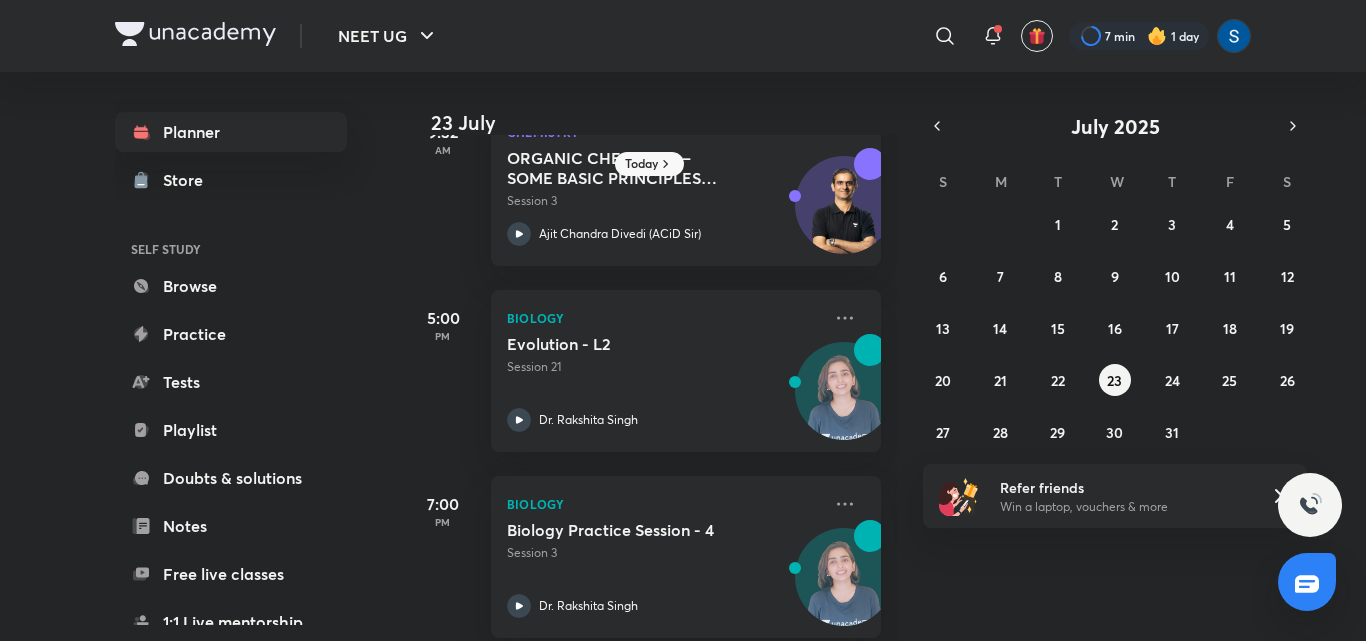 scroll, scrollTop: 84, scrollLeft: 0, axis: vertical 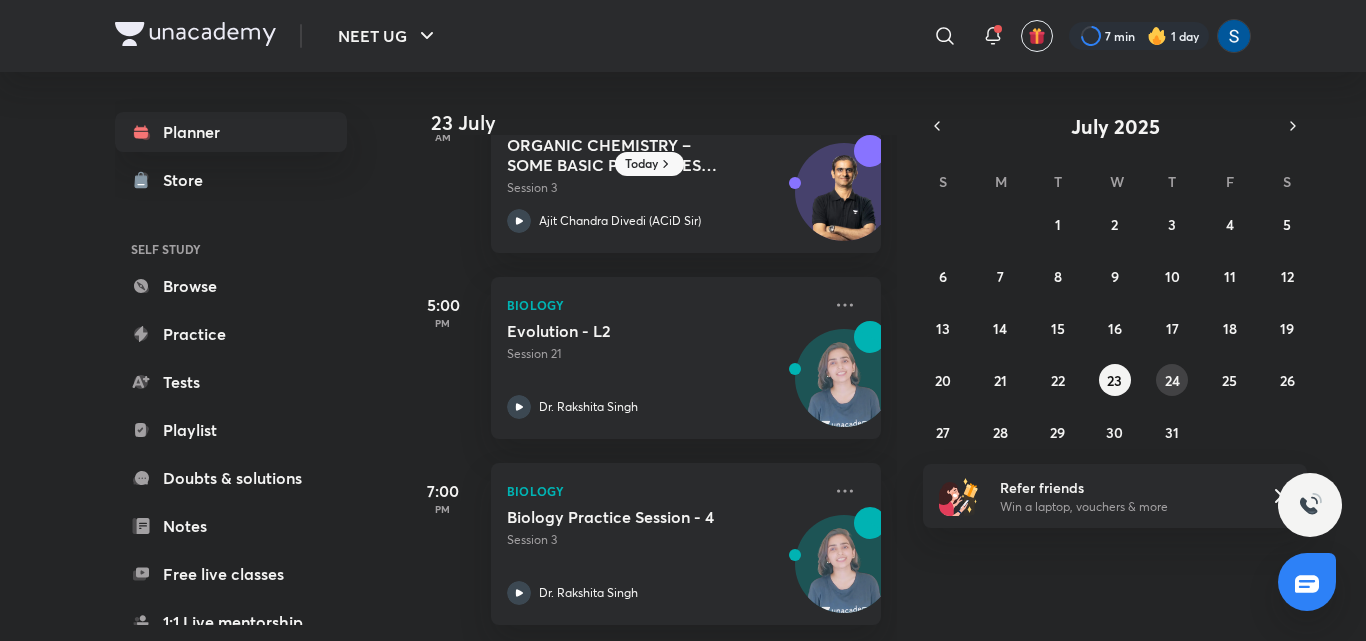 click on "24" at bounding box center [1172, 380] 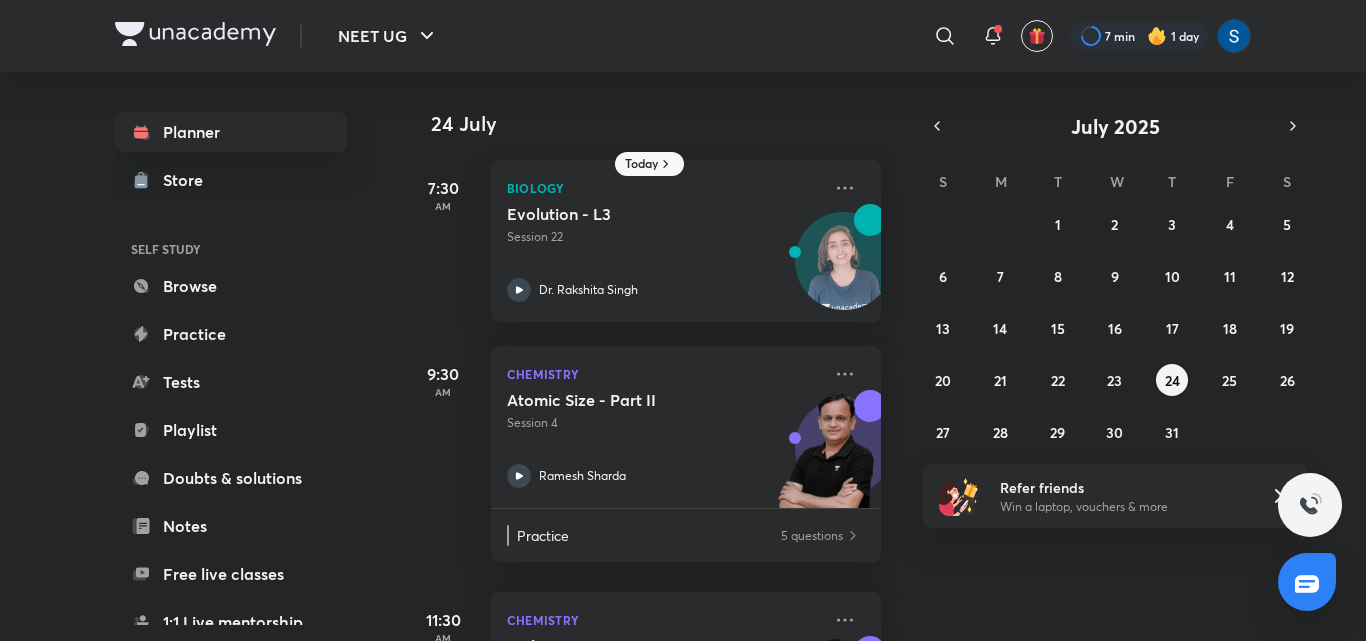 scroll, scrollTop: 485, scrollLeft: 0, axis: vertical 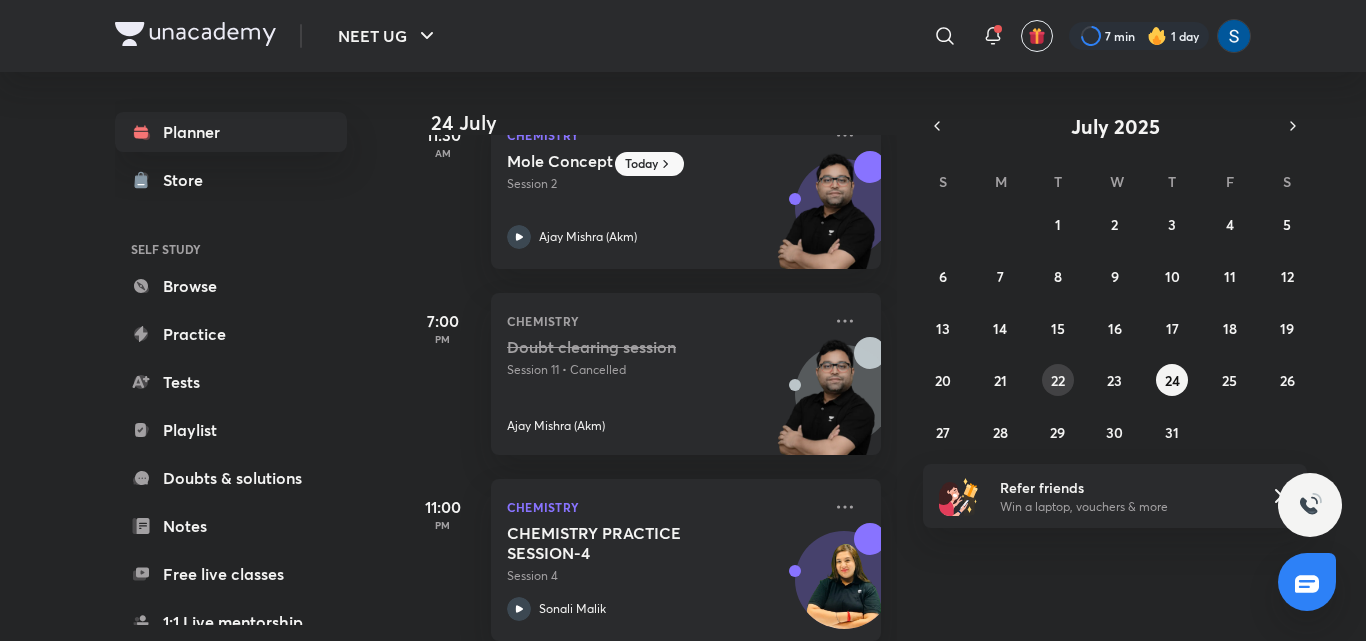 click on "22" at bounding box center (1058, 380) 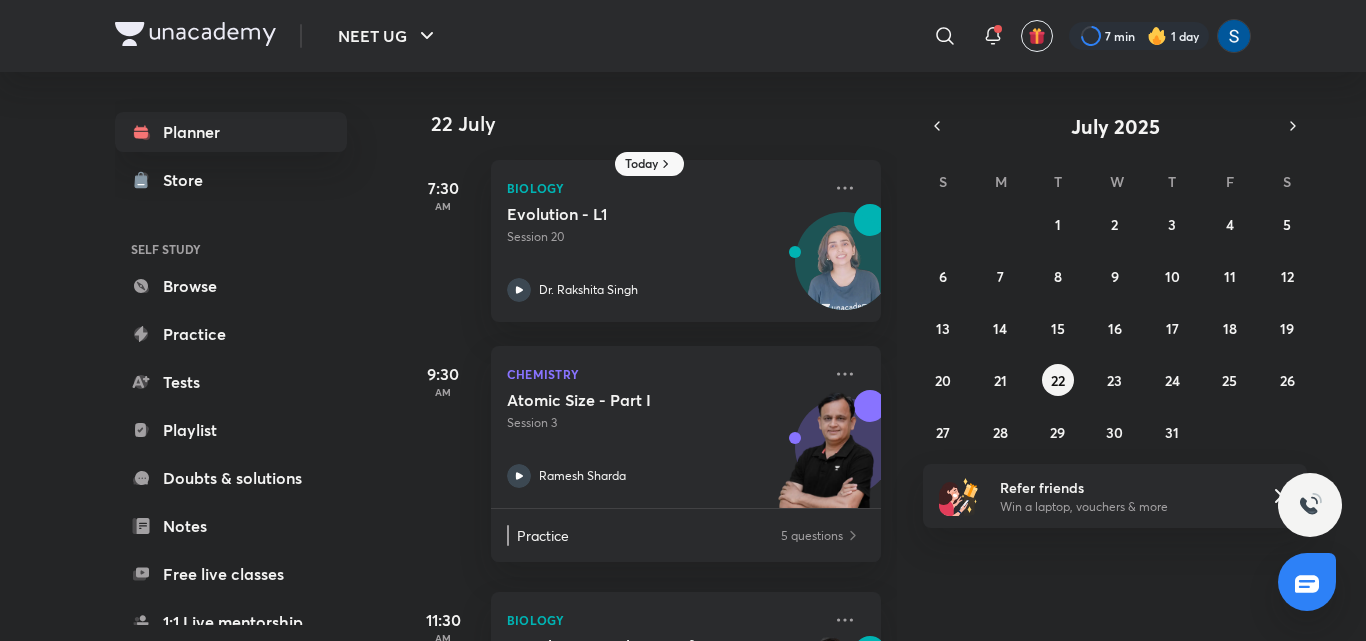 scroll, scrollTop: 485, scrollLeft: 0, axis: vertical 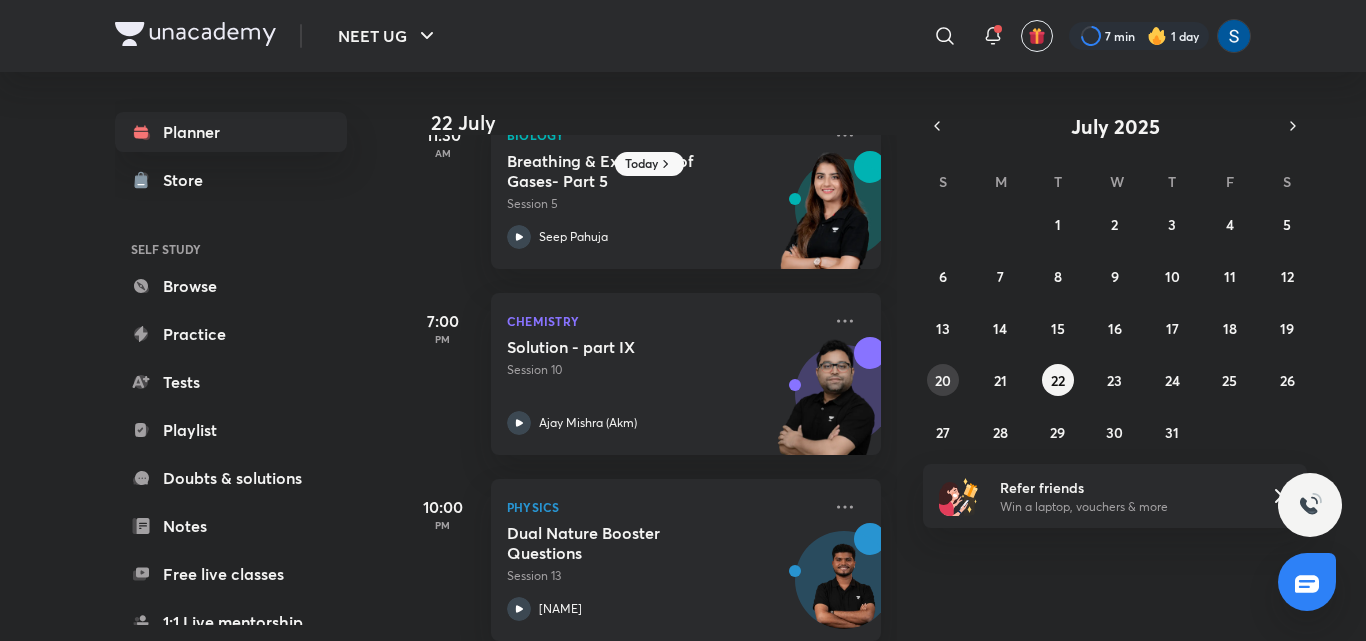 click on "20" at bounding box center [943, 380] 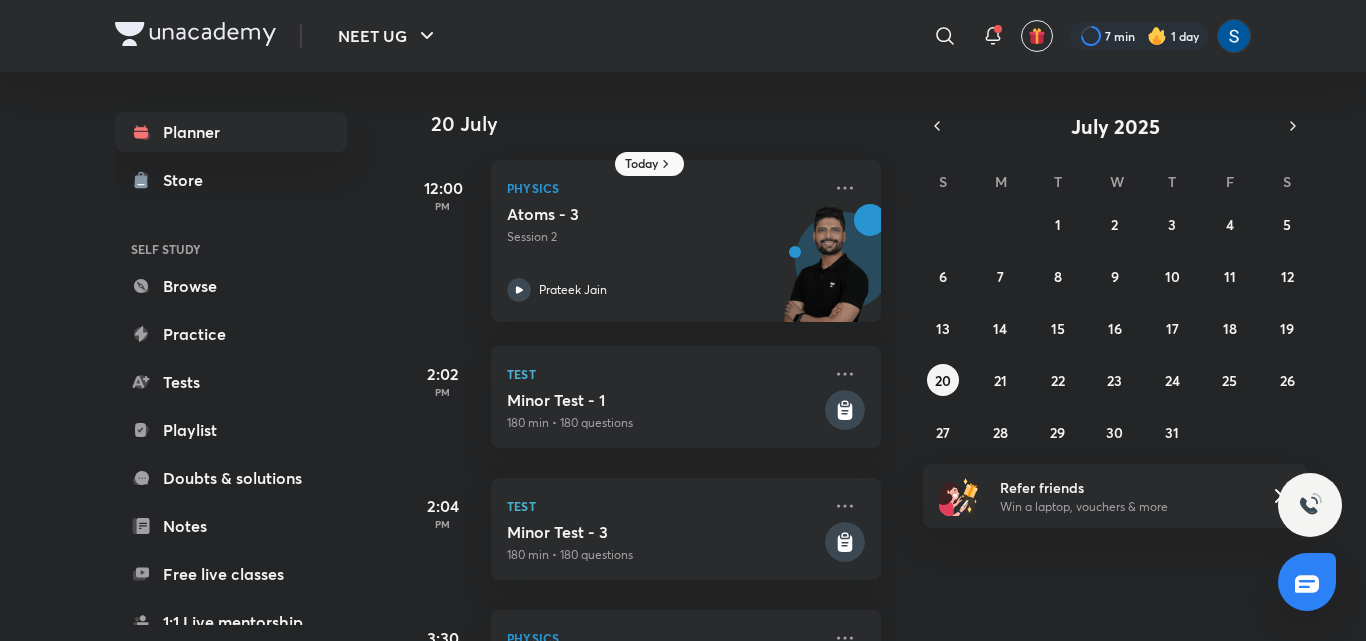 scroll, scrollTop: 294, scrollLeft: 0, axis: vertical 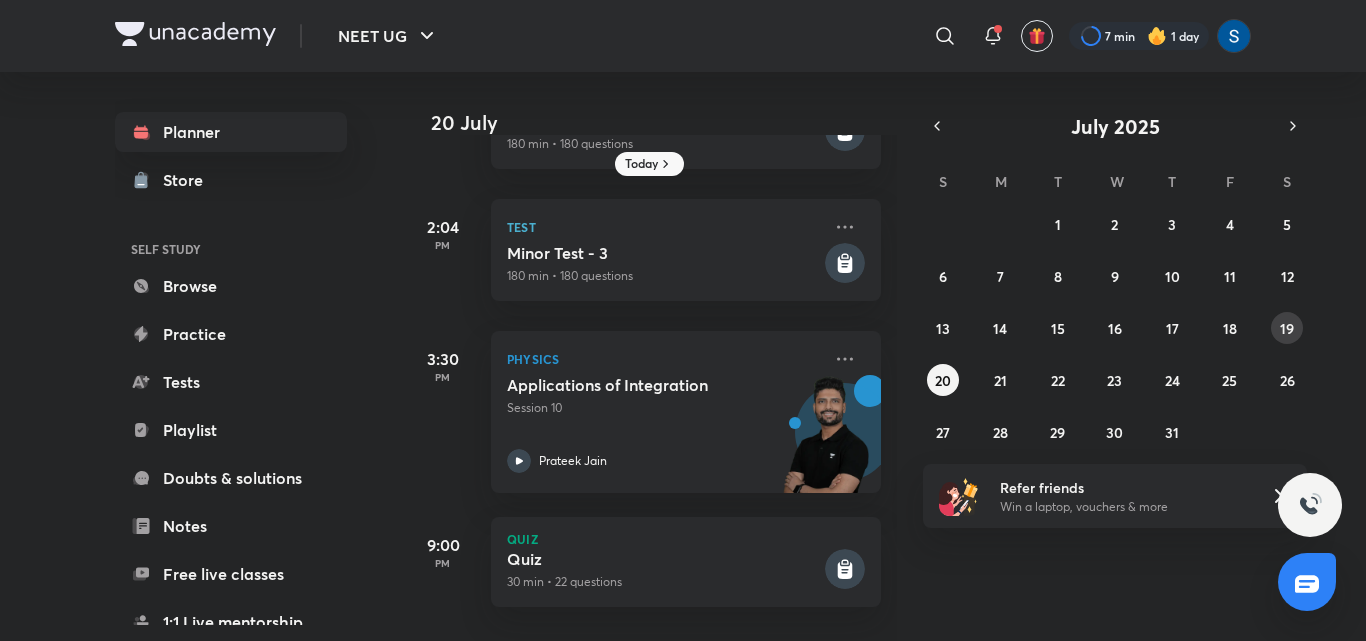 click on "19" at bounding box center (1287, 328) 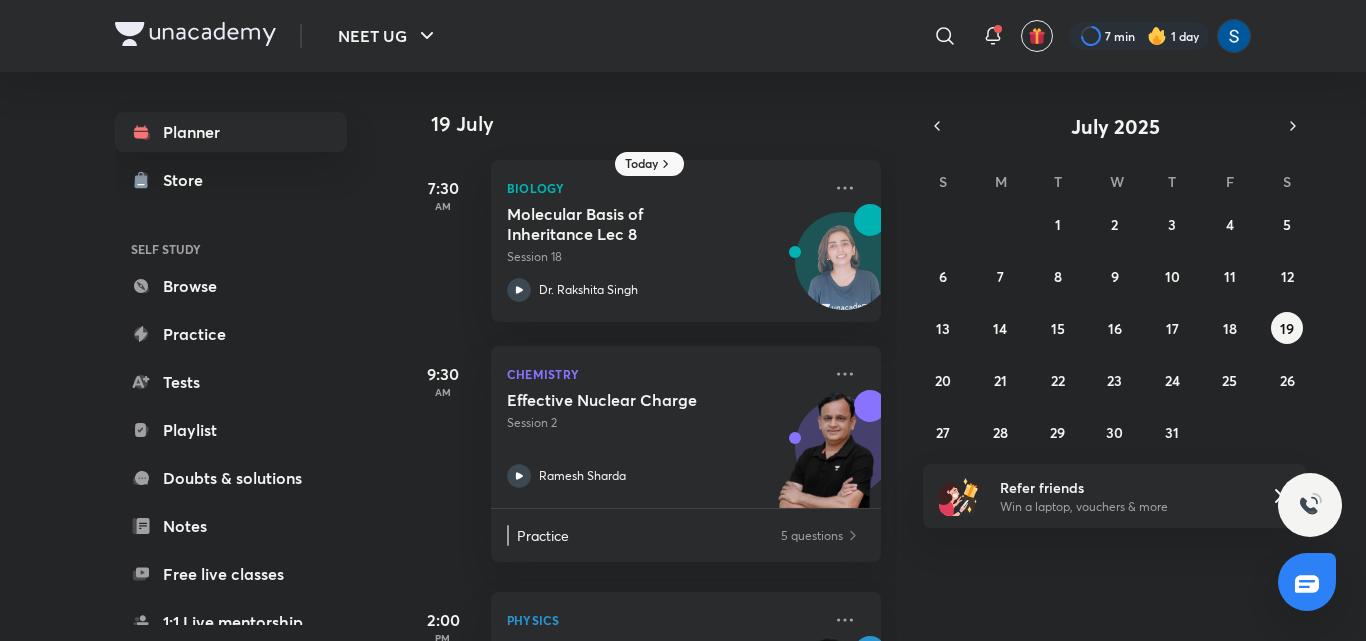 scroll, scrollTop: 330, scrollLeft: 0, axis: vertical 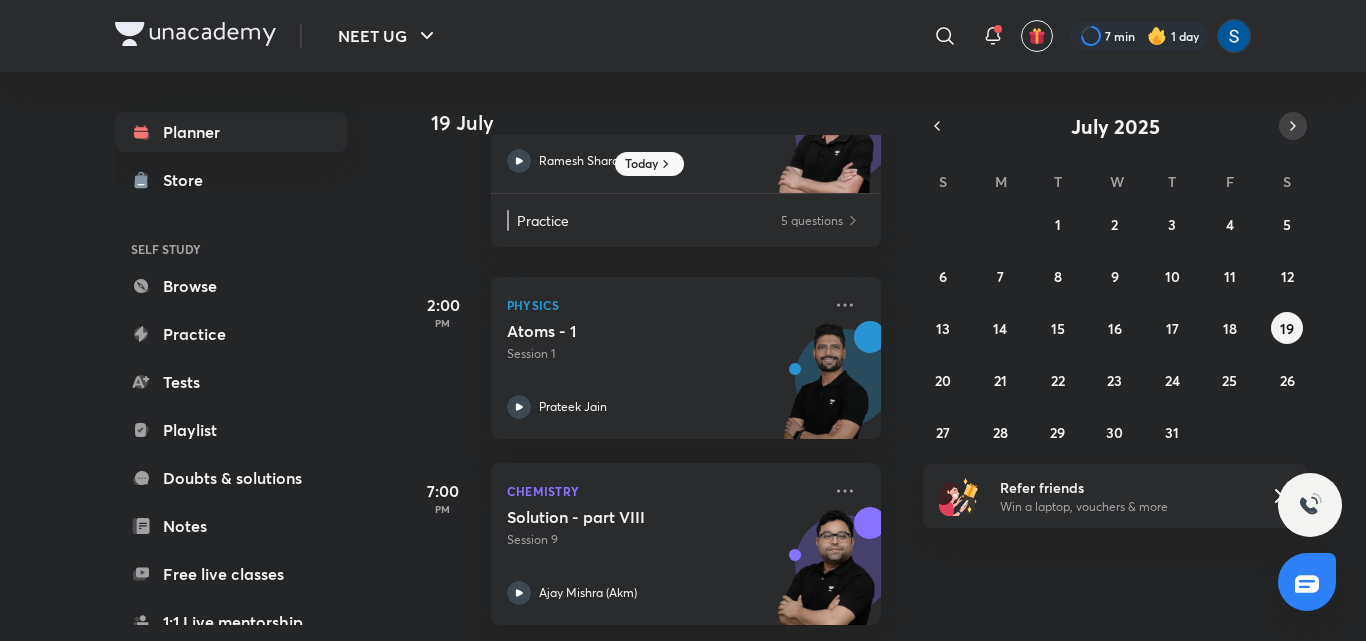click at bounding box center (1293, 126) 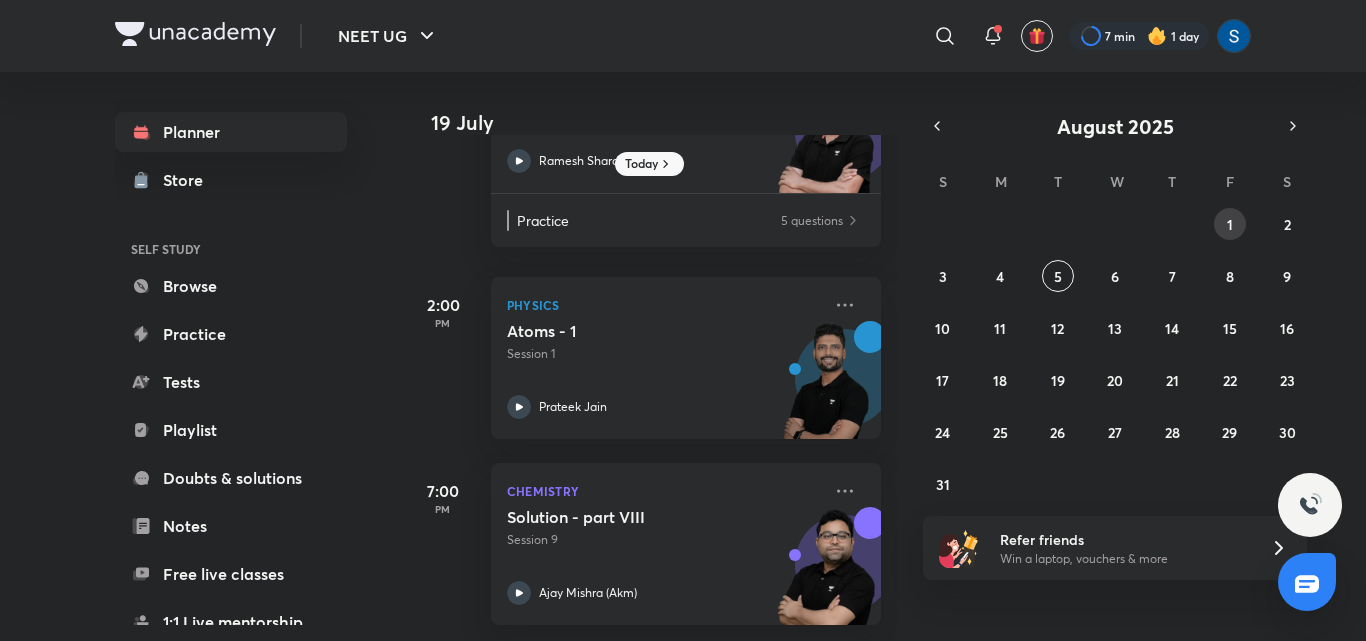 click on "1" at bounding box center (1230, 224) 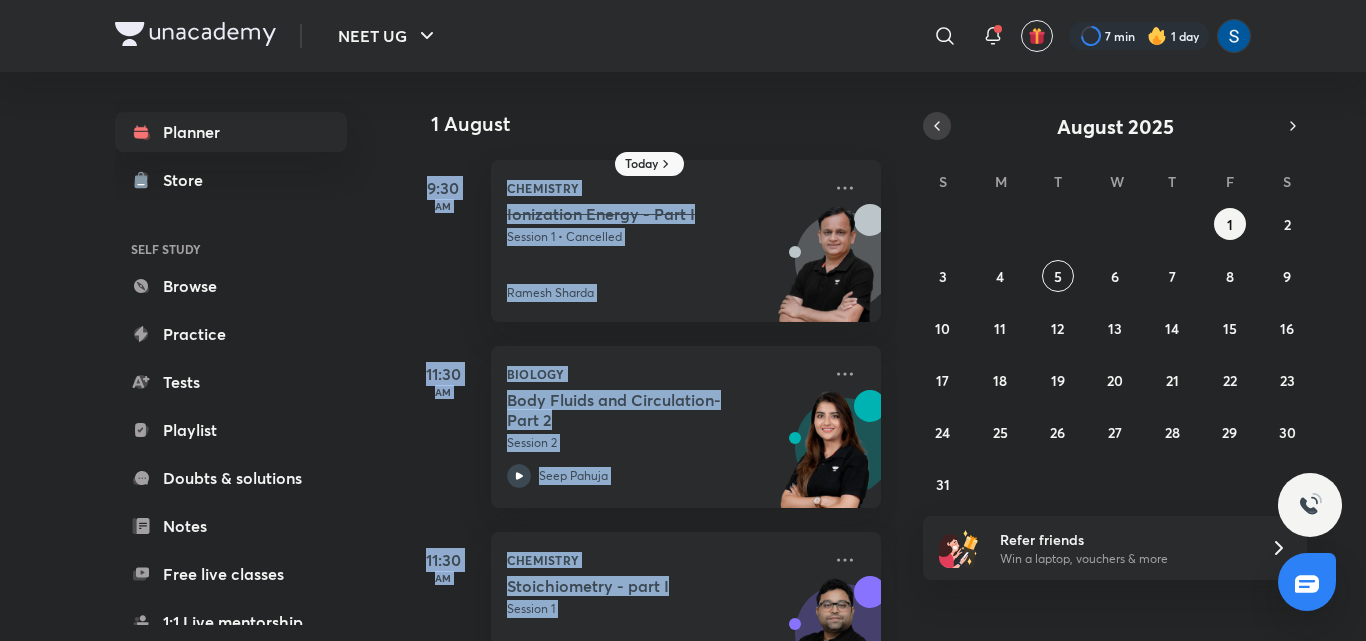 drag, startPoint x: 922, startPoint y: 109, endPoint x: 942, endPoint y: 131, distance: 29.732138 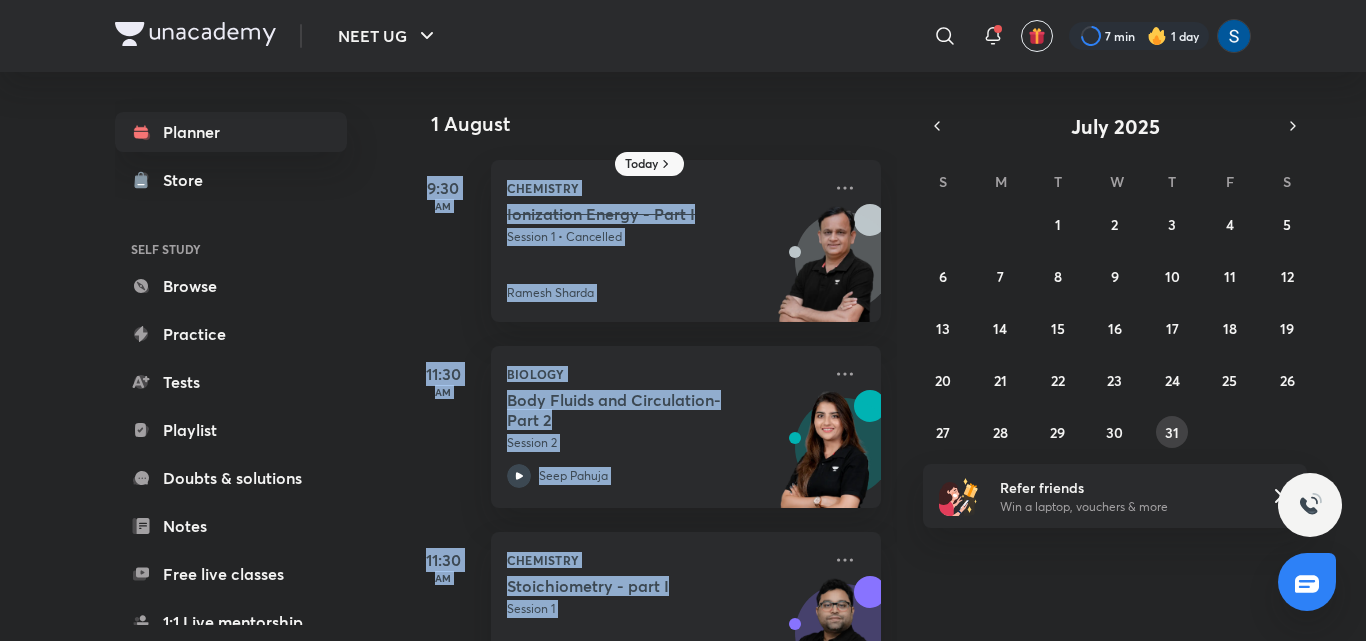 click on "31" at bounding box center [1172, 432] 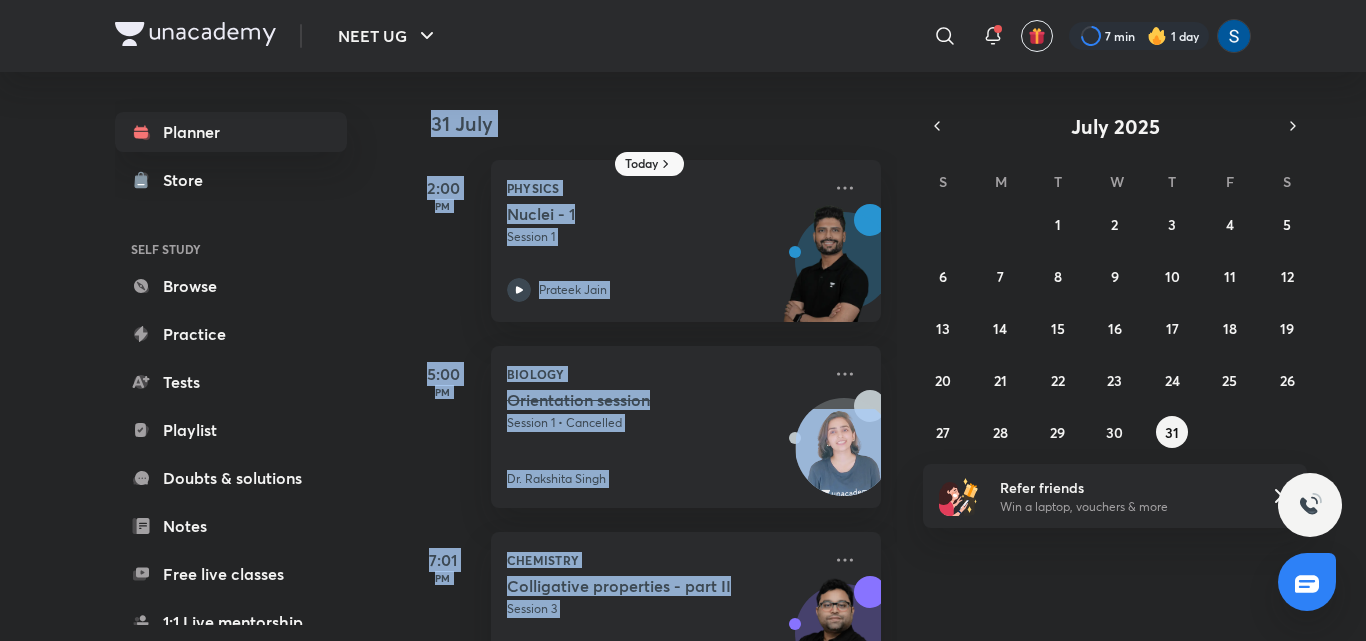 click on "[DATE] [TIME] [SUBJECT] [TOPIC] - 1 Session 1 [NAME] [TIME] [SUBJECT] [TOPIC] Session 1 • Cancelled [NAME] [TIME] [SUBJECT] [TOPIC] - part II Session 3 [NAME] [TIME] [SUBJECT] [TOPIC] – [TOPIC] - 6 Session 6 [NAME]" at bounding box center (650, 356) 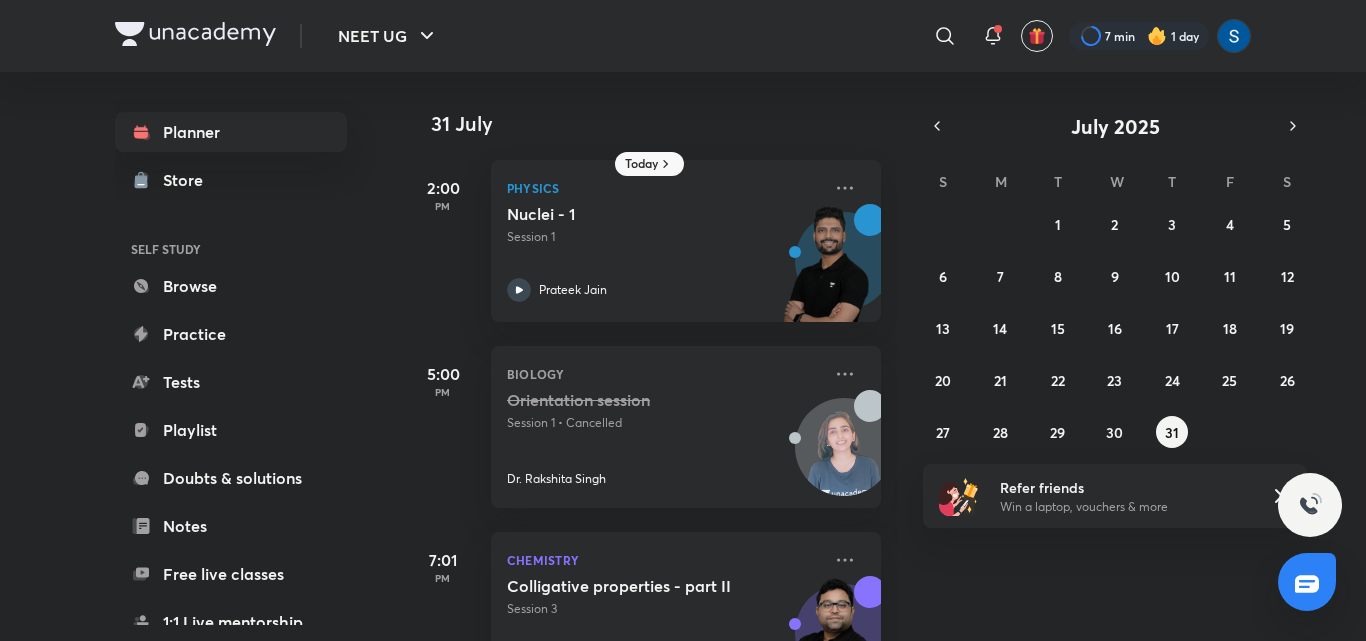 scroll, scrollTop: 456, scrollLeft: 0, axis: vertical 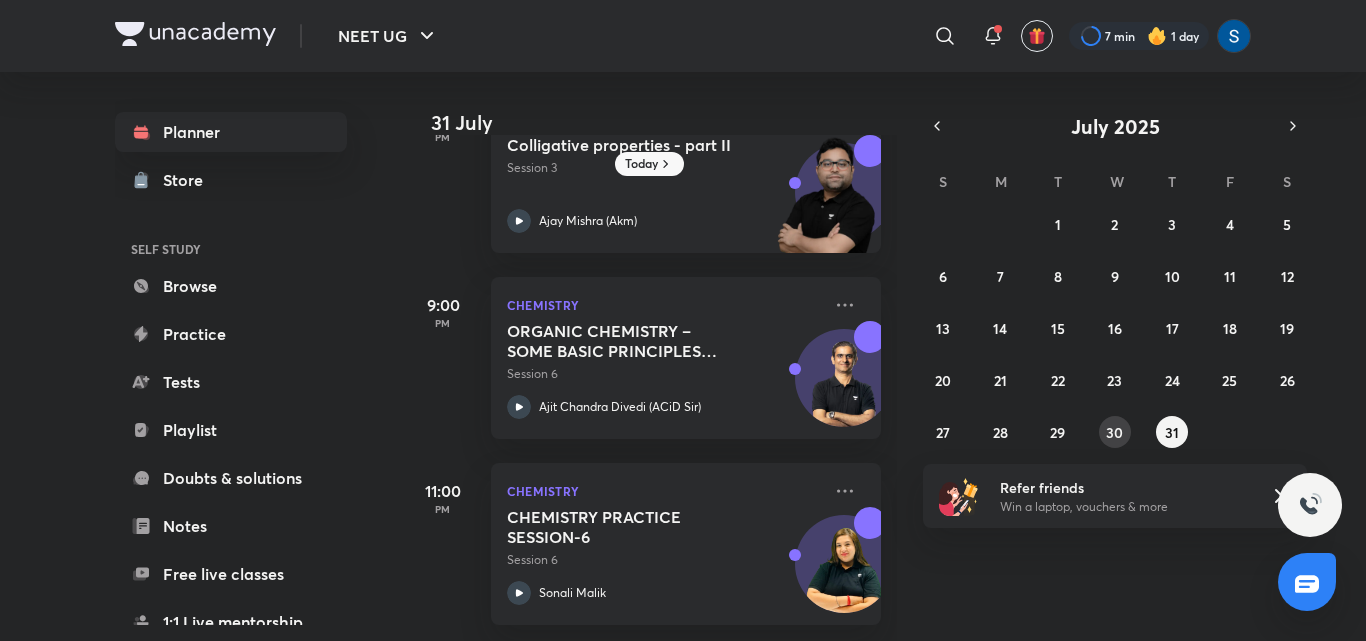 click on "30" at bounding box center [1115, 432] 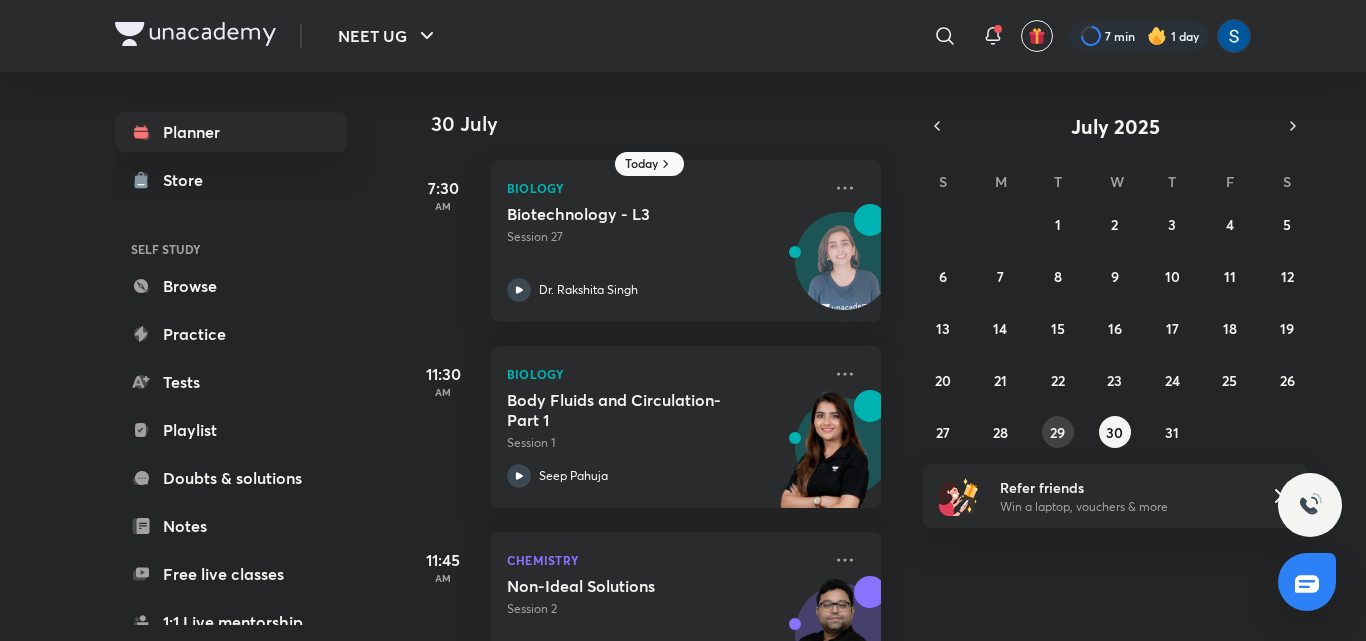 click on "29" at bounding box center (1057, 432) 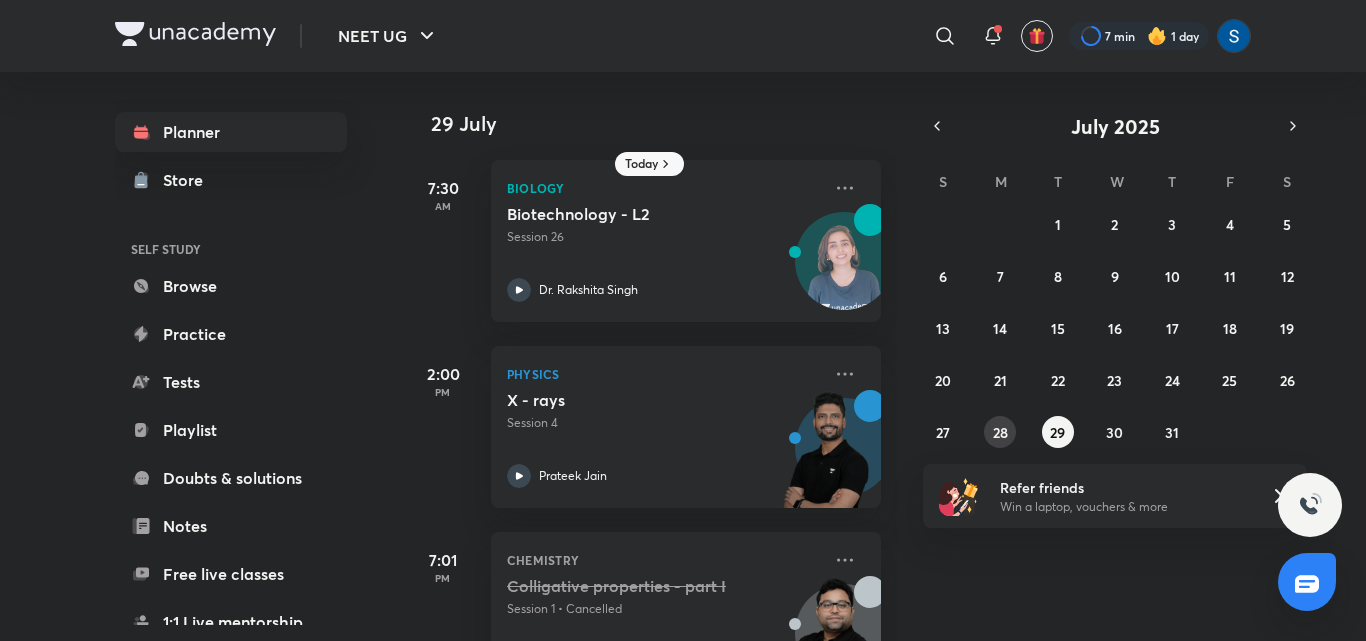 click on "28" at bounding box center [1000, 432] 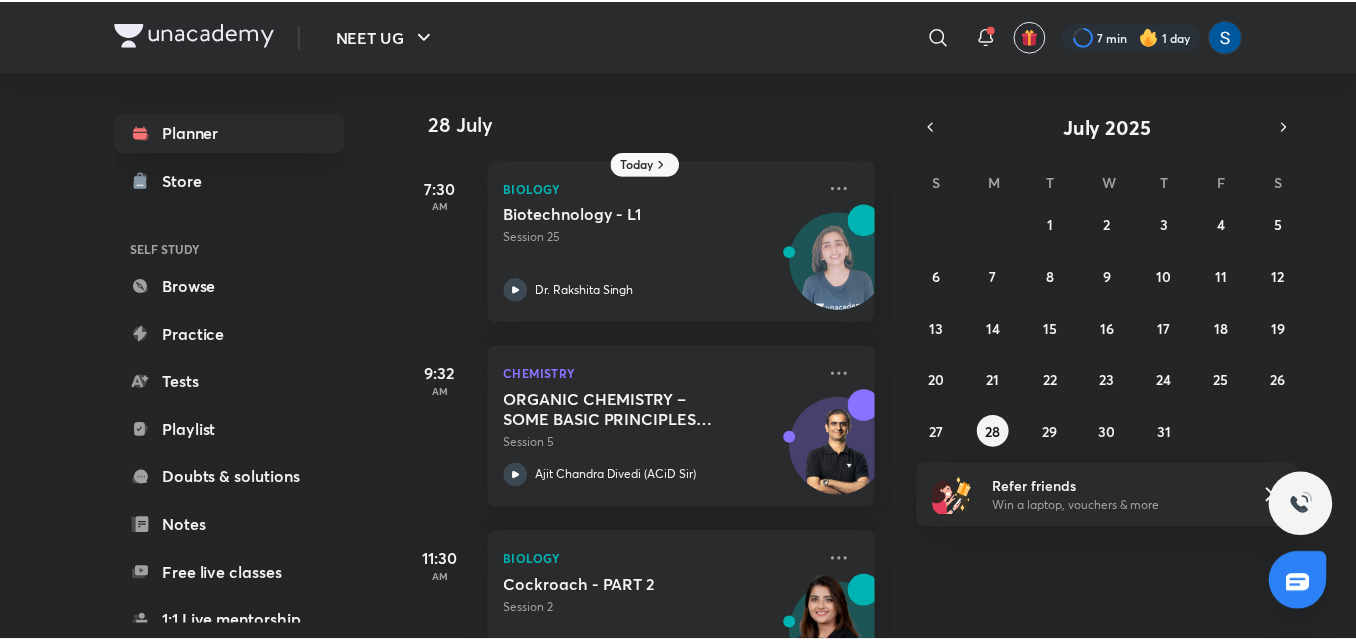scroll, scrollTop: 485, scrollLeft: 0, axis: vertical 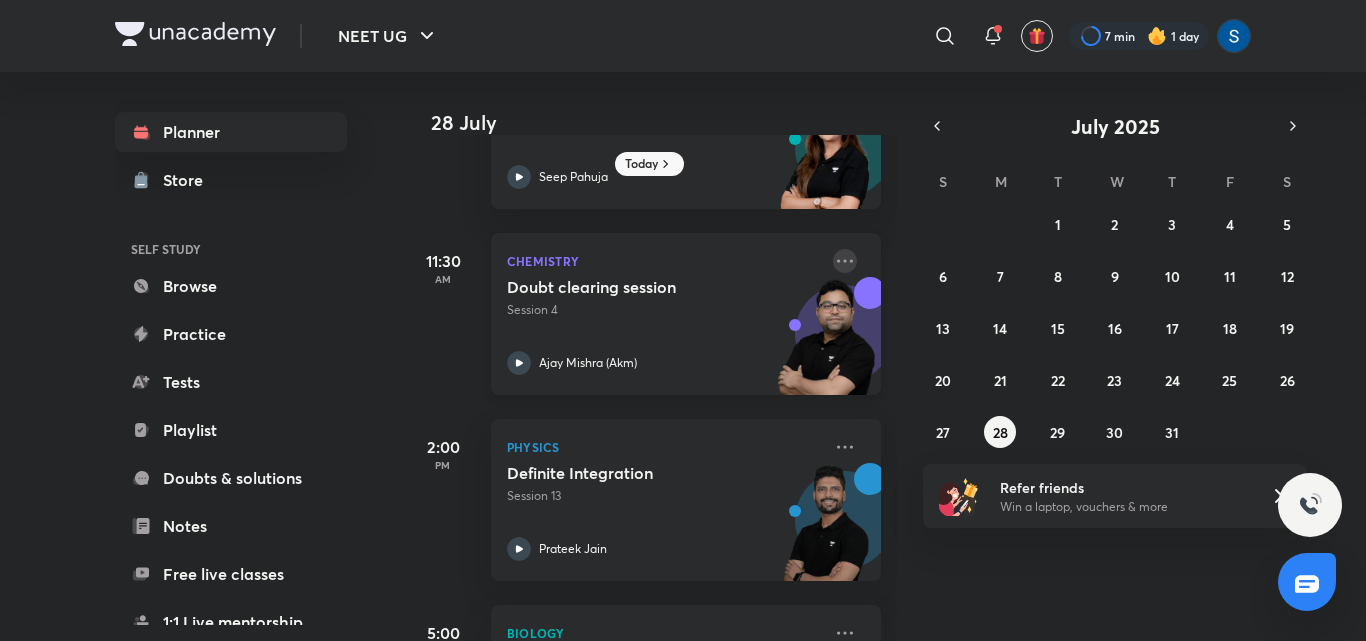 click 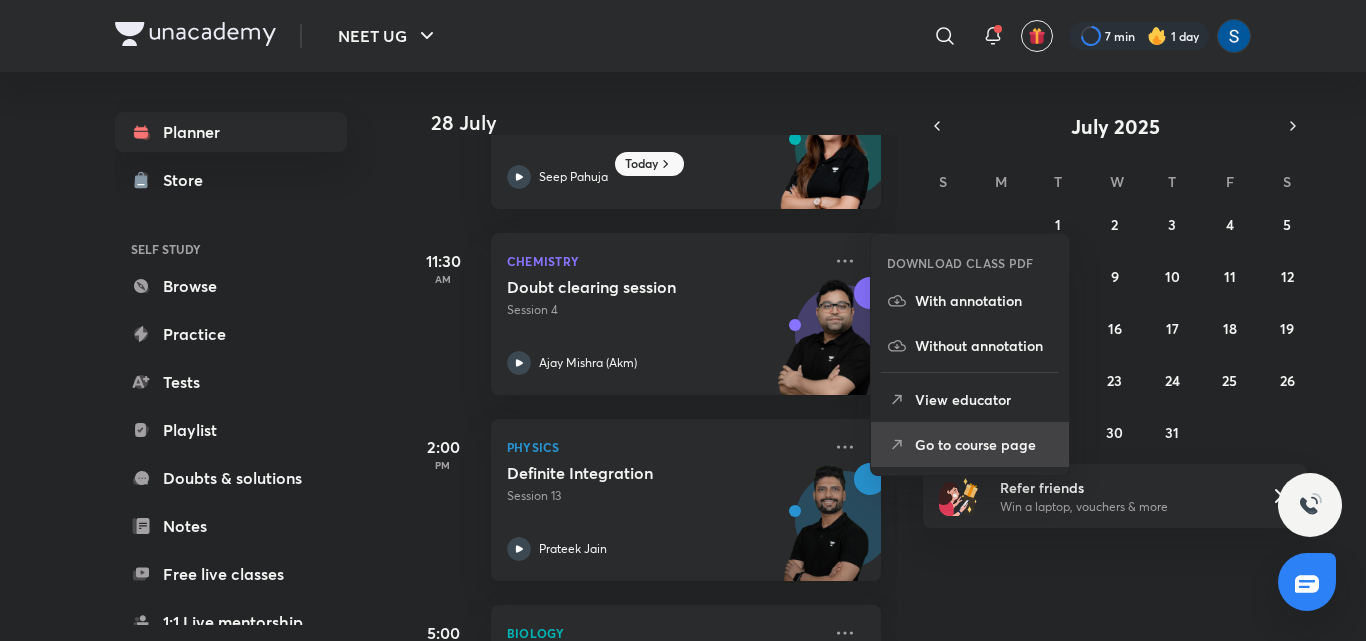 click on "Go to course page" at bounding box center [984, 444] 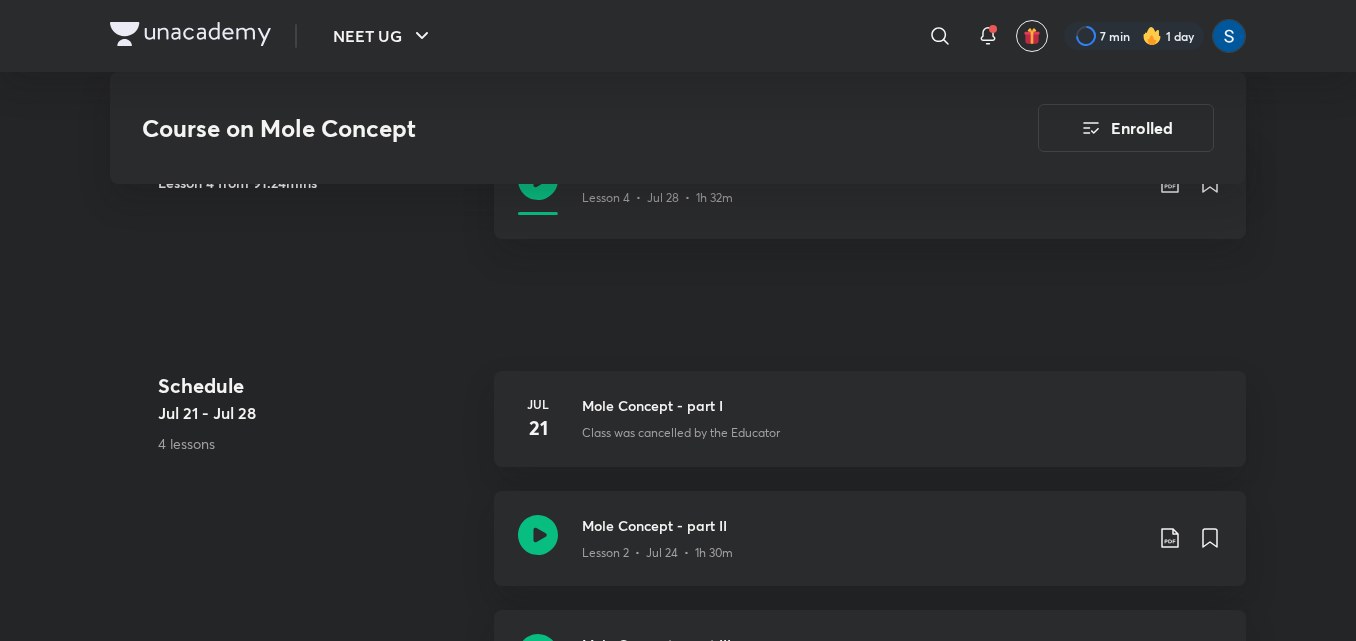 scroll, scrollTop: 1160, scrollLeft: 0, axis: vertical 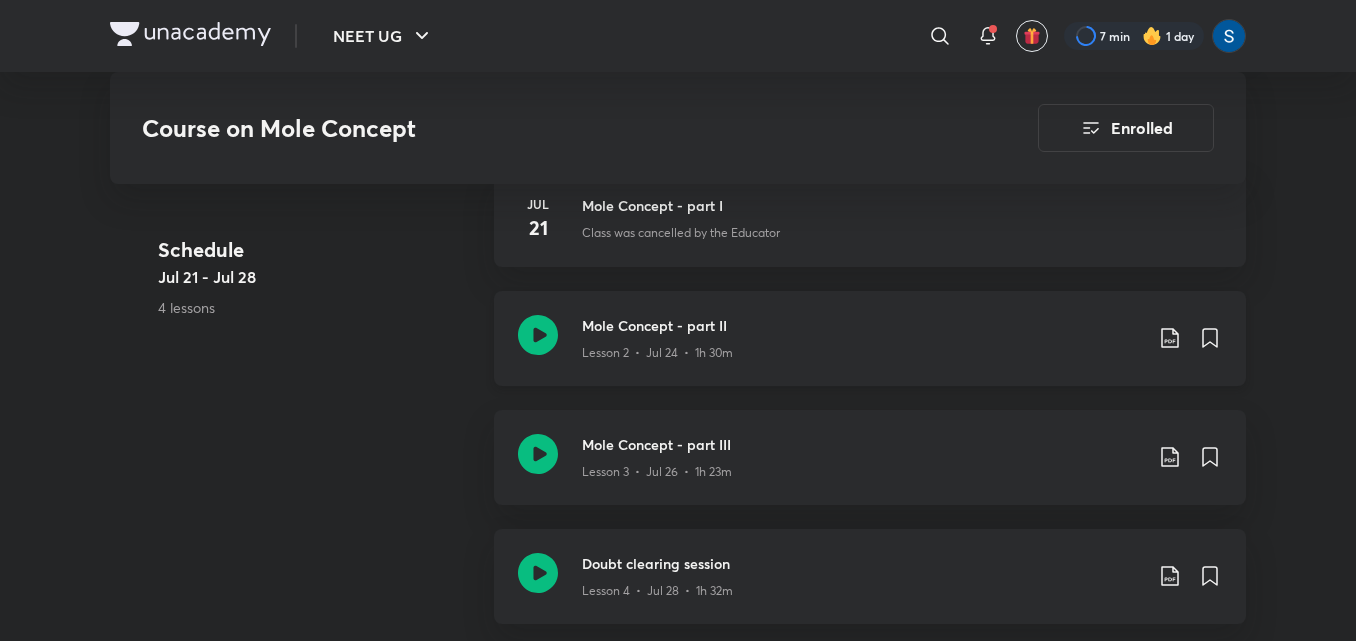 click on "Mole Concept - part II Lesson 2 • [DATE] • [DURATION]" at bounding box center [870, 338] 